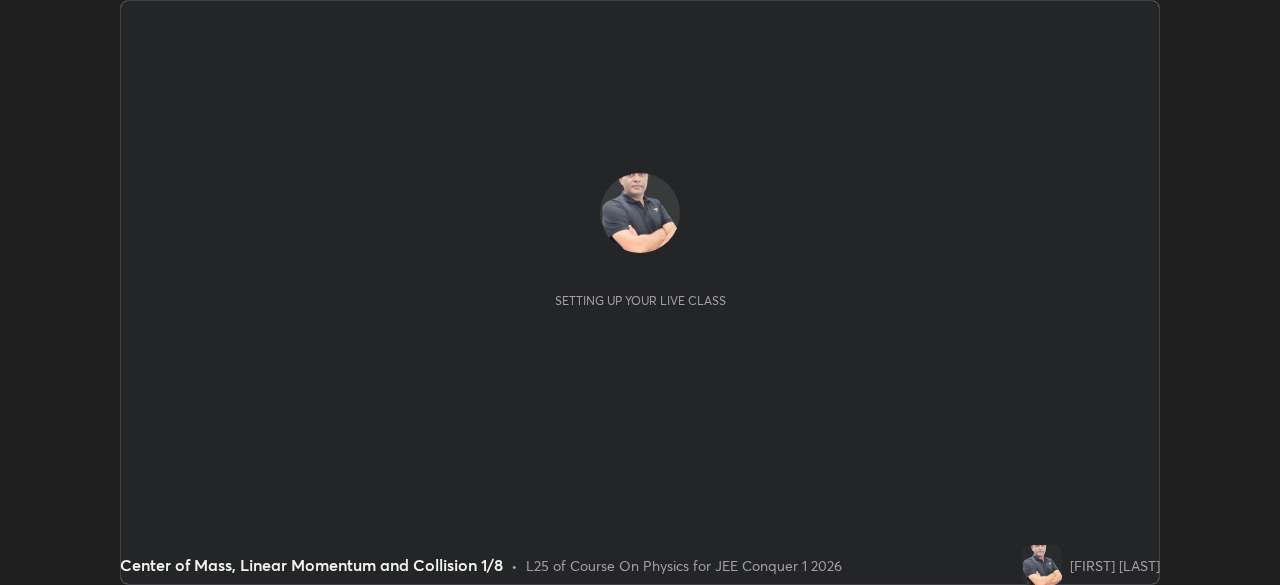 scroll, scrollTop: 0, scrollLeft: 0, axis: both 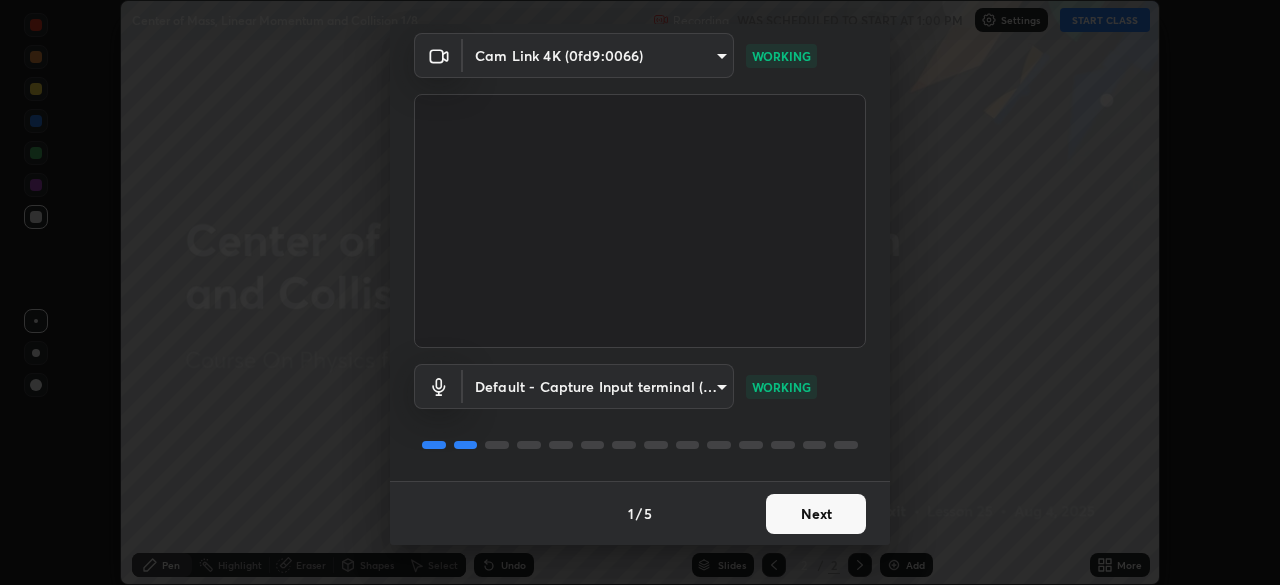 click on "Next" at bounding box center [816, 514] 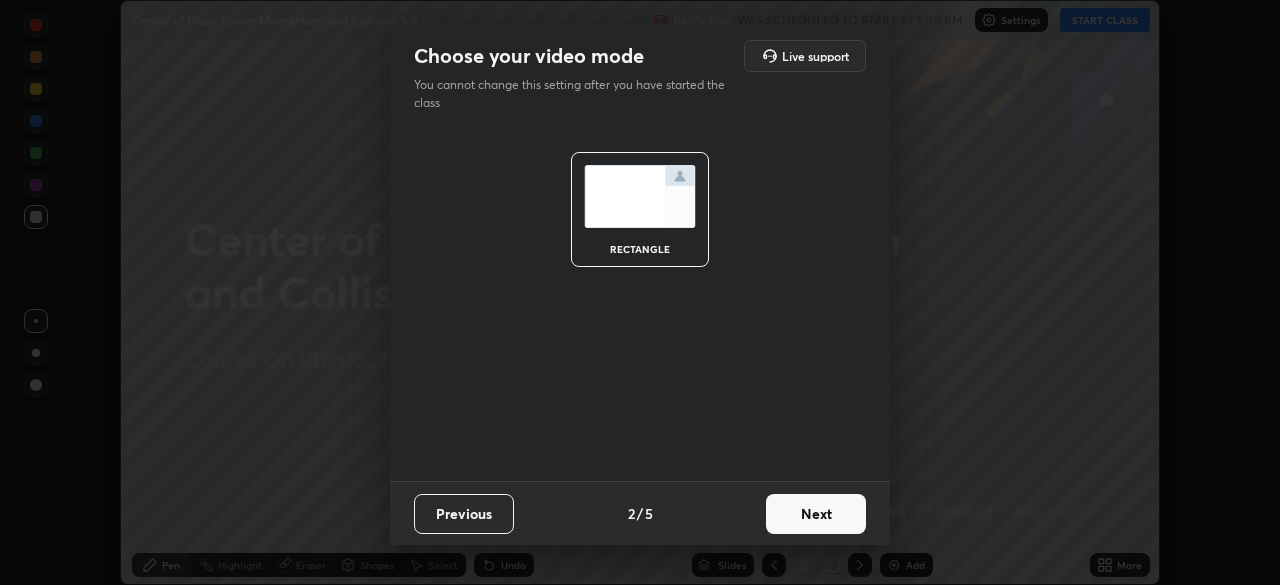 scroll, scrollTop: 0, scrollLeft: 0, axis: both 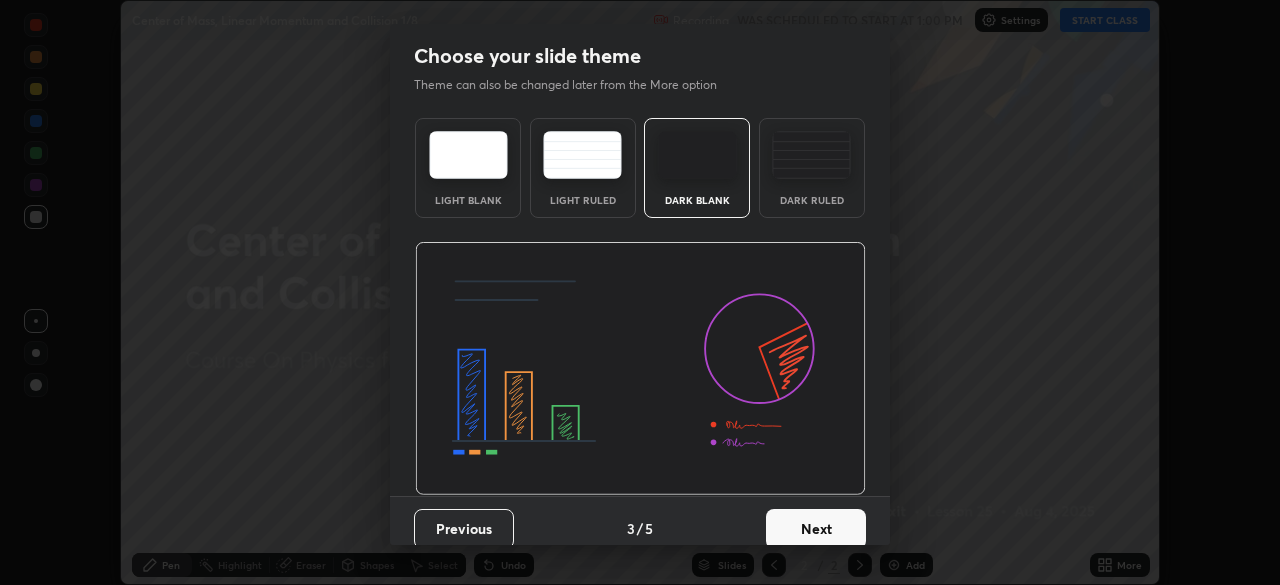 click on "Next" at bounding box center [816, 529] 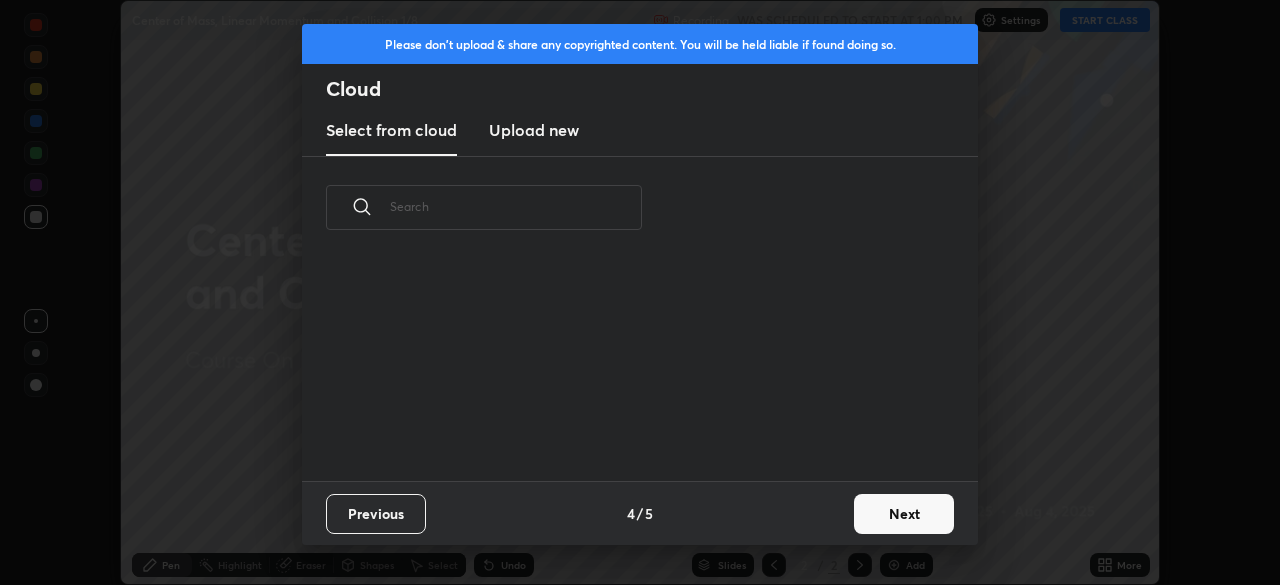 click on "Next" at bounding box center (904, 514) 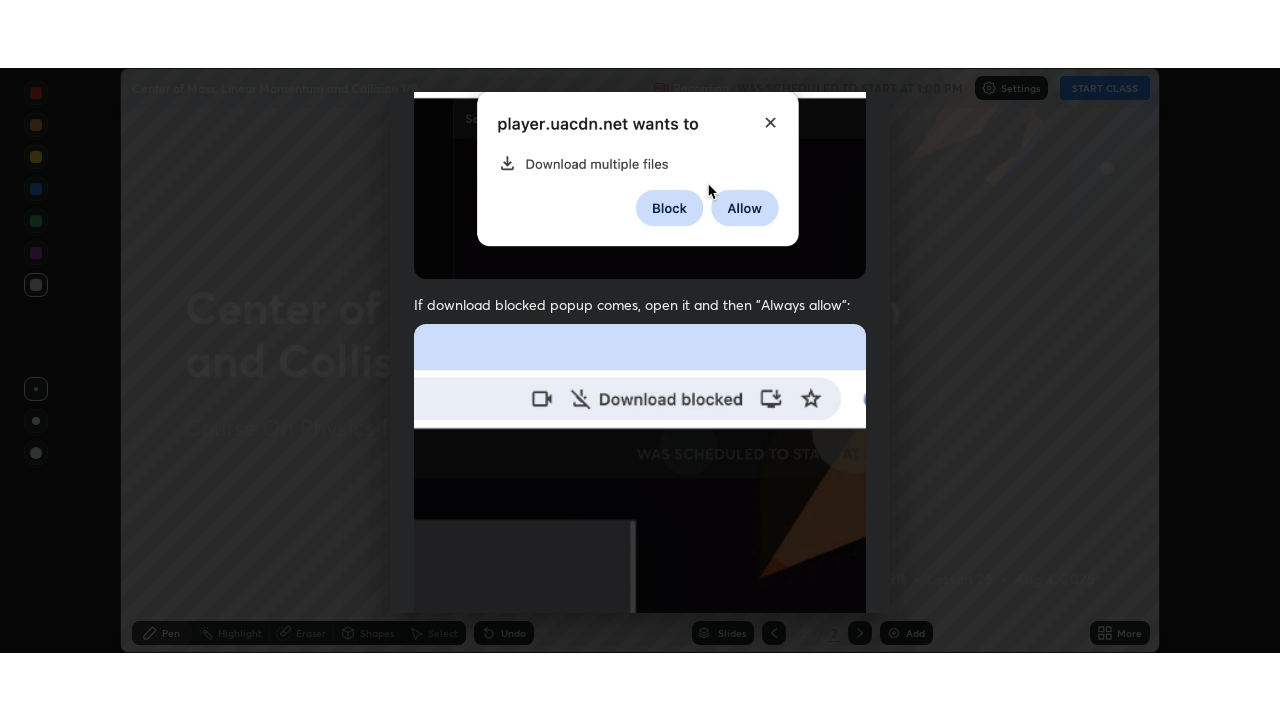 scroll, scrollTop: 479, scrollLeft: 0, axis: vertical 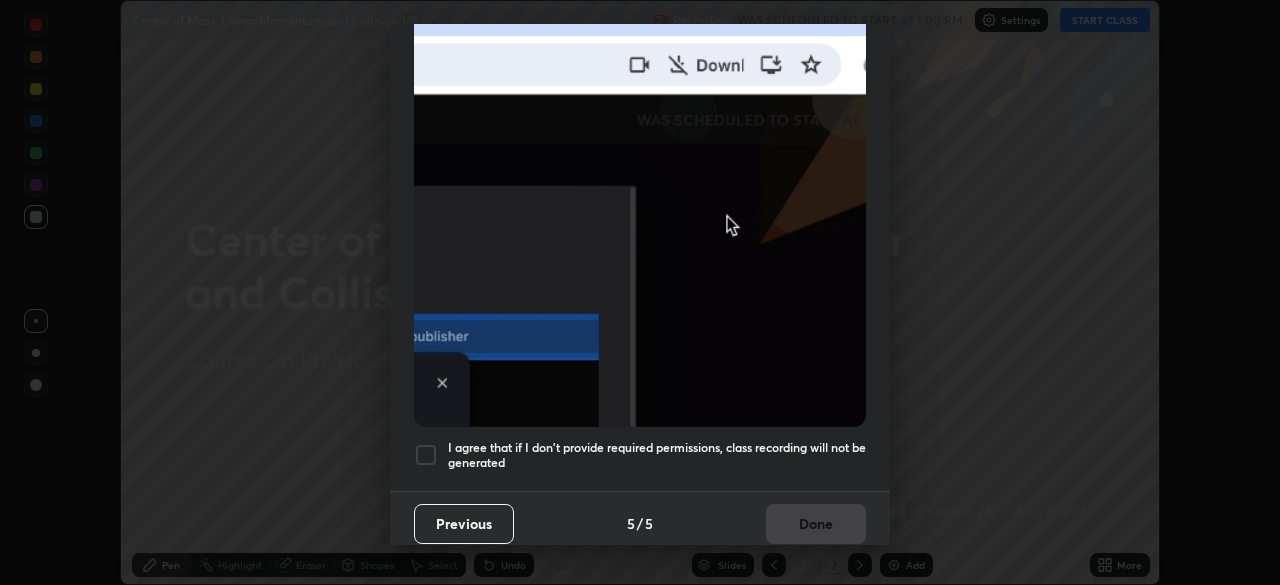 click on "I agree that if I don't provide required permissions, class recording will not be generated" at bounding box center [657, 455] 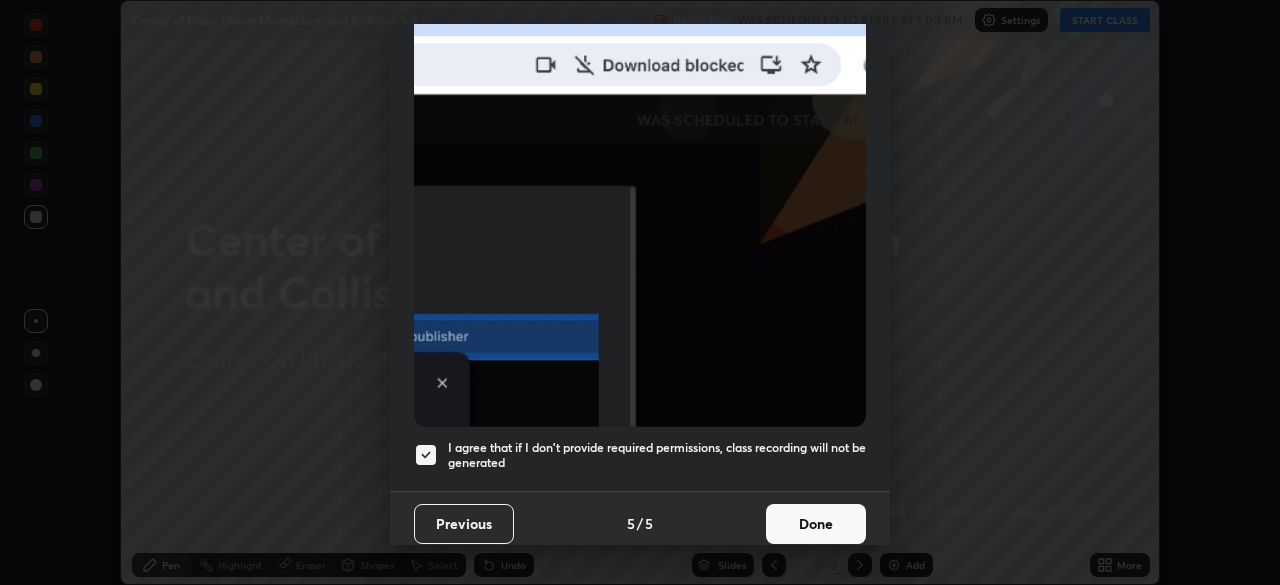click on "Done" at bounding box center (816, 524) 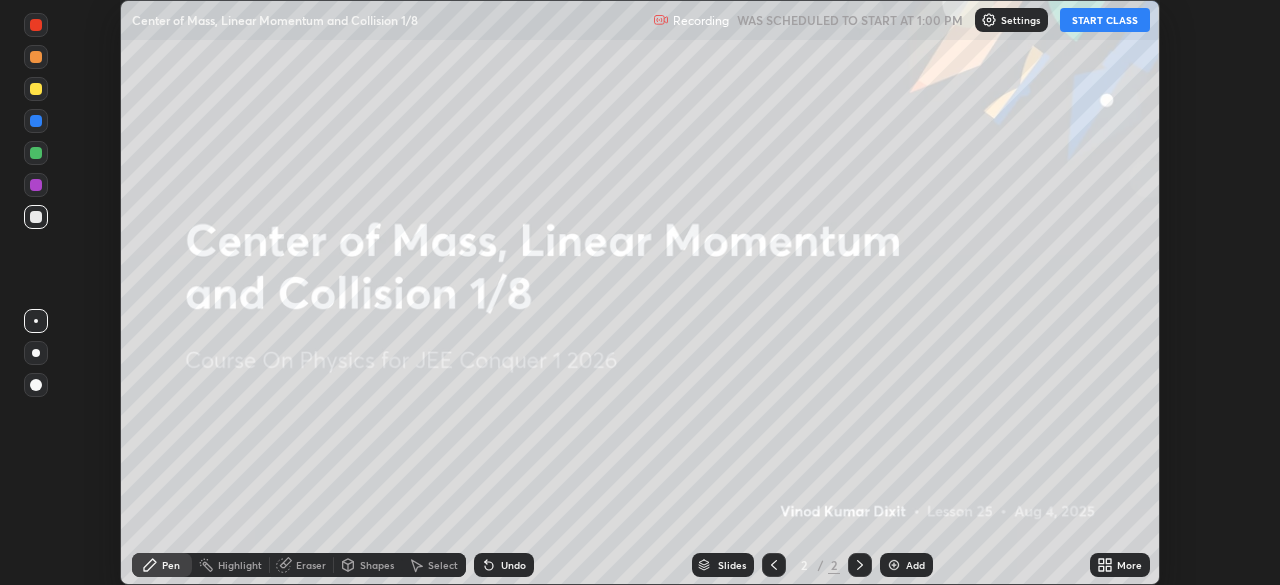 click on "START CLASS" at bounding box center [1105, 20] 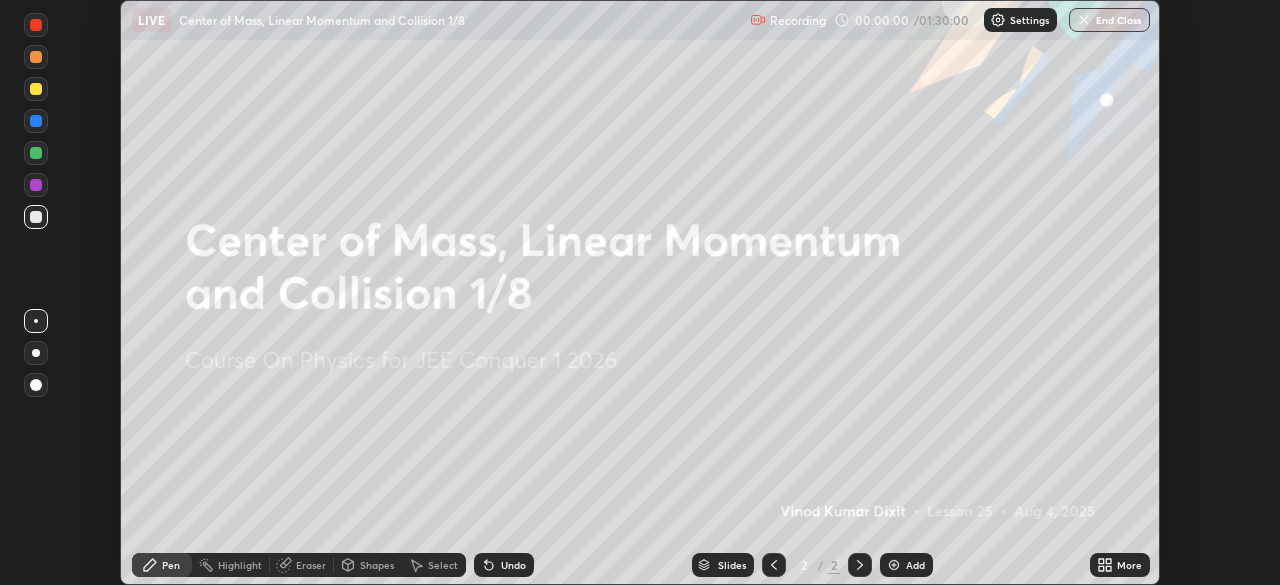 click 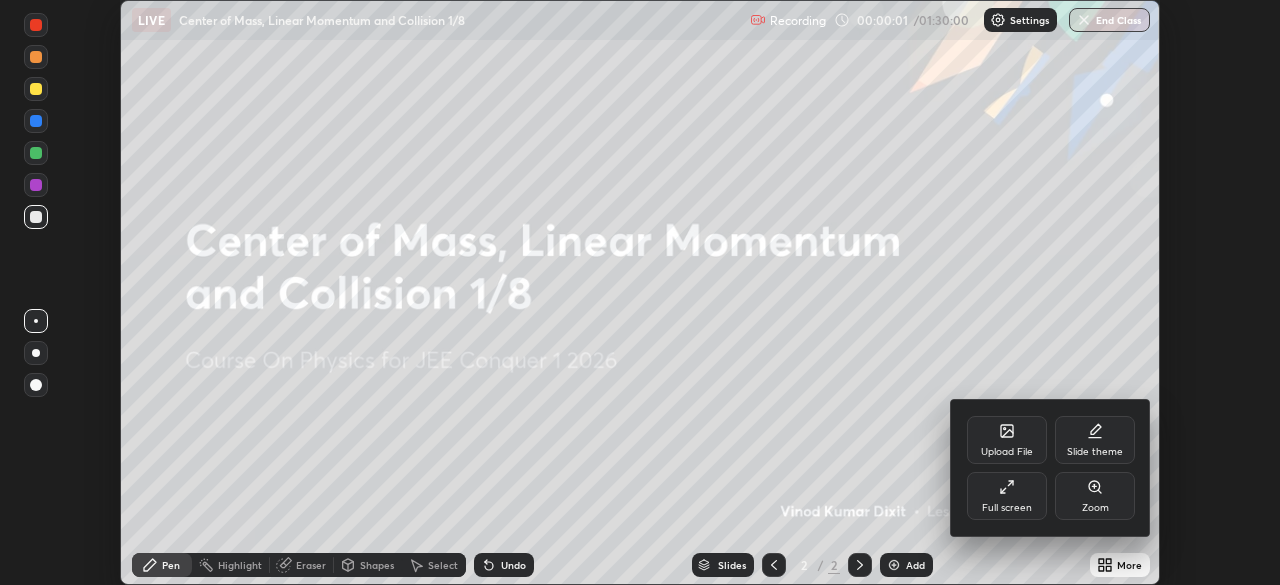 click on "Full screen" at bounding box center (1007, 508) 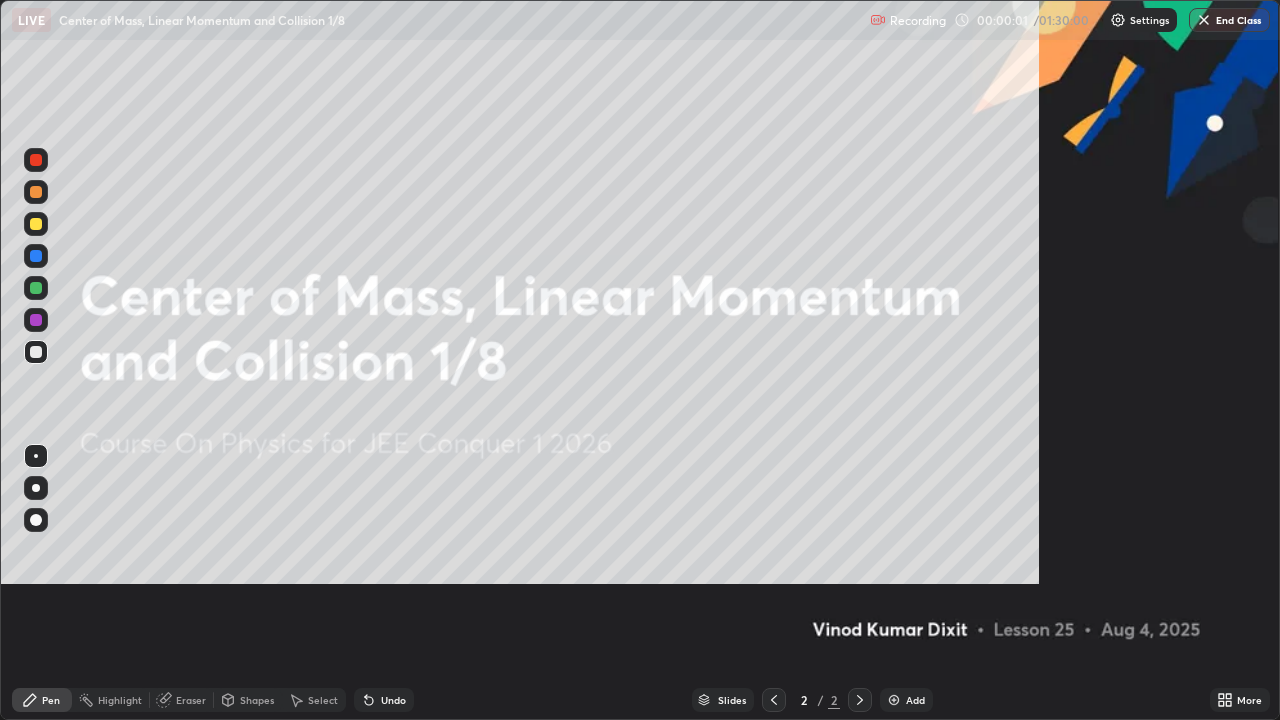 scroll, scrollTop: 99280, scrollLeft: 98720, axis: both 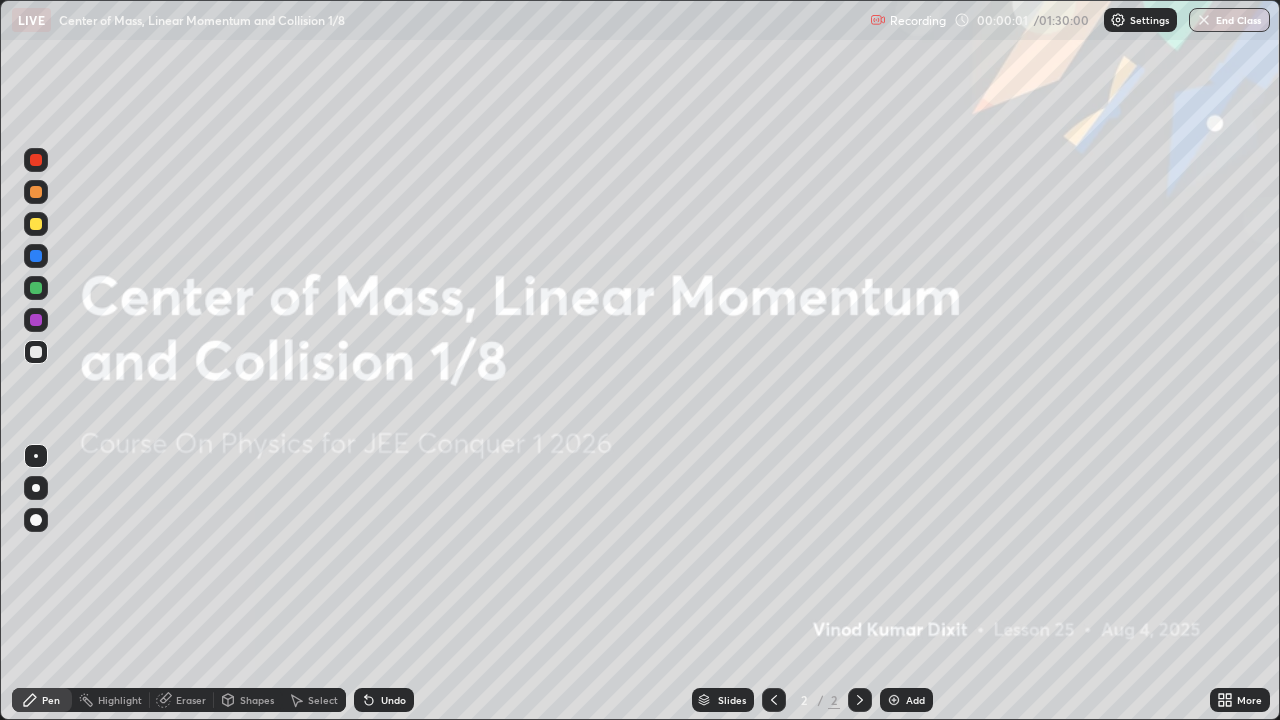 click on "Add" at bounding box center (915, 700) 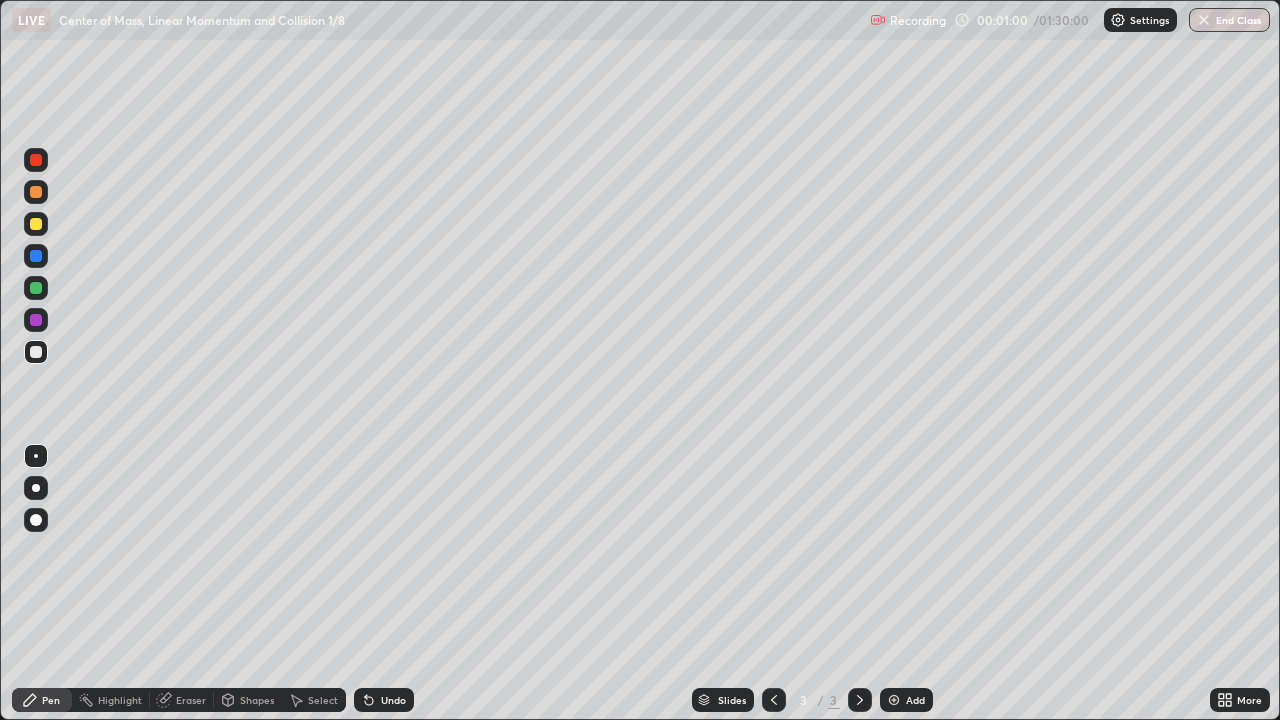 click at bounding box center [36, 224] 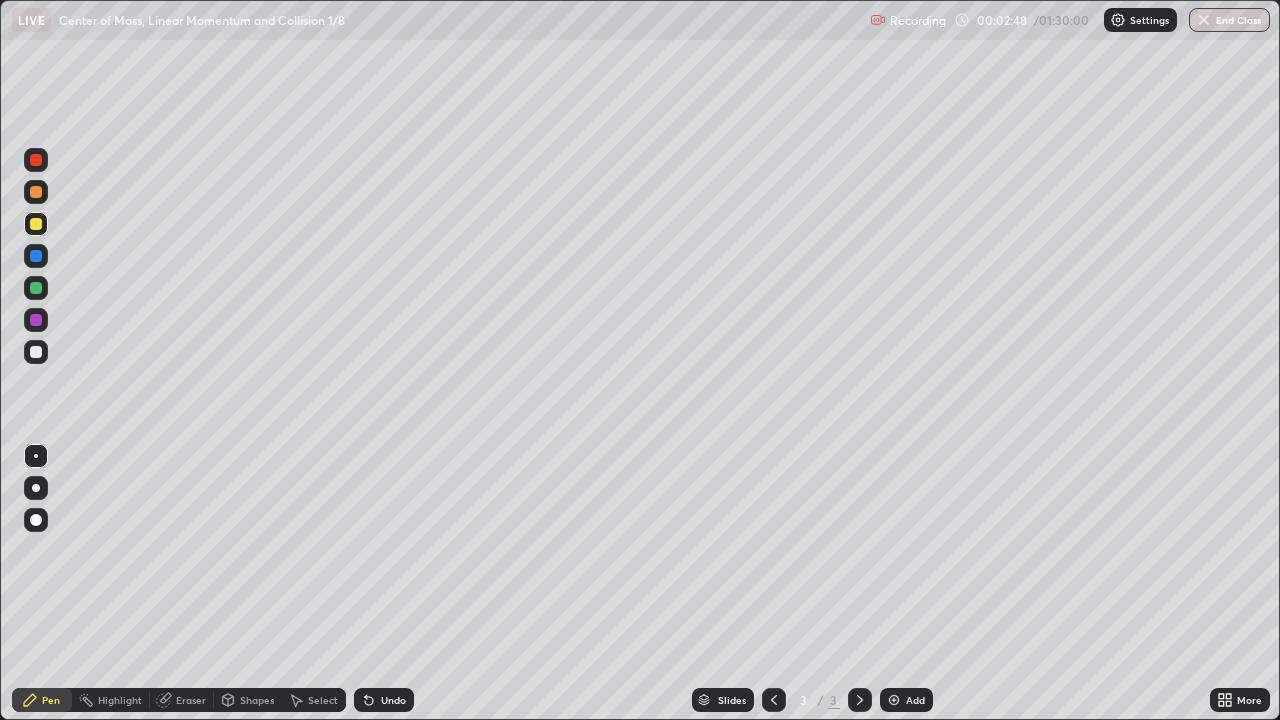 click at bounding box center [36, 352] 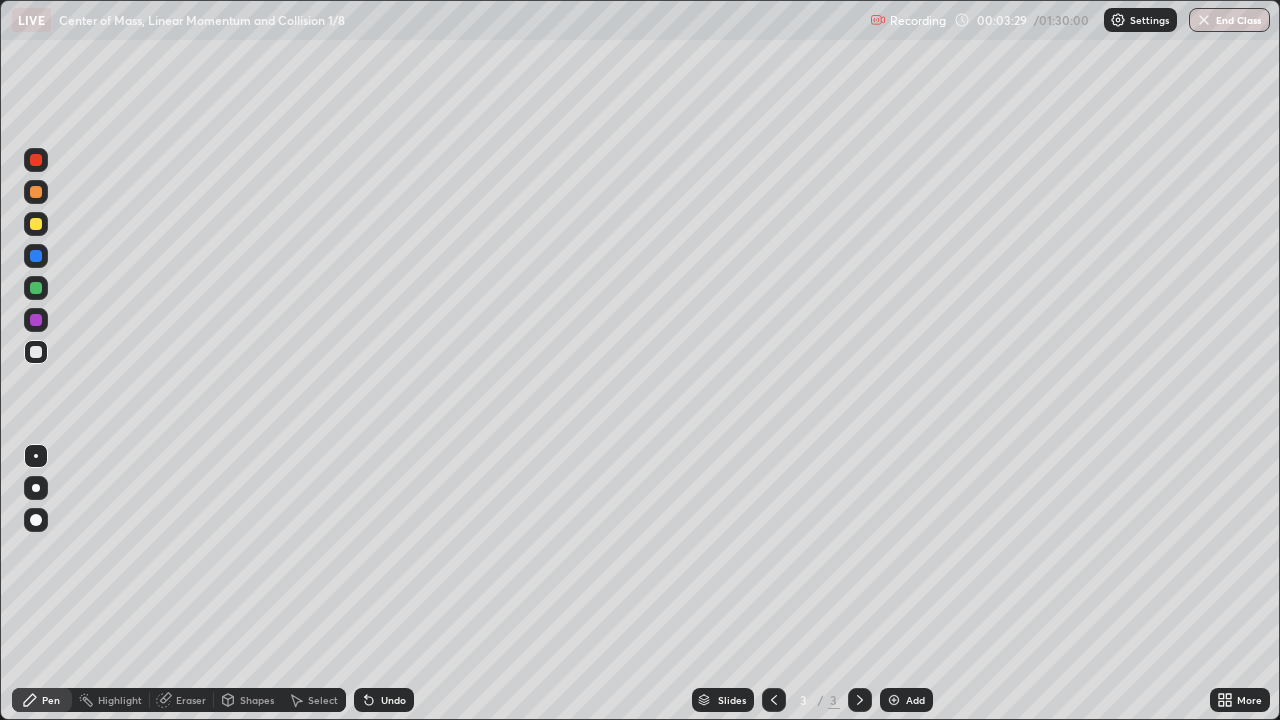 click on "Eraser" at bounding box center [191, 700] 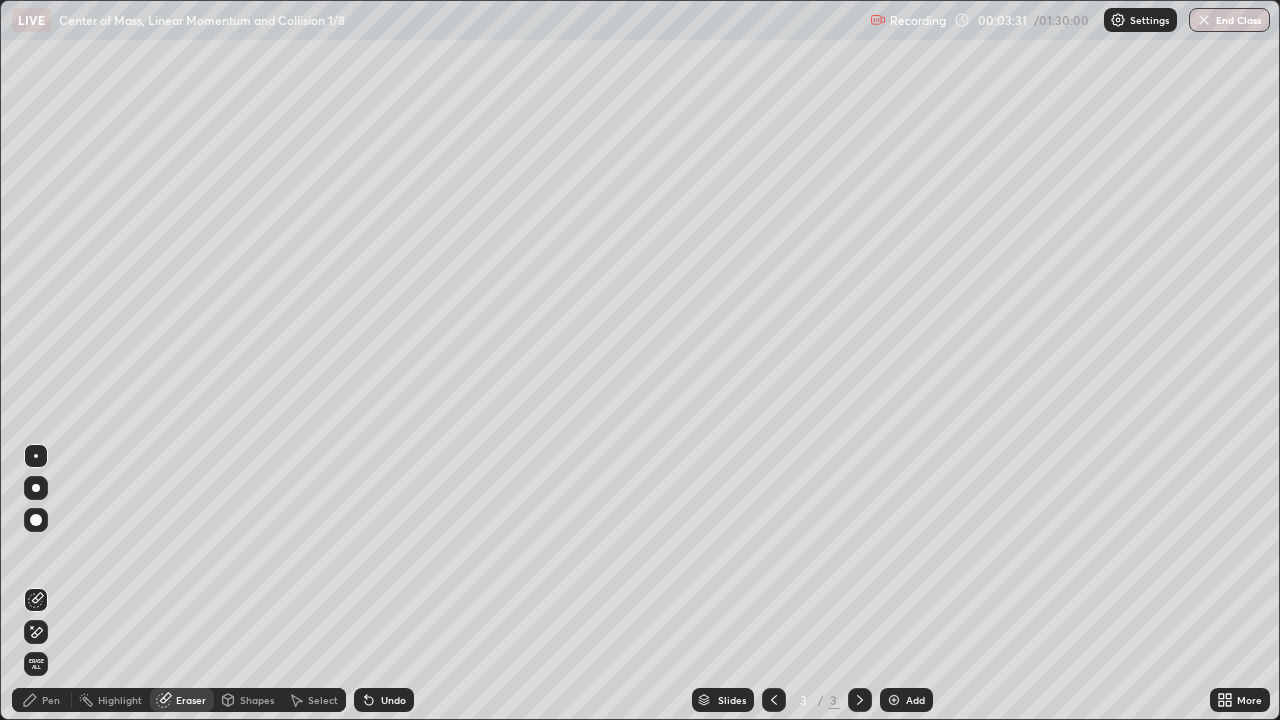 click on "Pen" at bounding box center (42, 700) 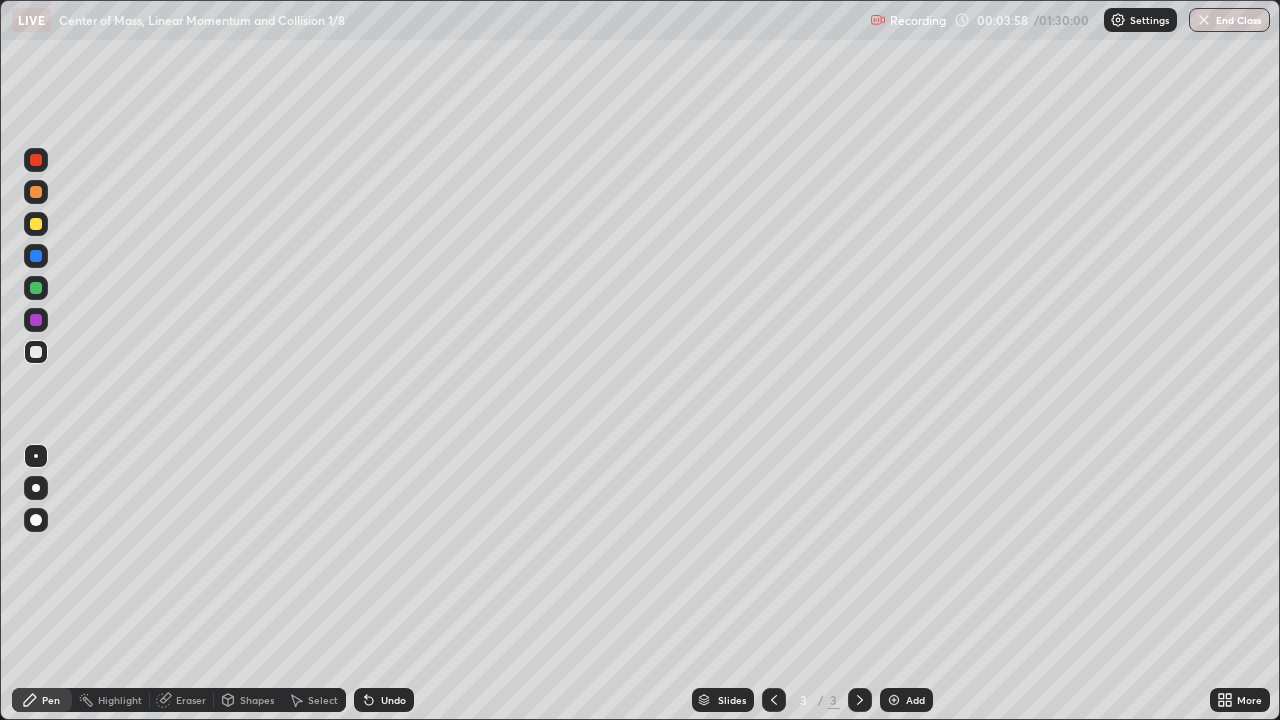 click on "Shapes" at bounding box center (257, 700) 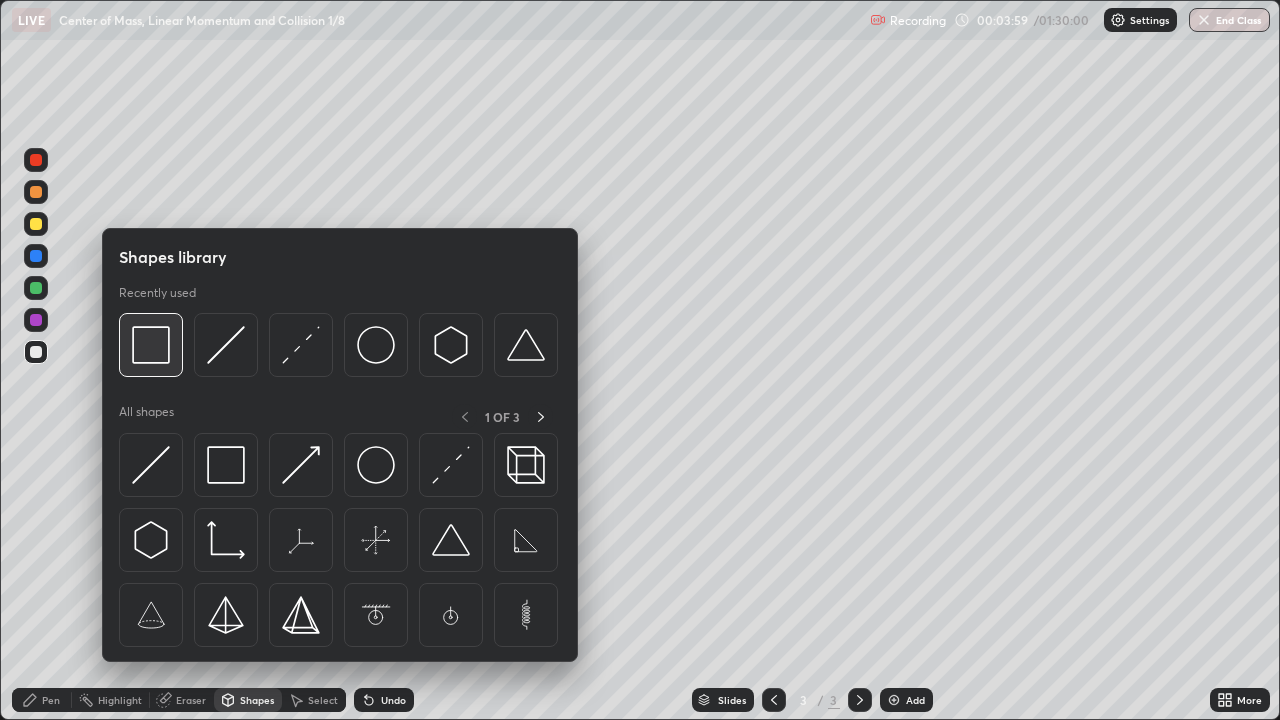 click at bounding box center (151, 345) 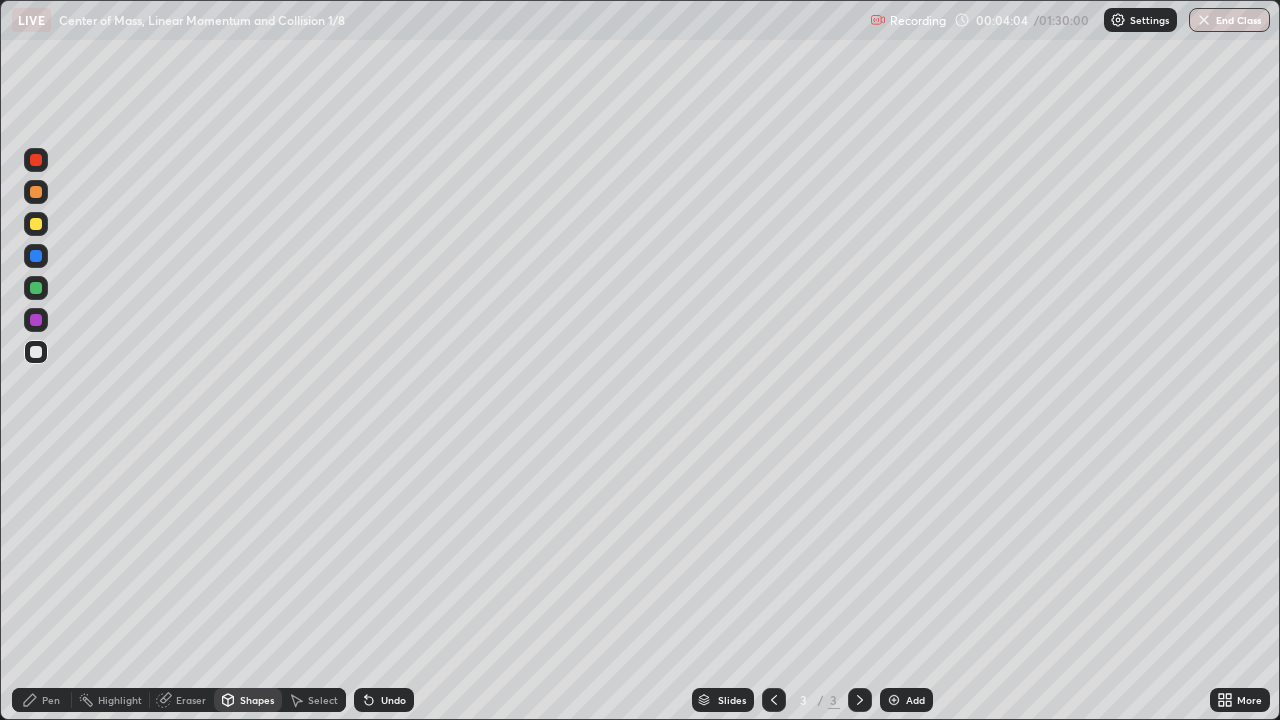 click on "Pen" at bounding box center (51, 700) 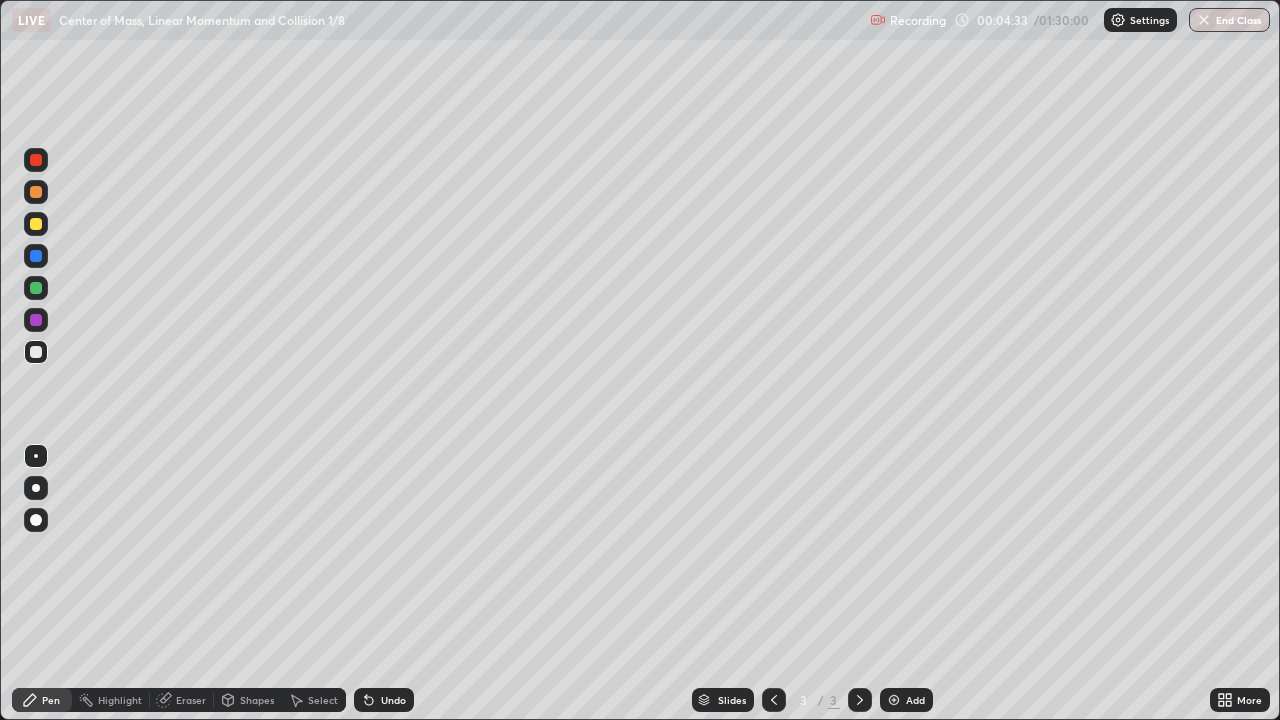 click at bounding box center [36, 224] 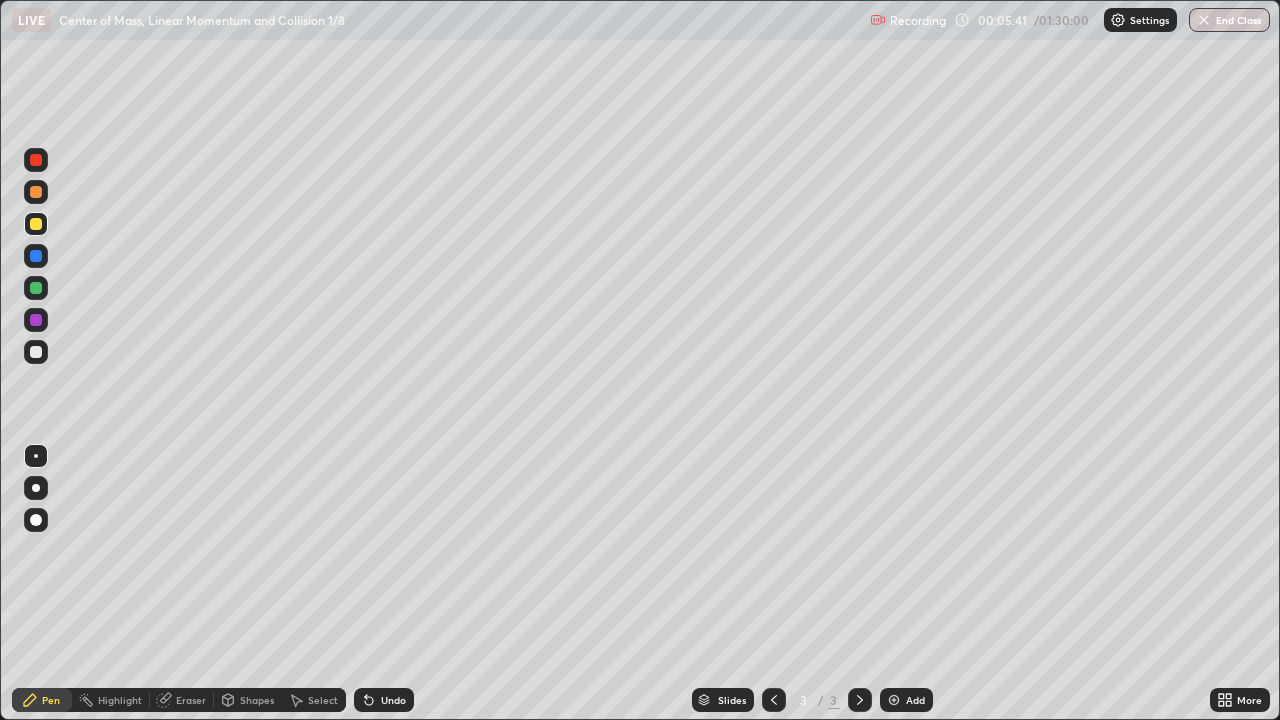 click at bounding box center [894, 700] 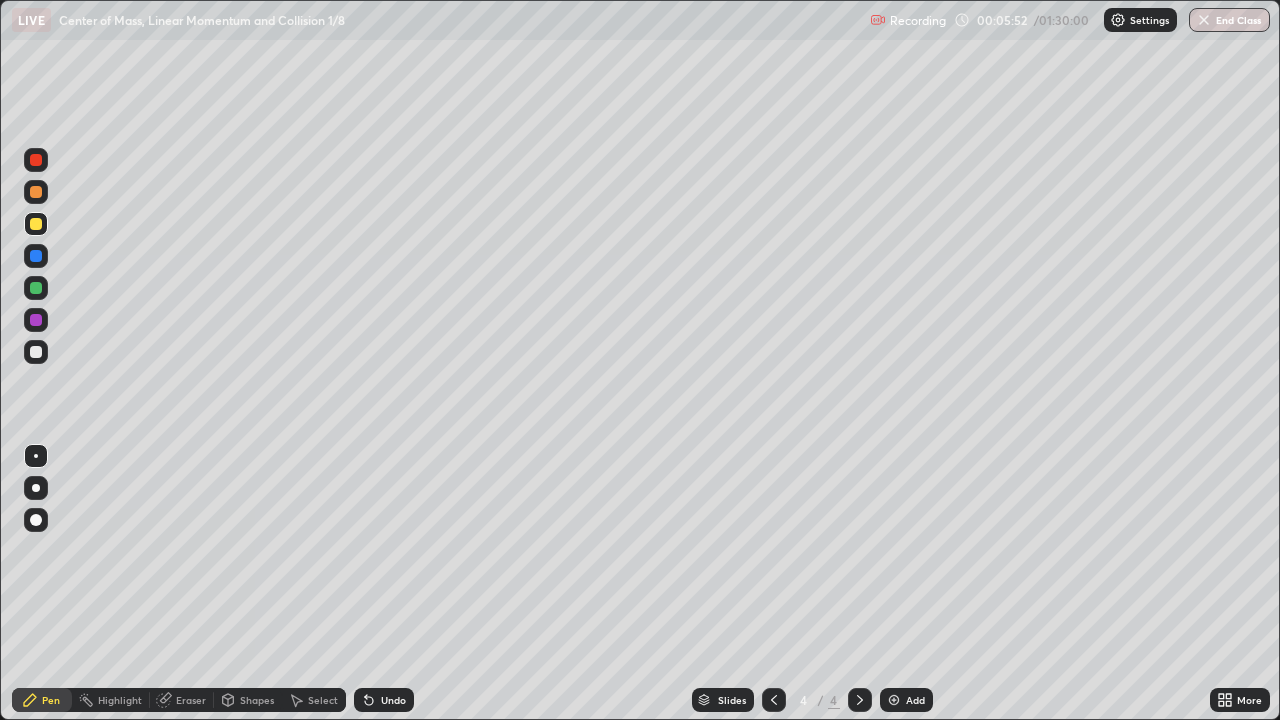 click on "Shapes" at bounding box center (257, 700) 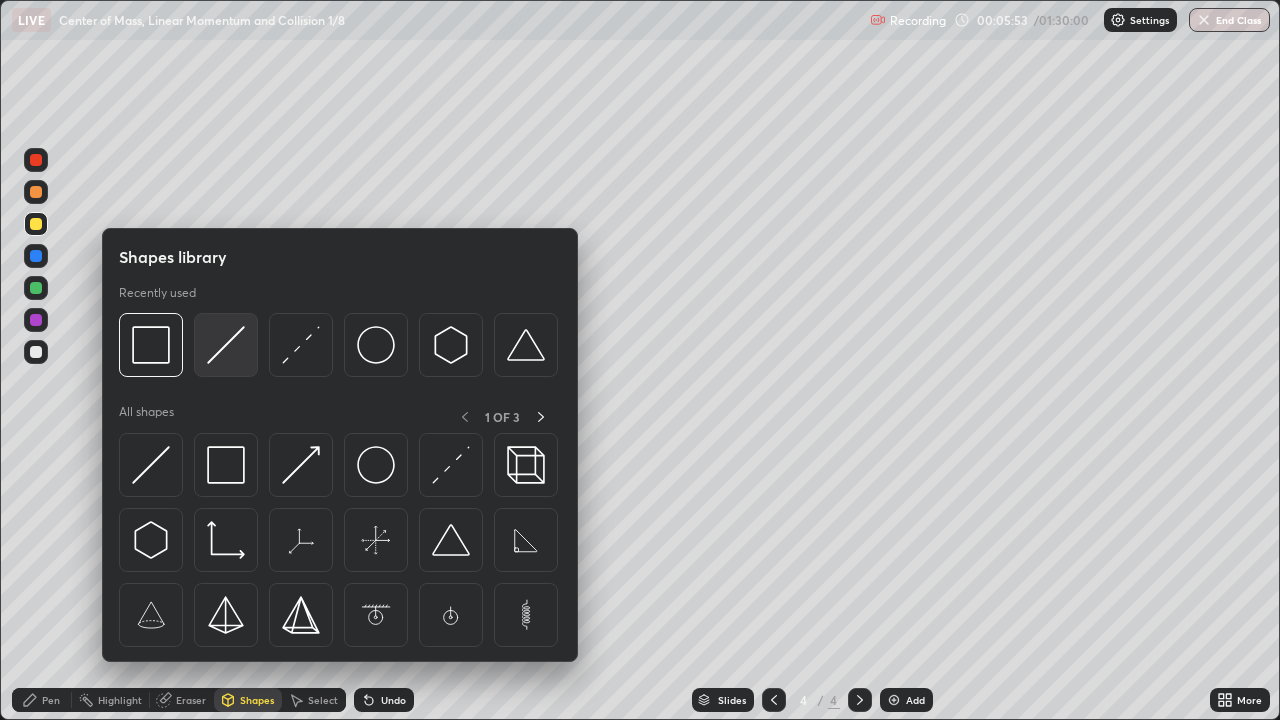 click at bounding box center [226, 345] 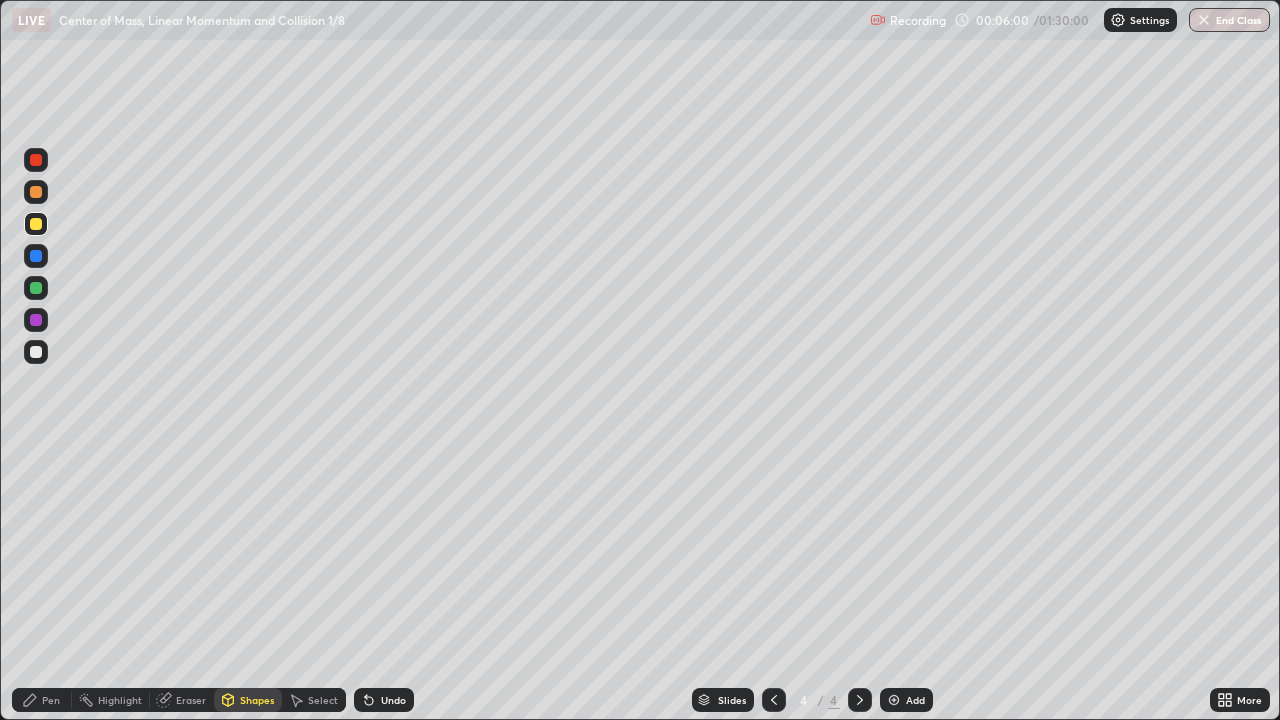click on "Pen" at bounding box center [51, 700] 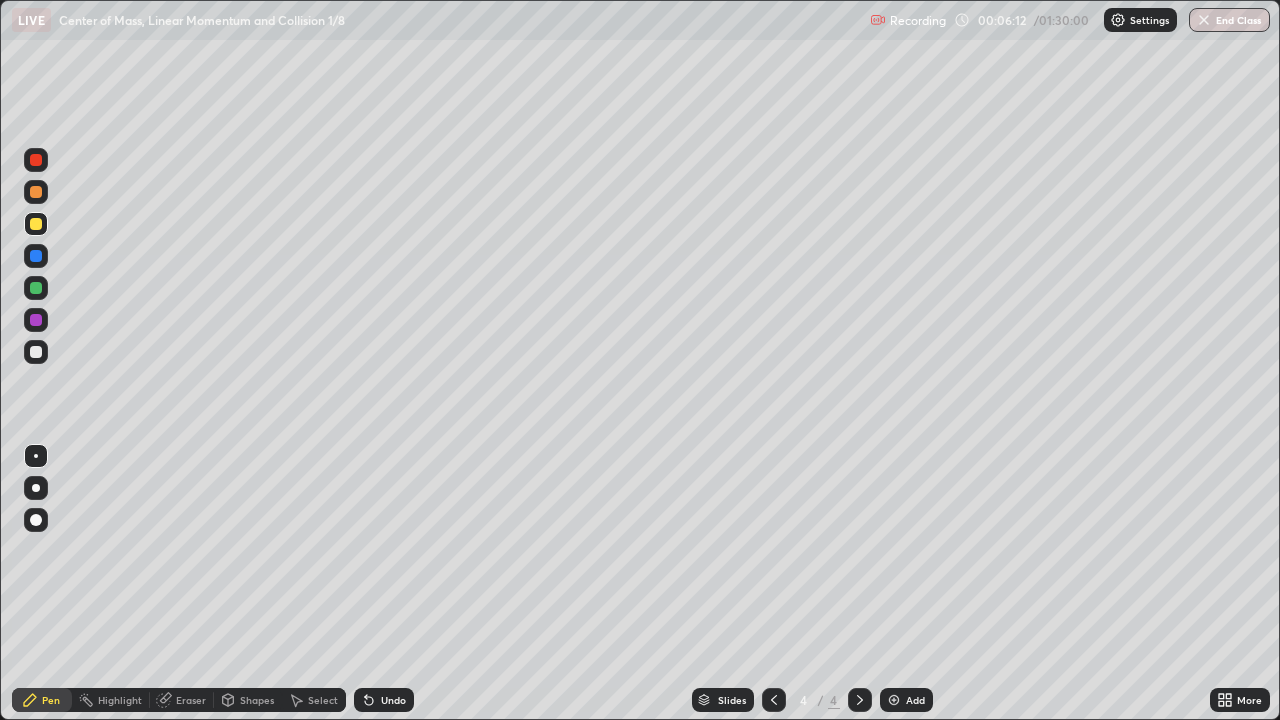 click on "Shapes" at bounding box center (257, 700) 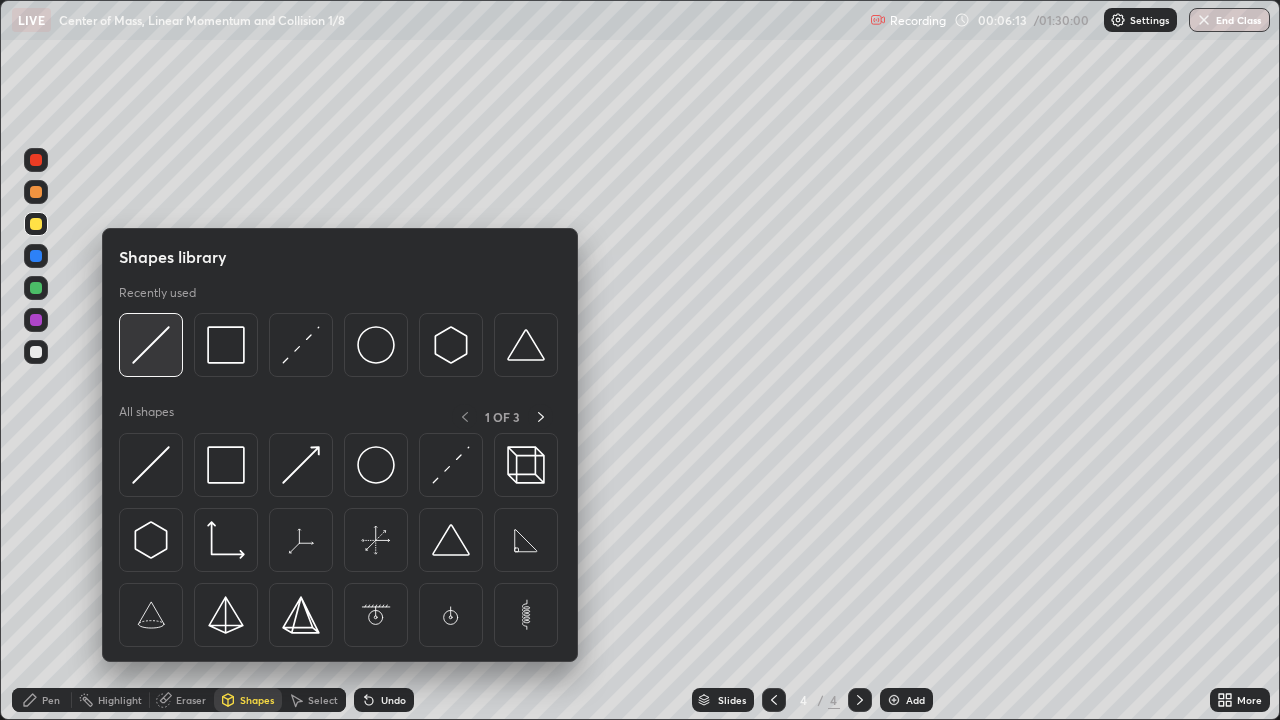 click at bounding box center (151, 345) 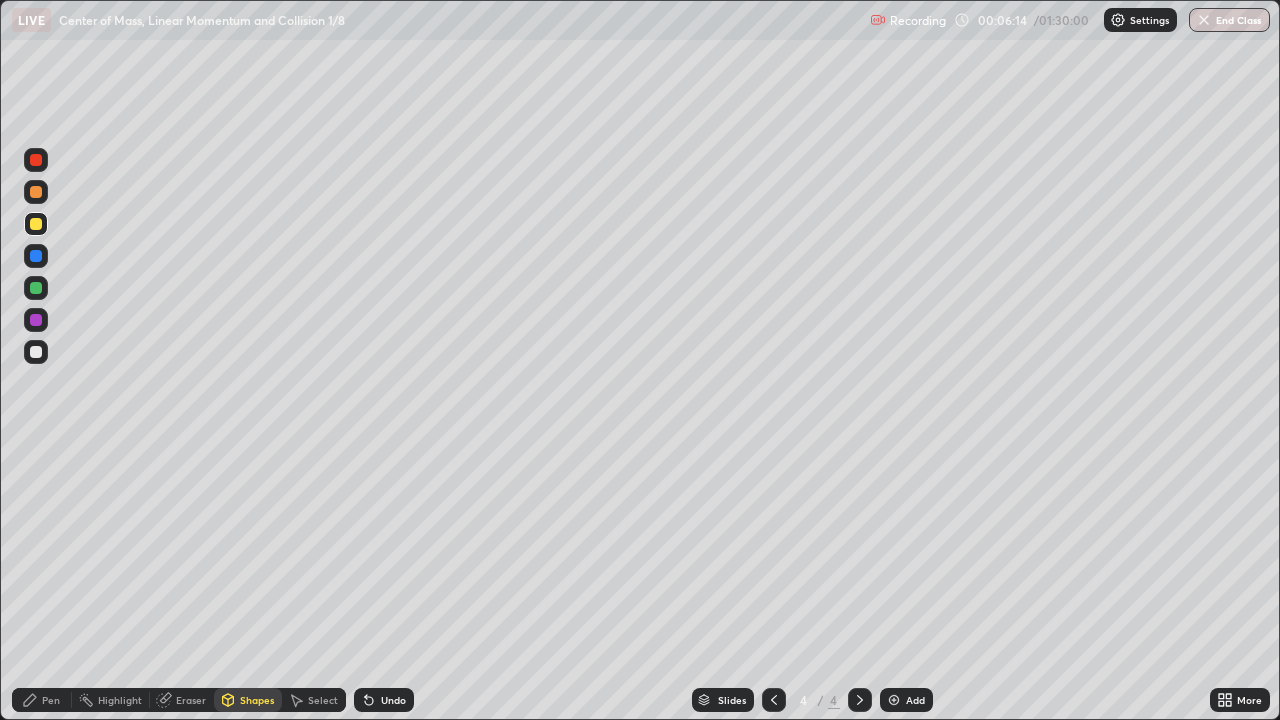 click at bounding box center [36, 288] 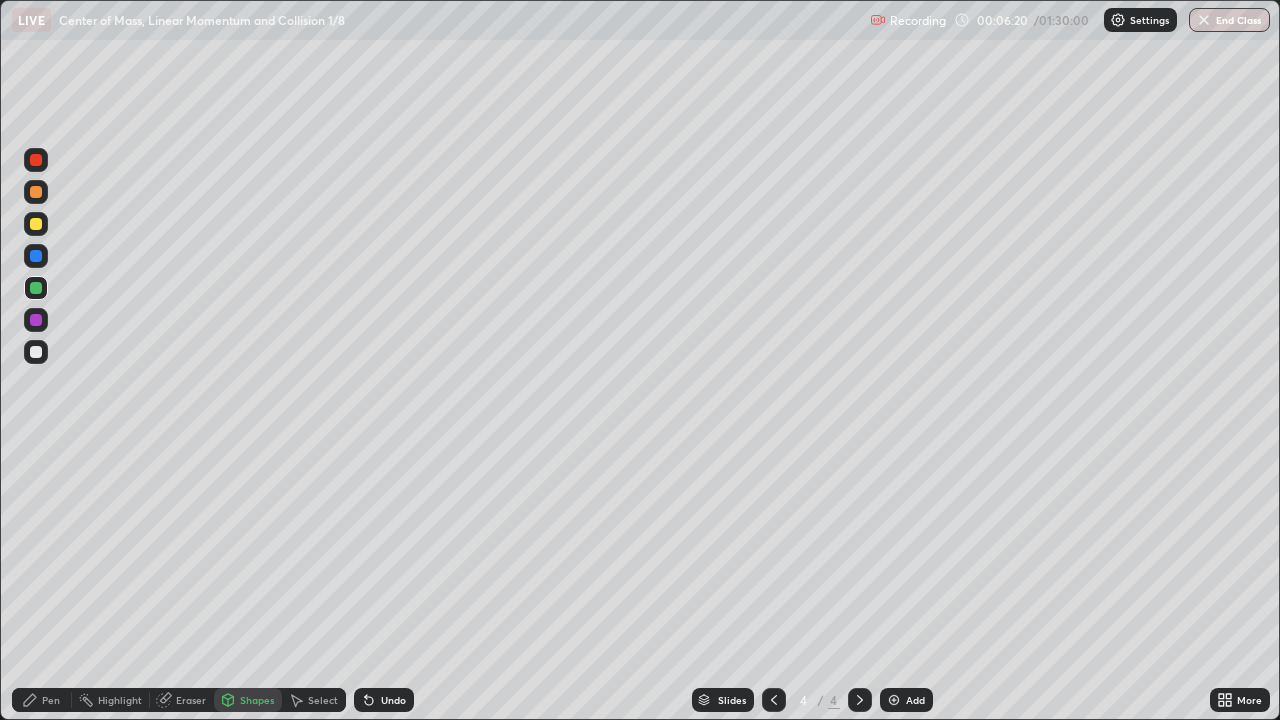 click on "Pen" at bounding box center (42, 700) 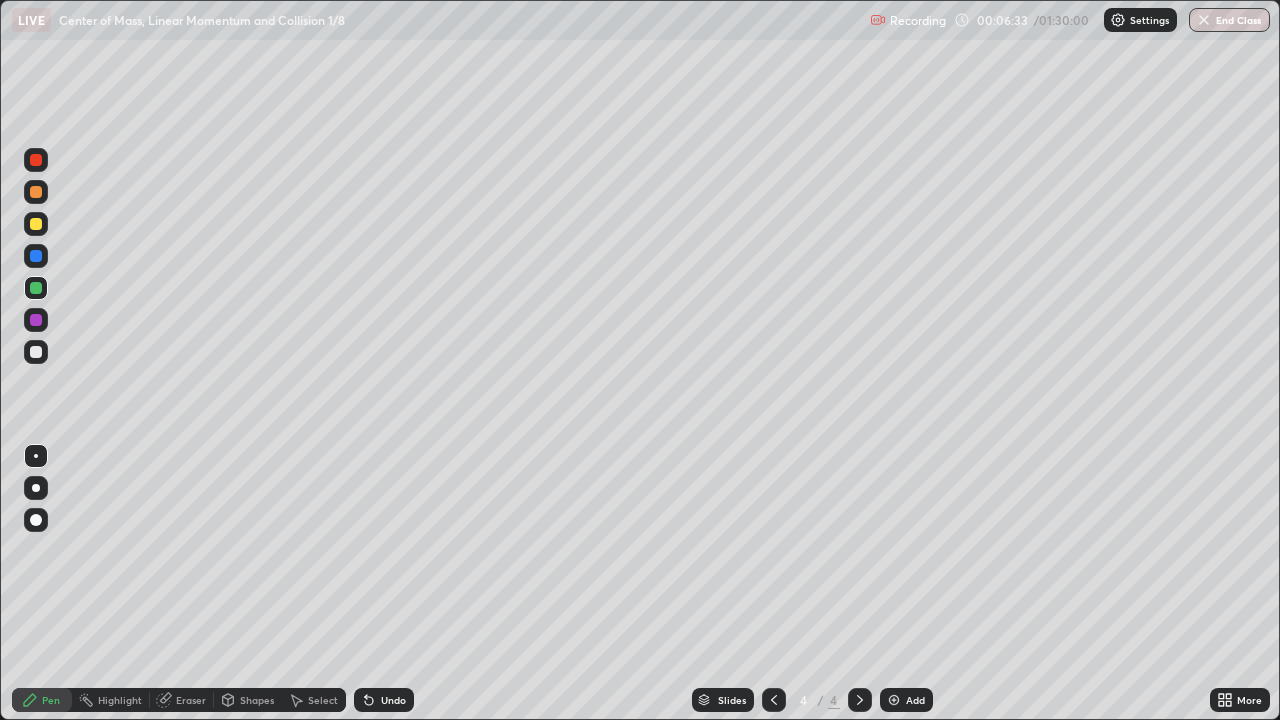 click on "Shapes" at bounding box center [257, 700] 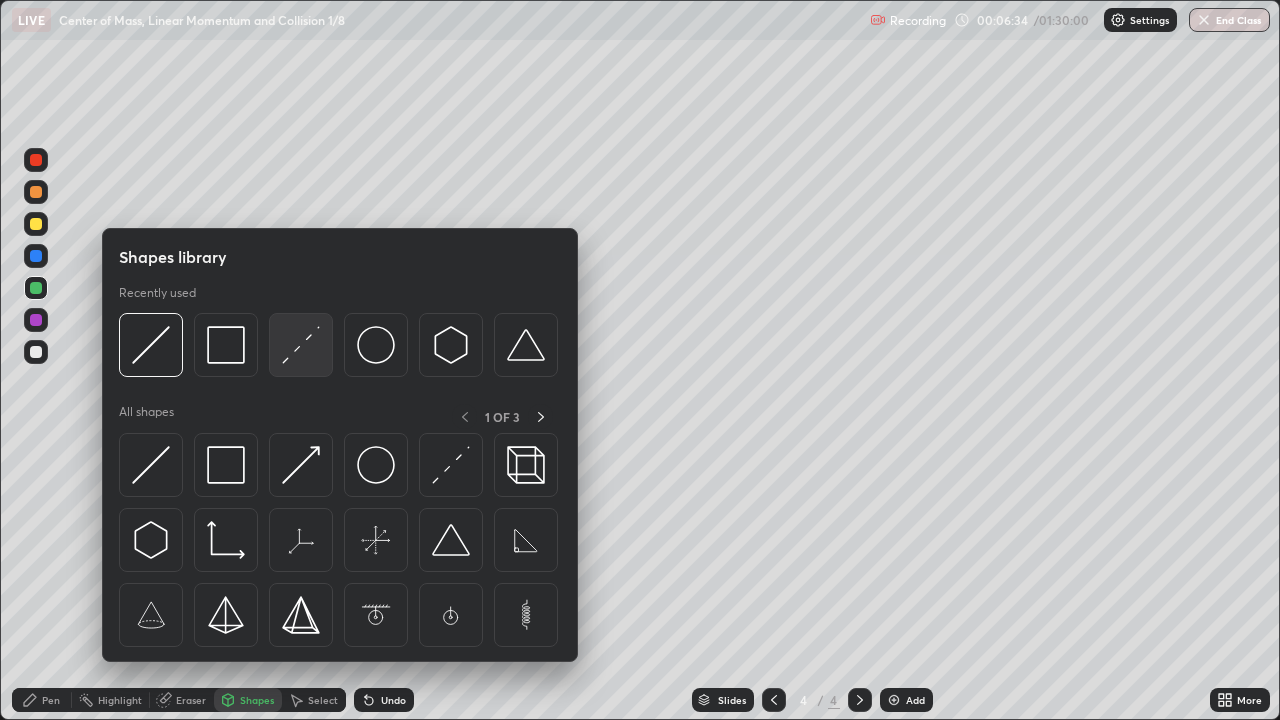 click at bounding box center (301, 345) 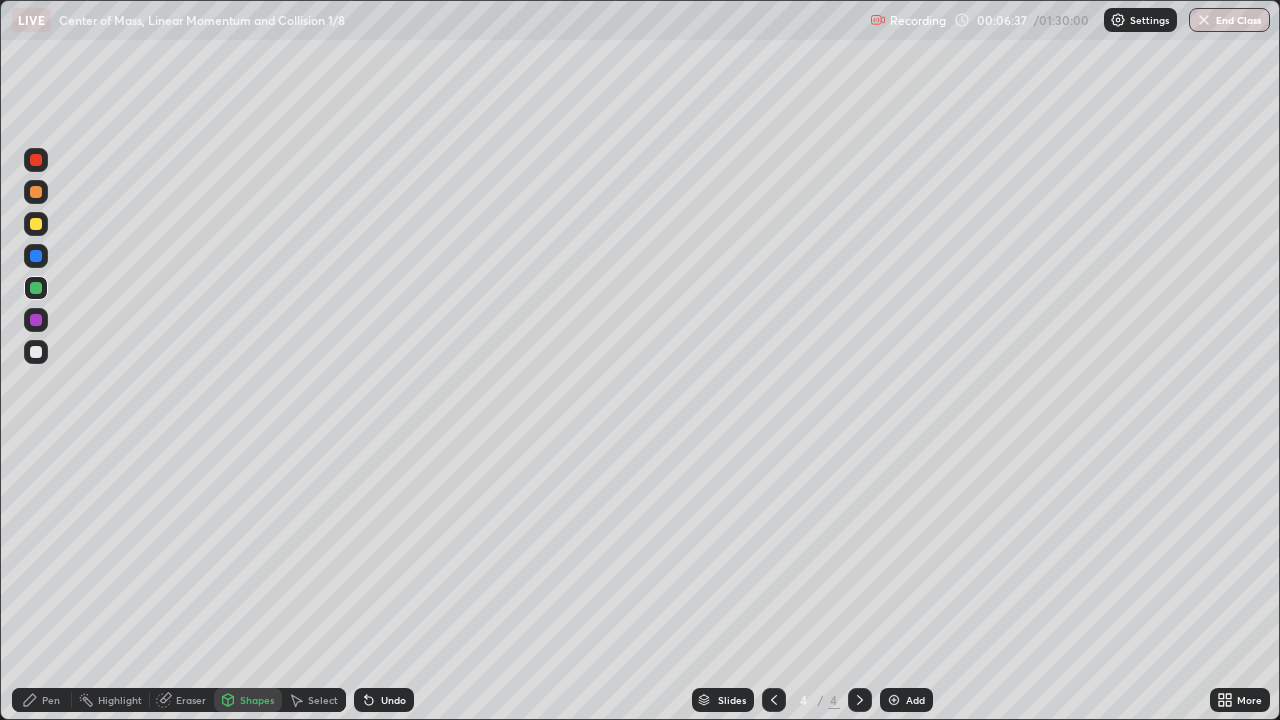 click on "Pen" at bounding box center [42, 700] 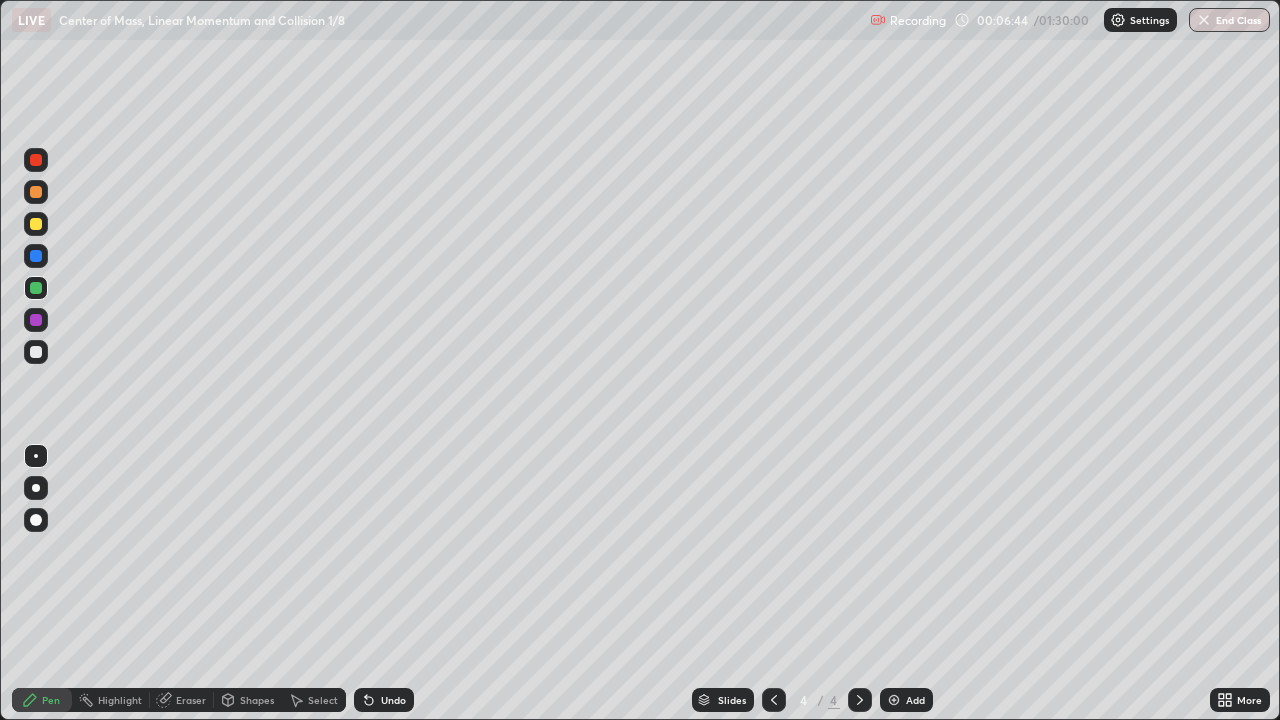 click on "Shapes" at bounding box center [248, 700] 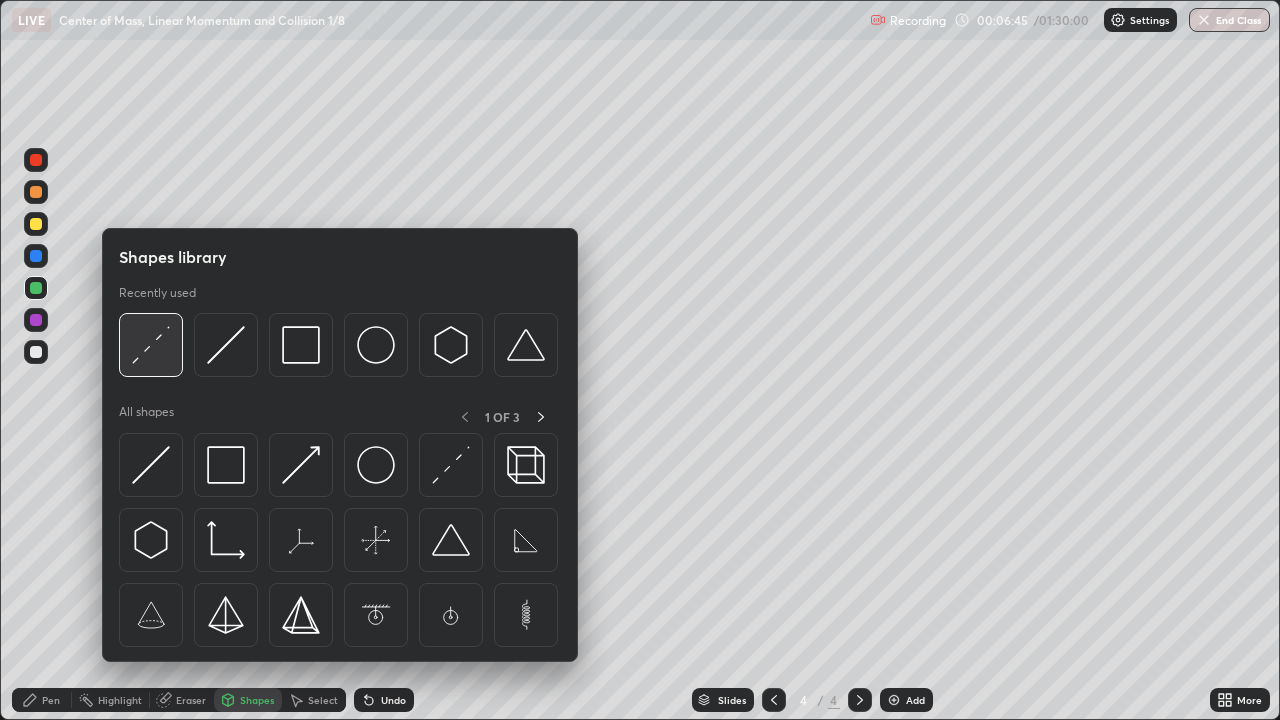 click at bounding box center (151, 345) 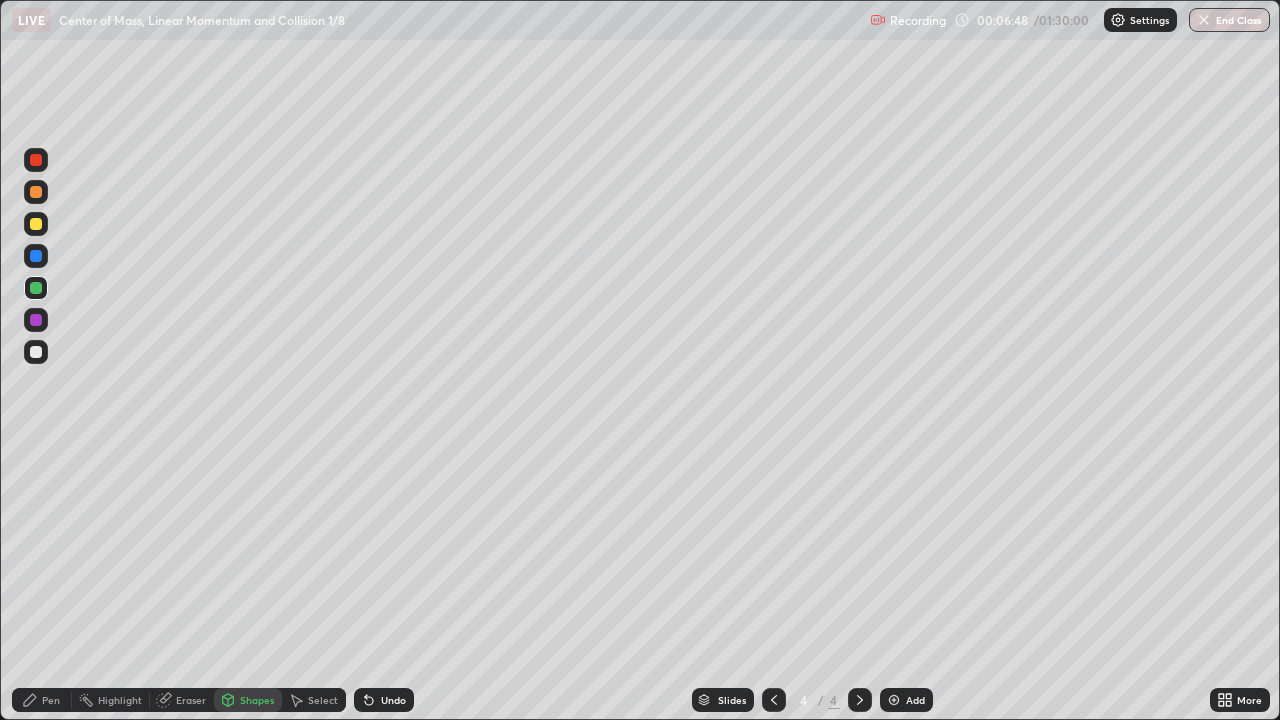 click on "Pen" at bounding box center [42, 700] 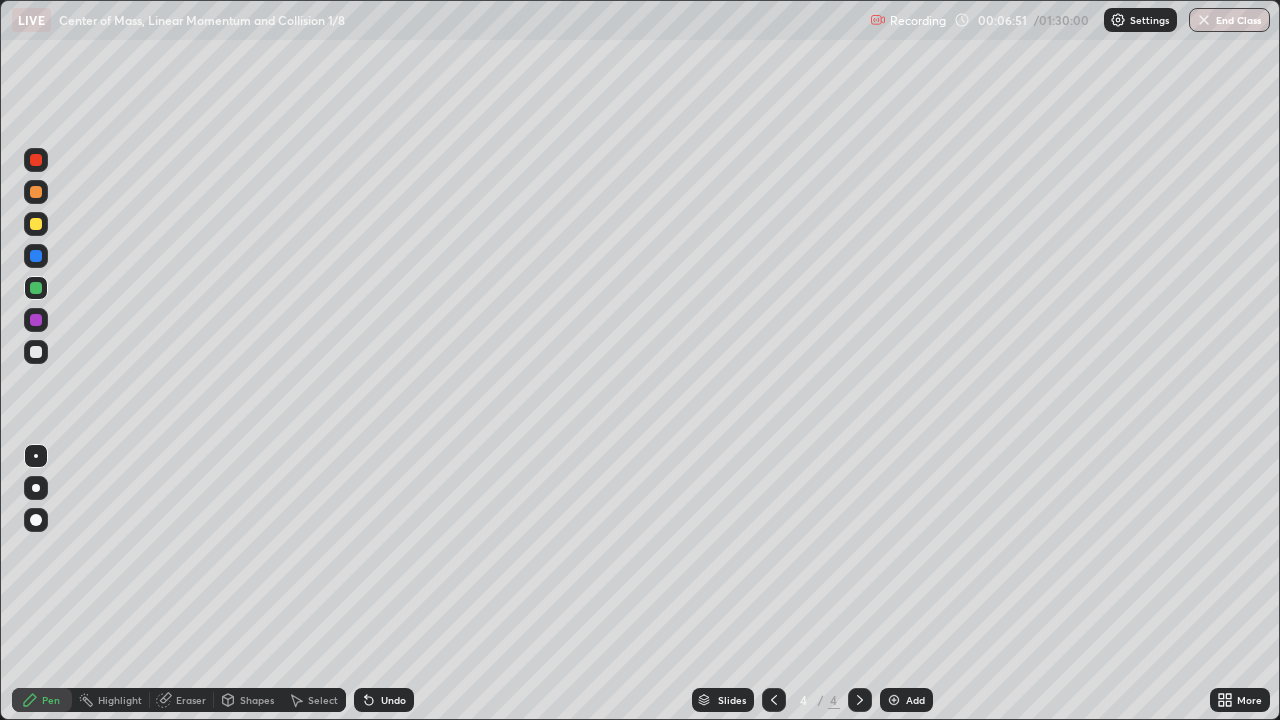 click at bounding box center (36, 352) 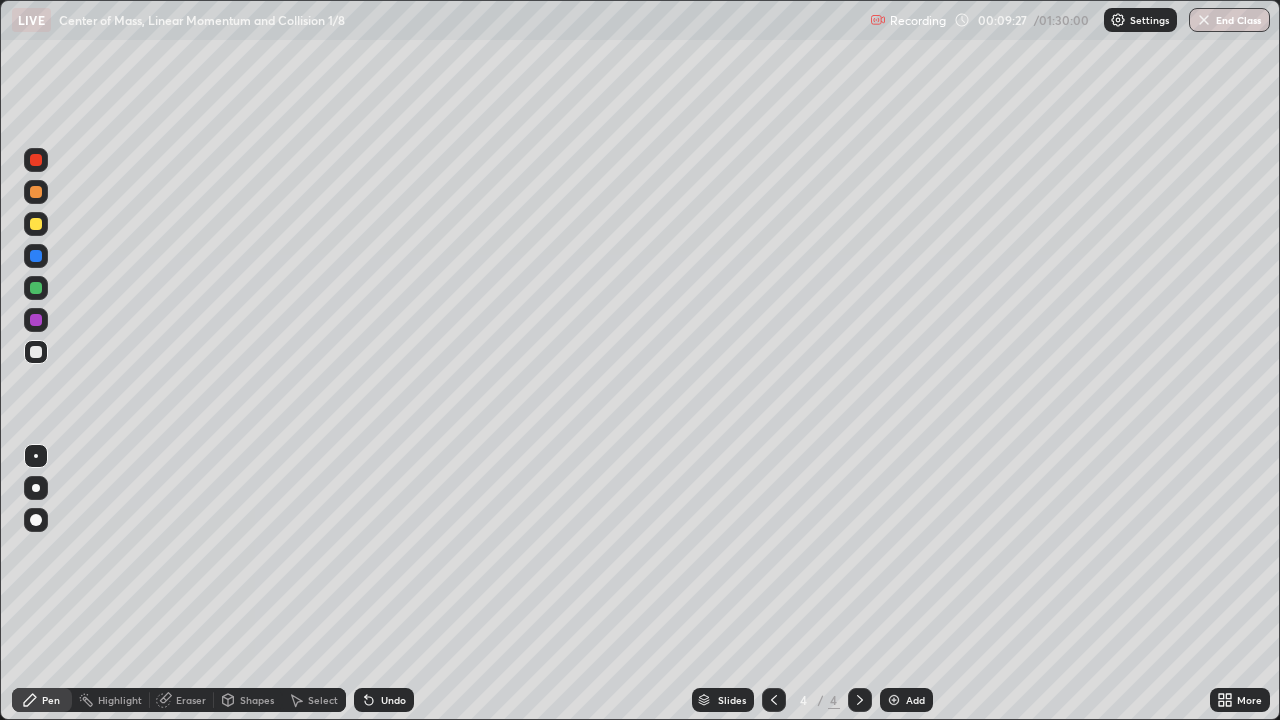 click on "Shapes" at bounding box center (257, 700) 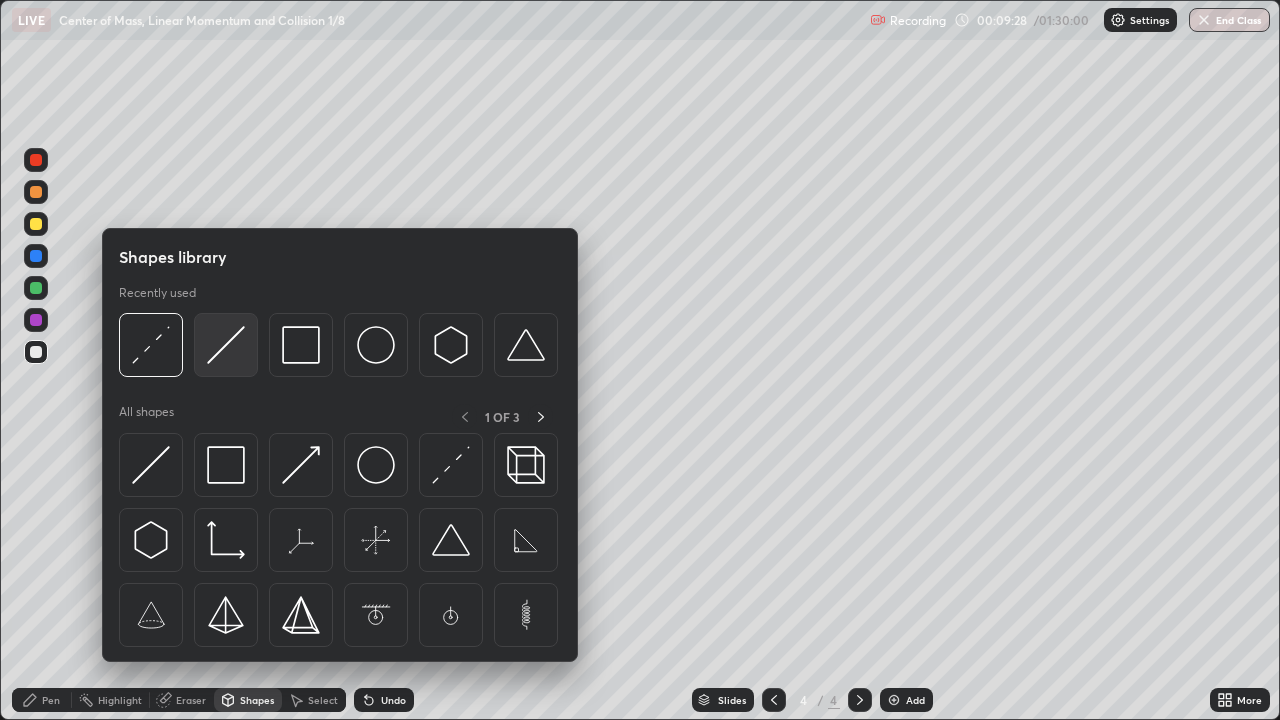 click at bounding box center [226, 345] 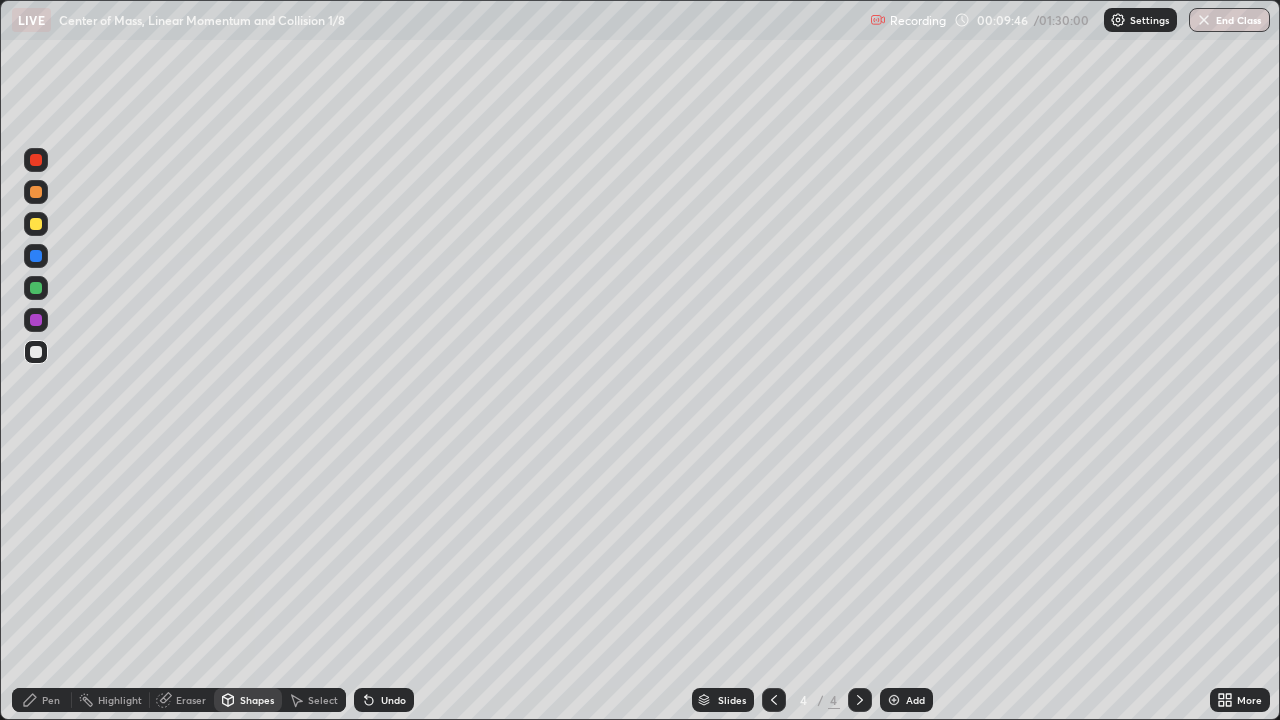 click at bounding box center [36, 224] 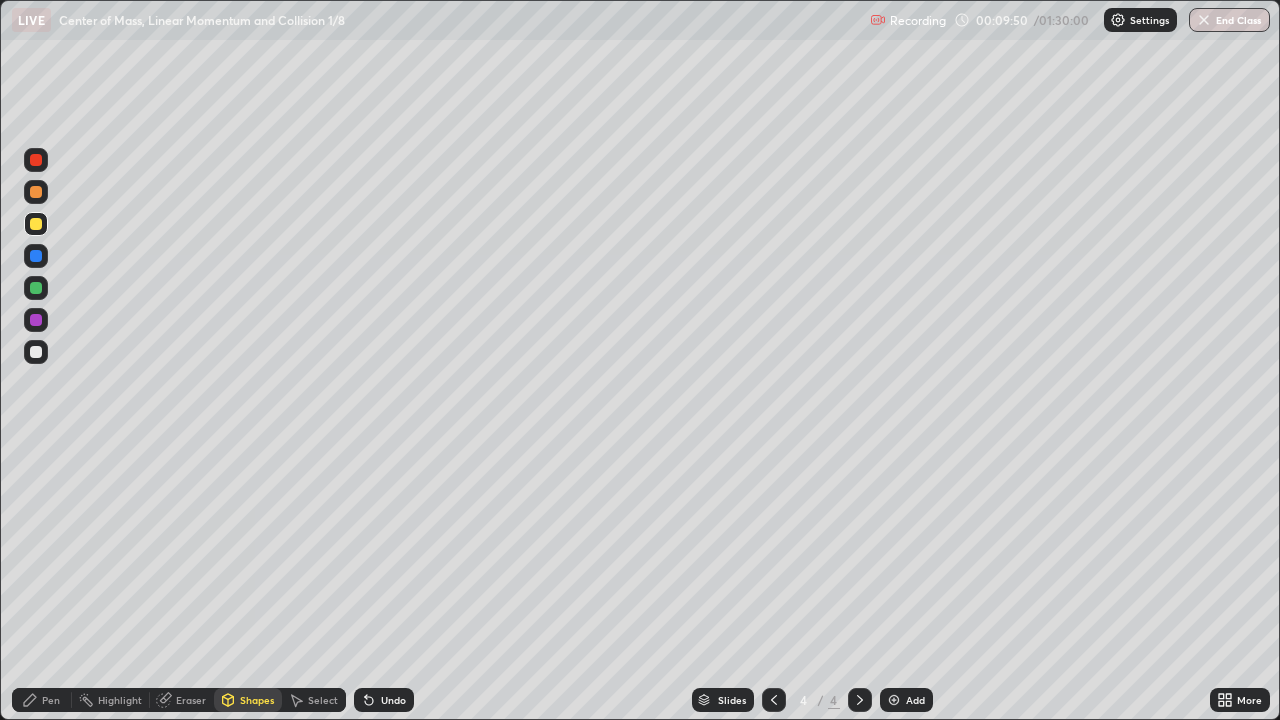 click on "Eraser" at bounding box center [191, 700] 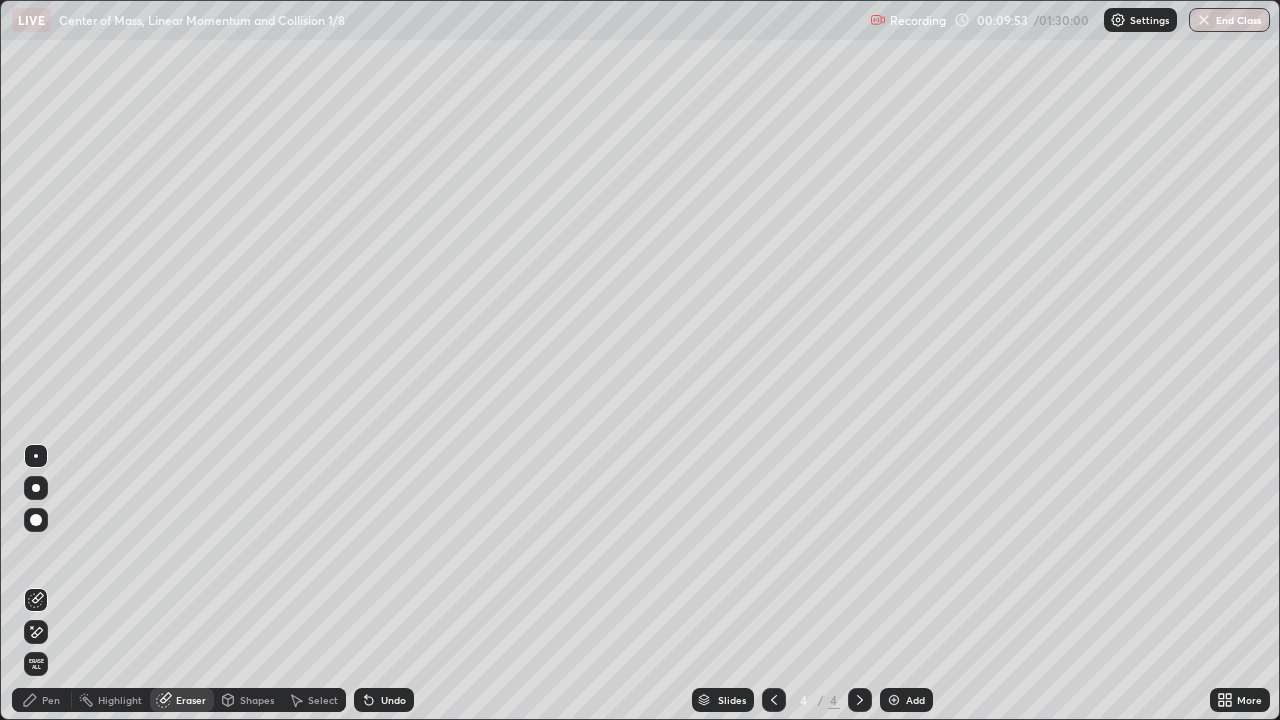 click on "Pen" at bounding box center (51, 700) 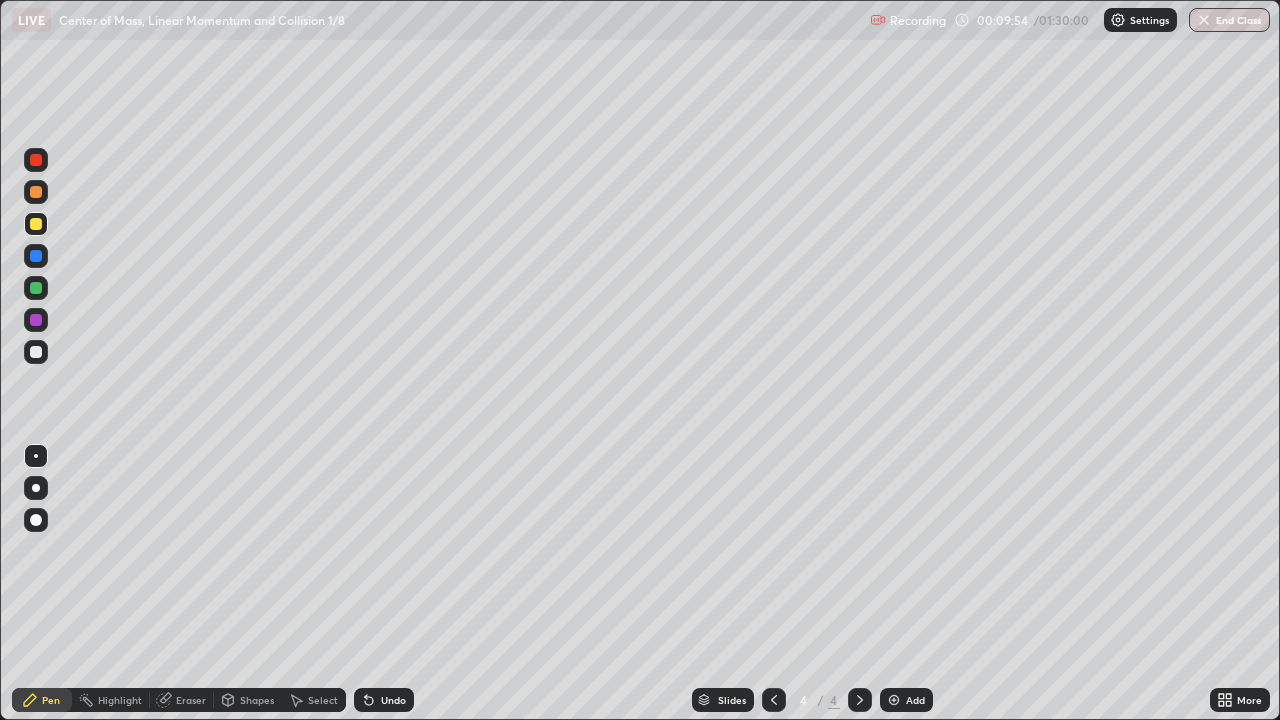 click at bounding box center (36, 288) 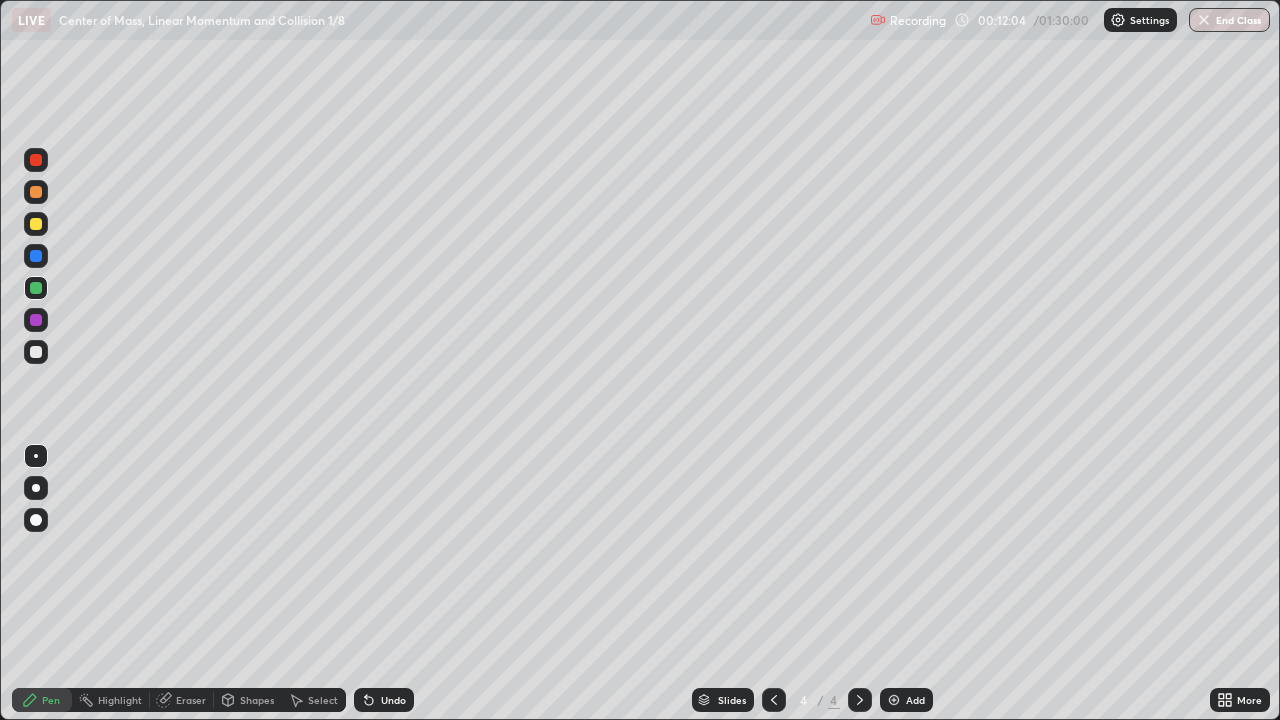 click on "Add" at bounding box center [906, 700] 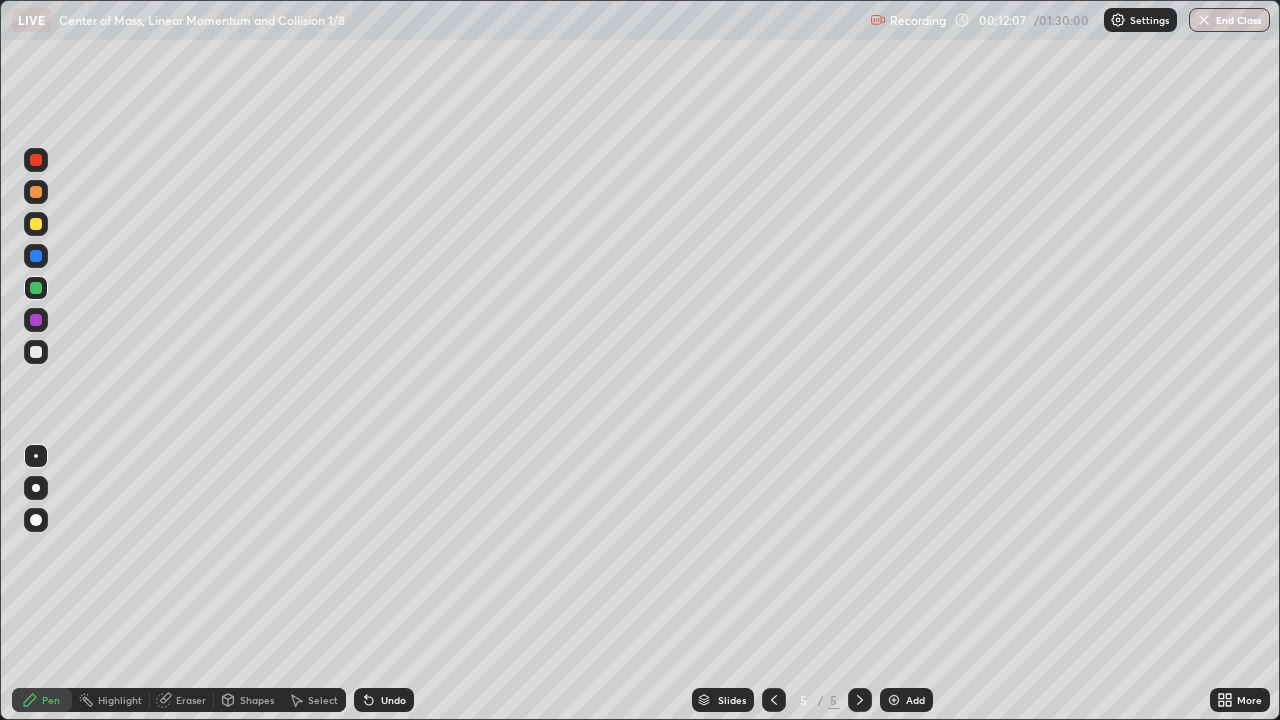 click at bounding box center (36, 224) 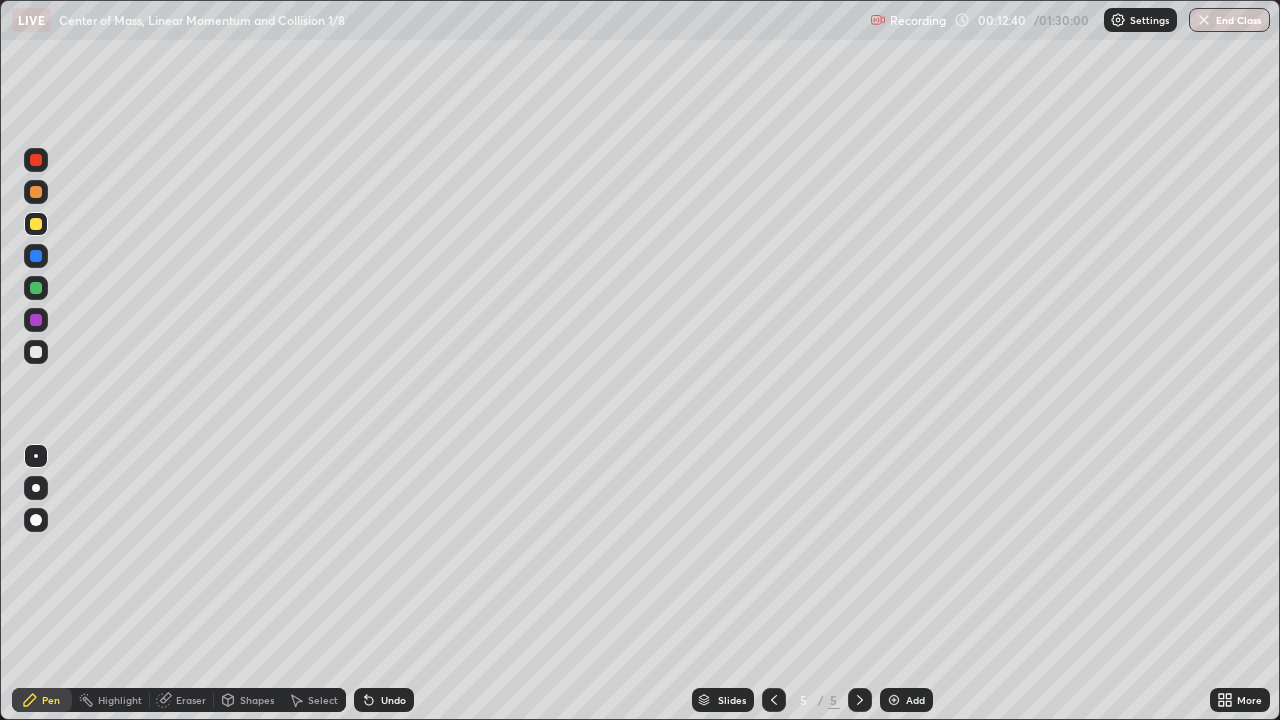 click at bounding box center (36, 352) 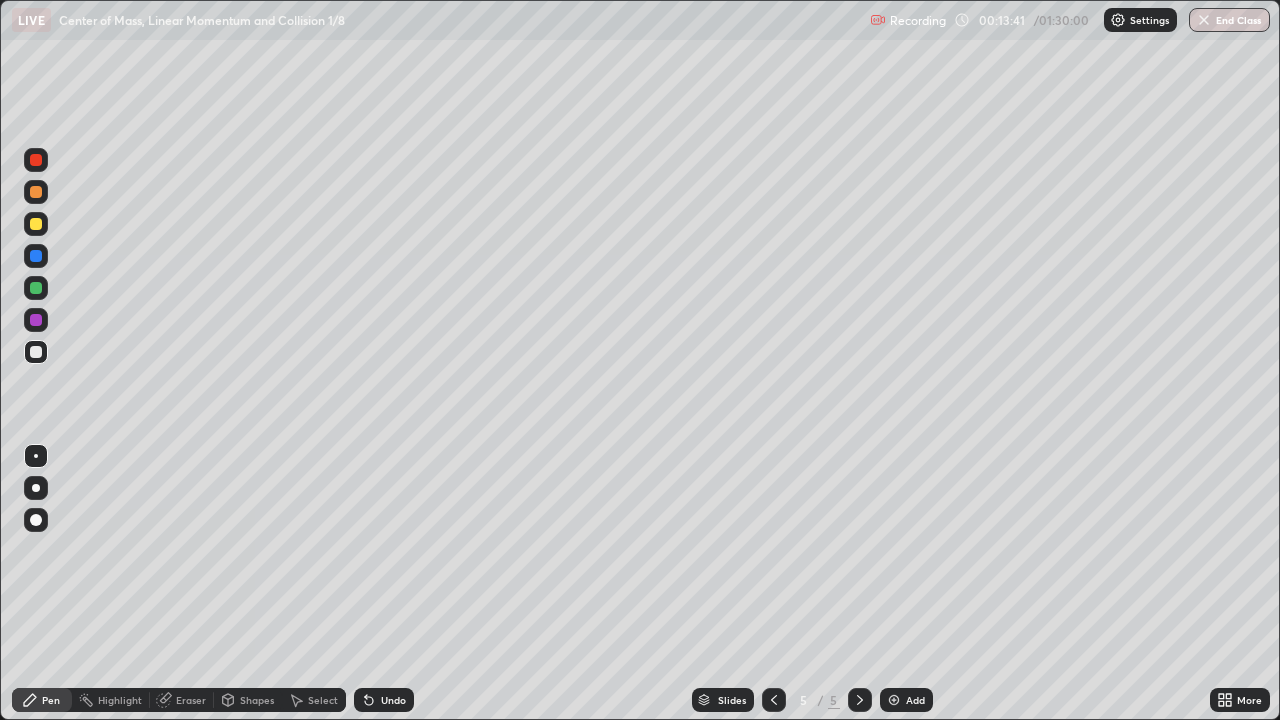 click at bounding box center [36, 224] 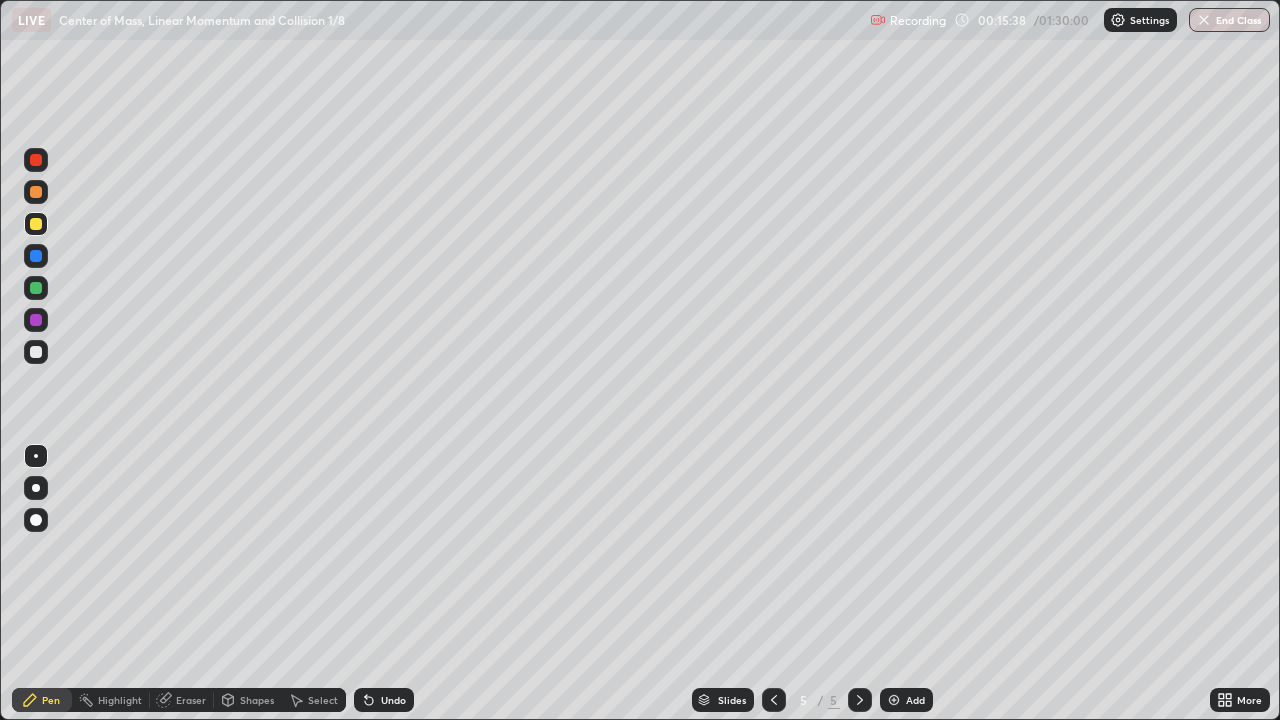 click 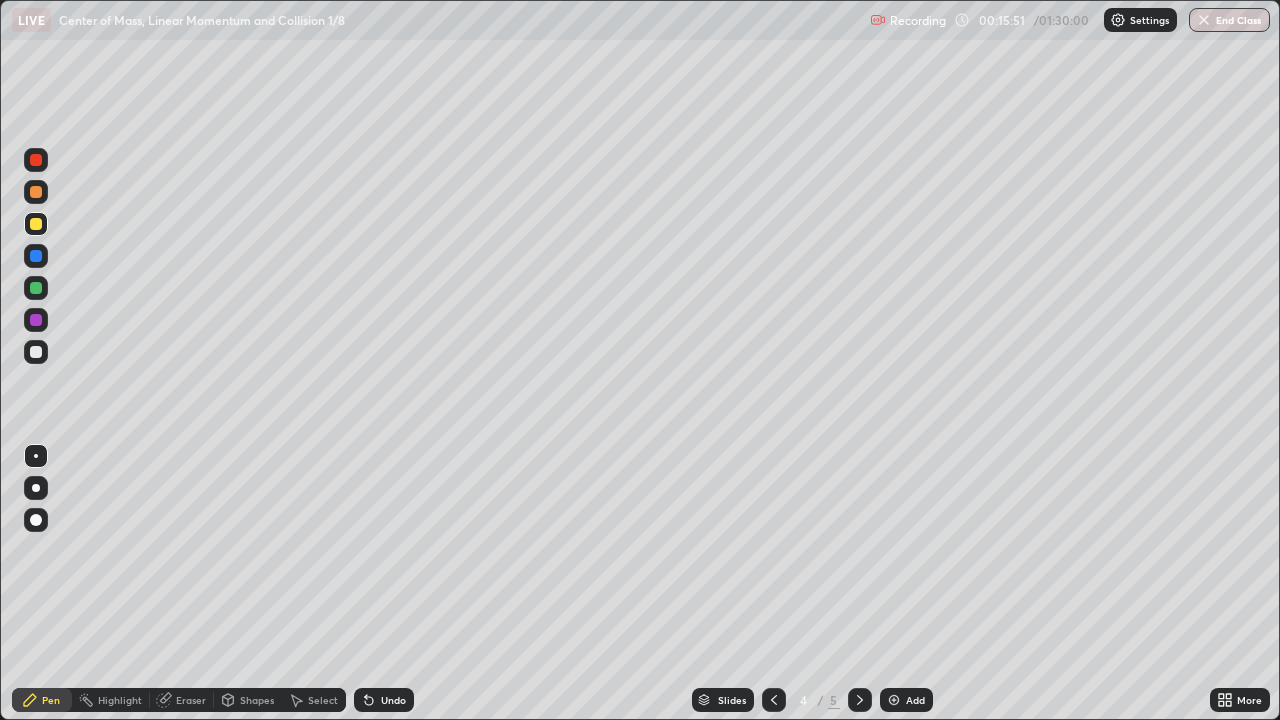 click 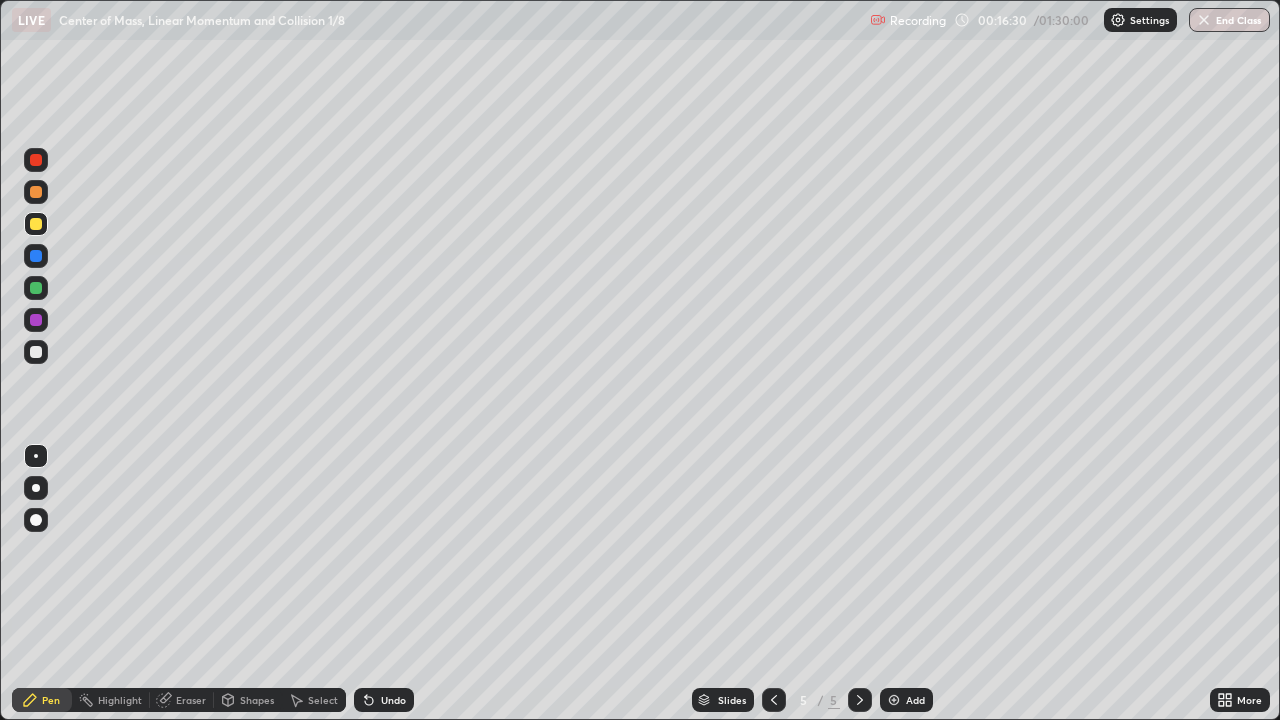 click at bounding box center (36, 352) 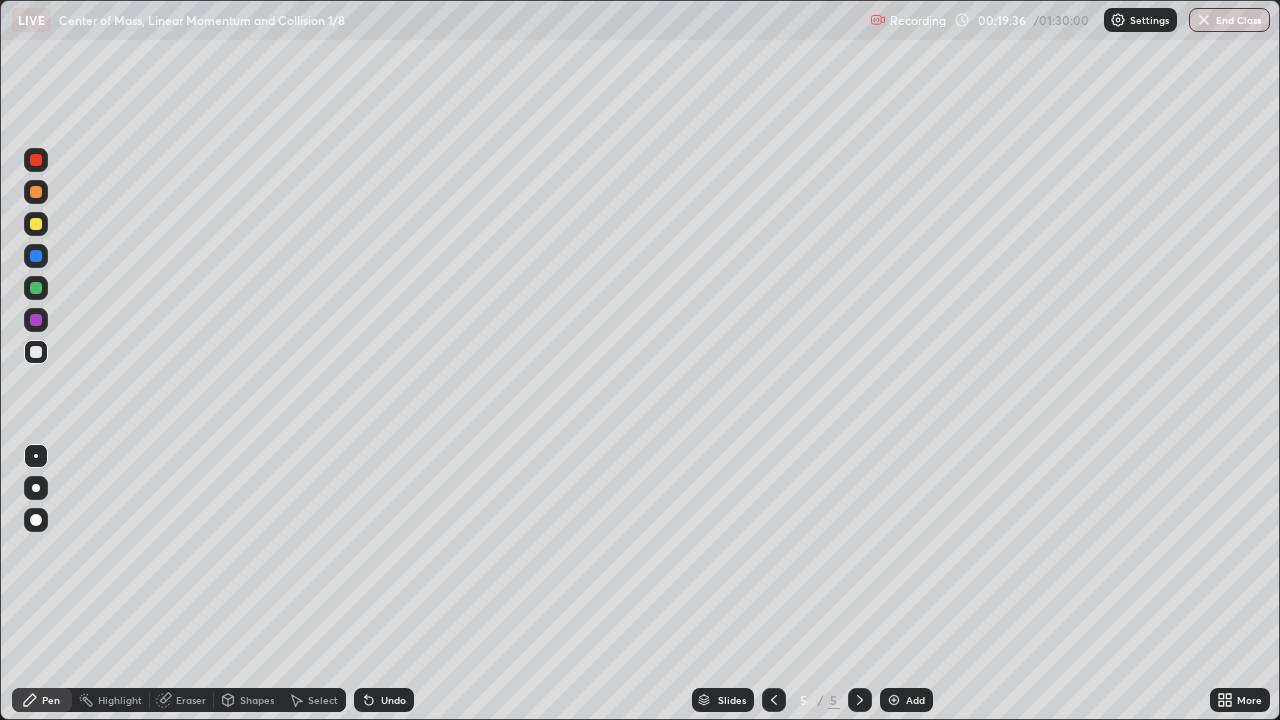 click on "Add" at bounding box center [915, 700] 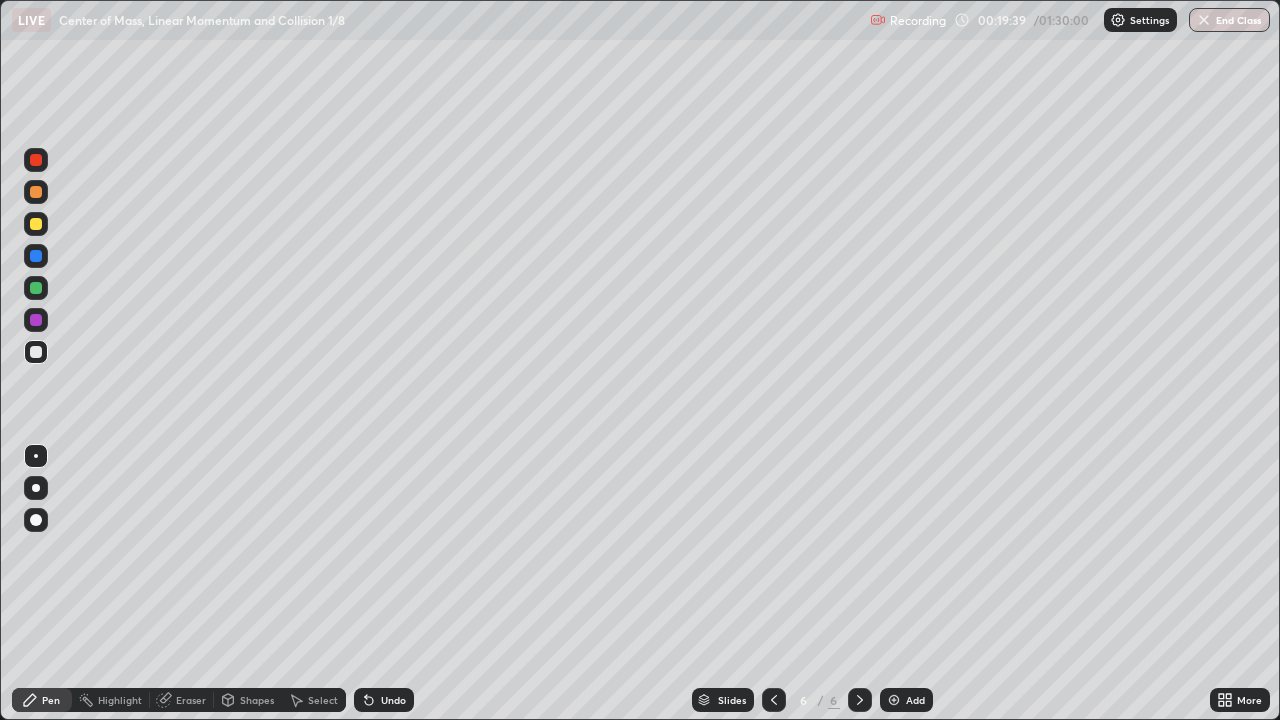 click on "Shapes" at bounding box center (257, 700) 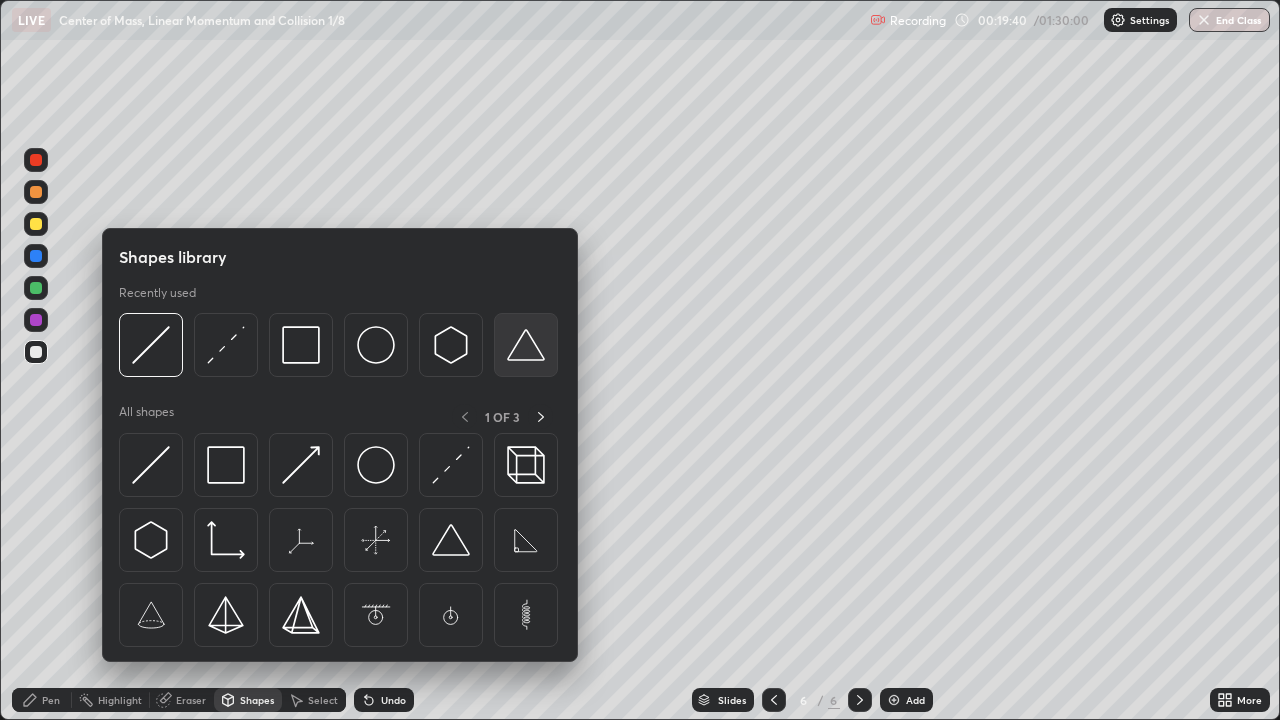 click at bounding box center (526, 345) 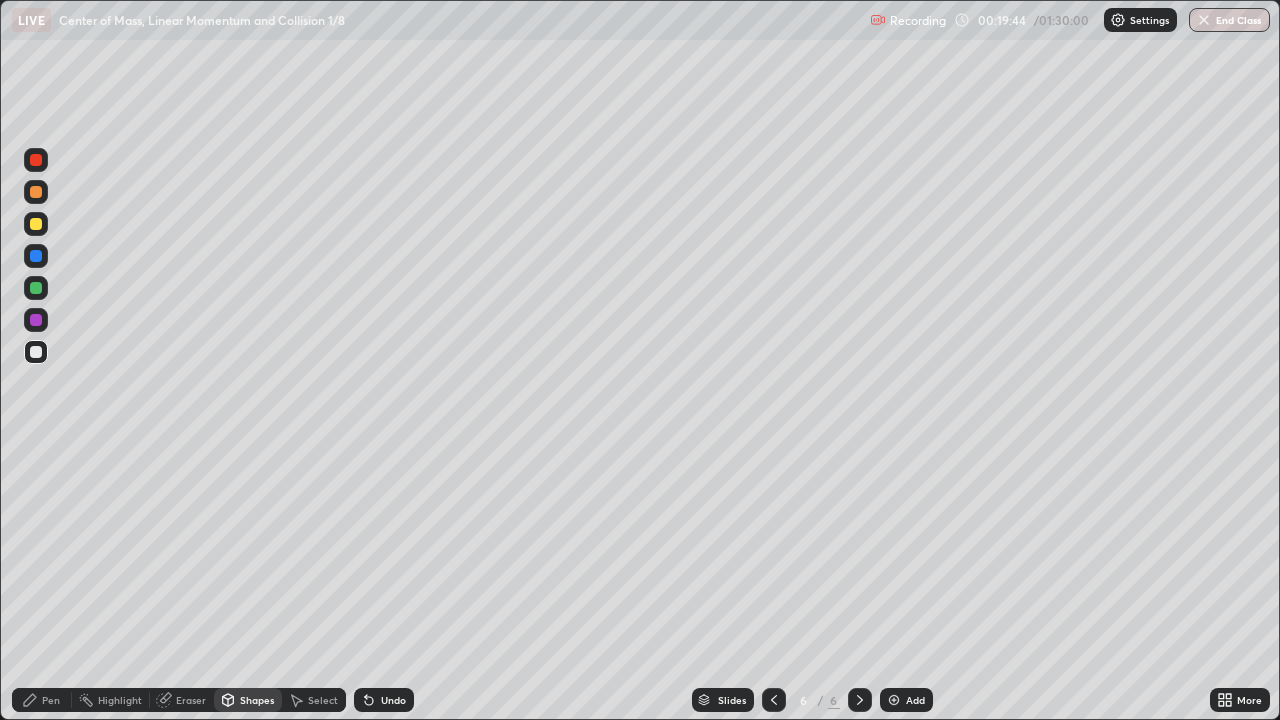 click on "Pen" at bounding box center (42, 700) 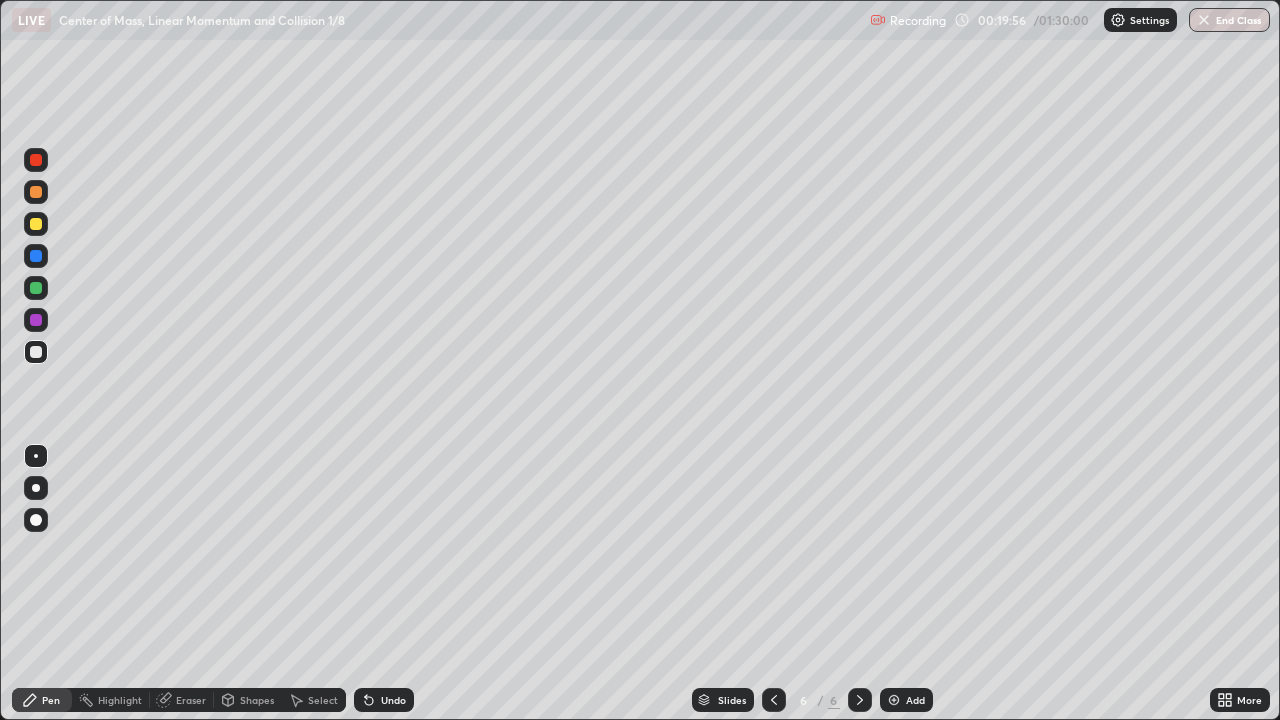 click at bounding box center [36, 224] 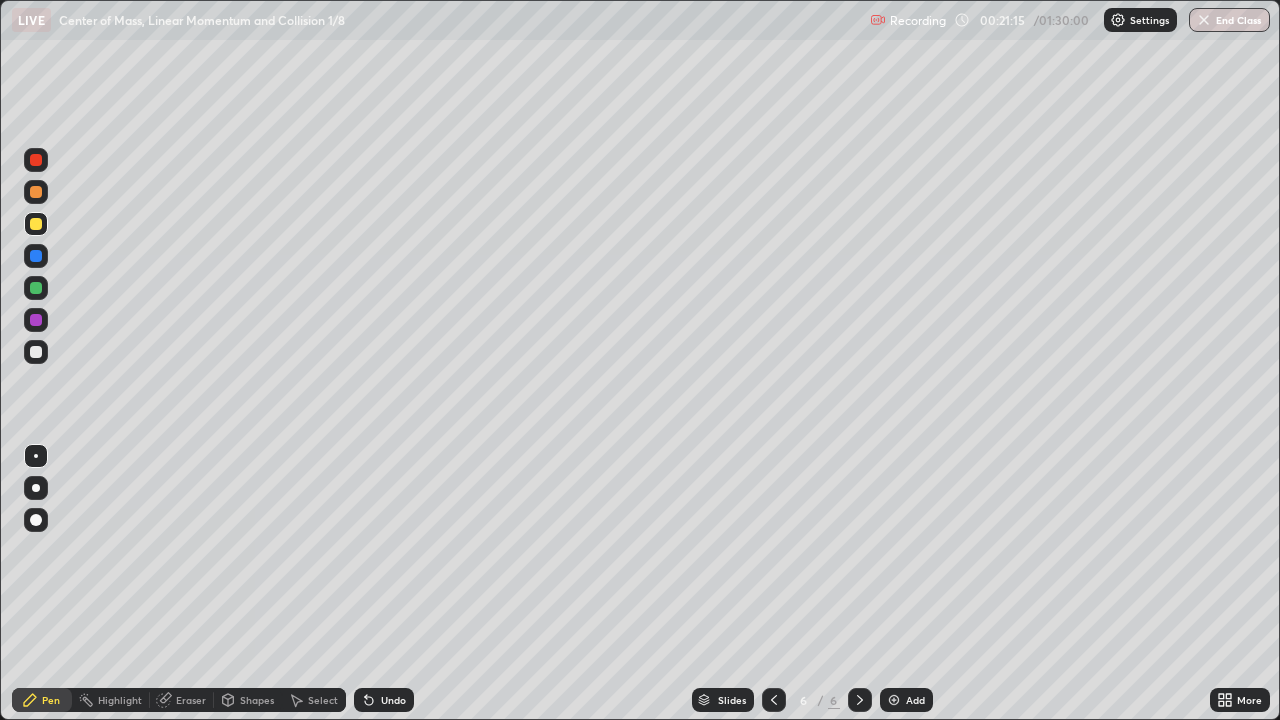 click on "Shapes" at bounding box center (257, 700) 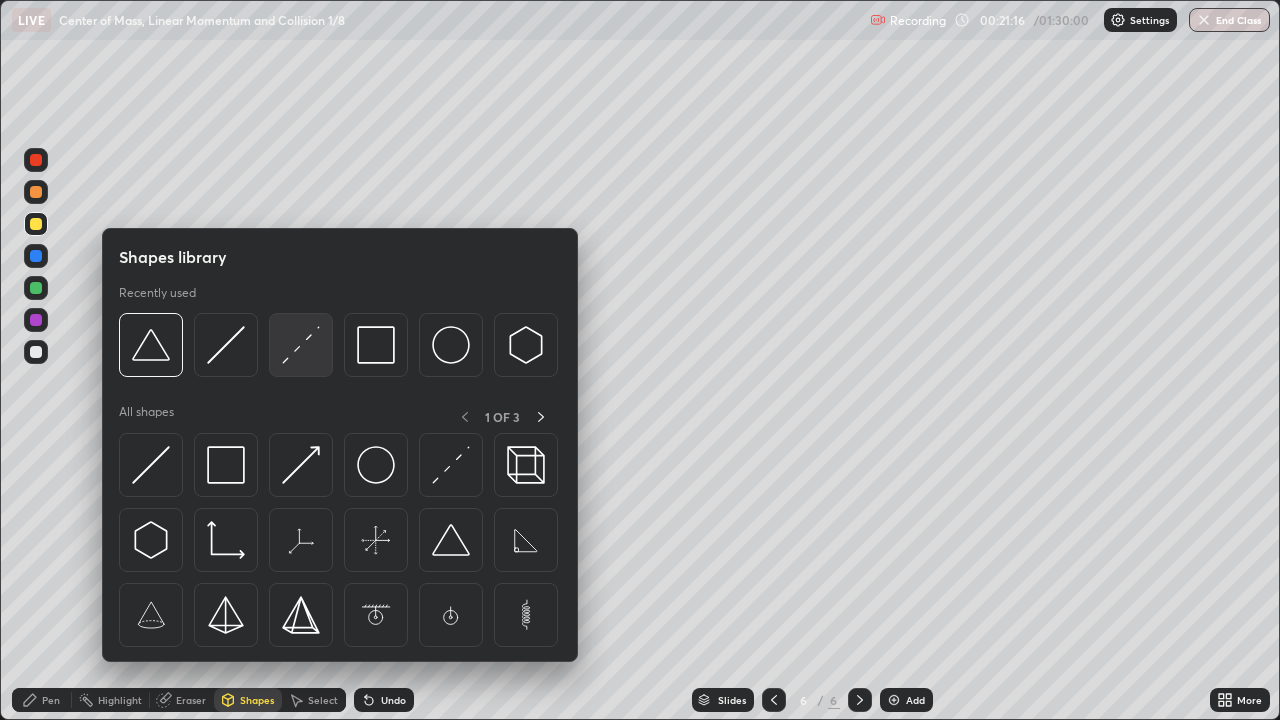 click at bounding box center [301, 345] 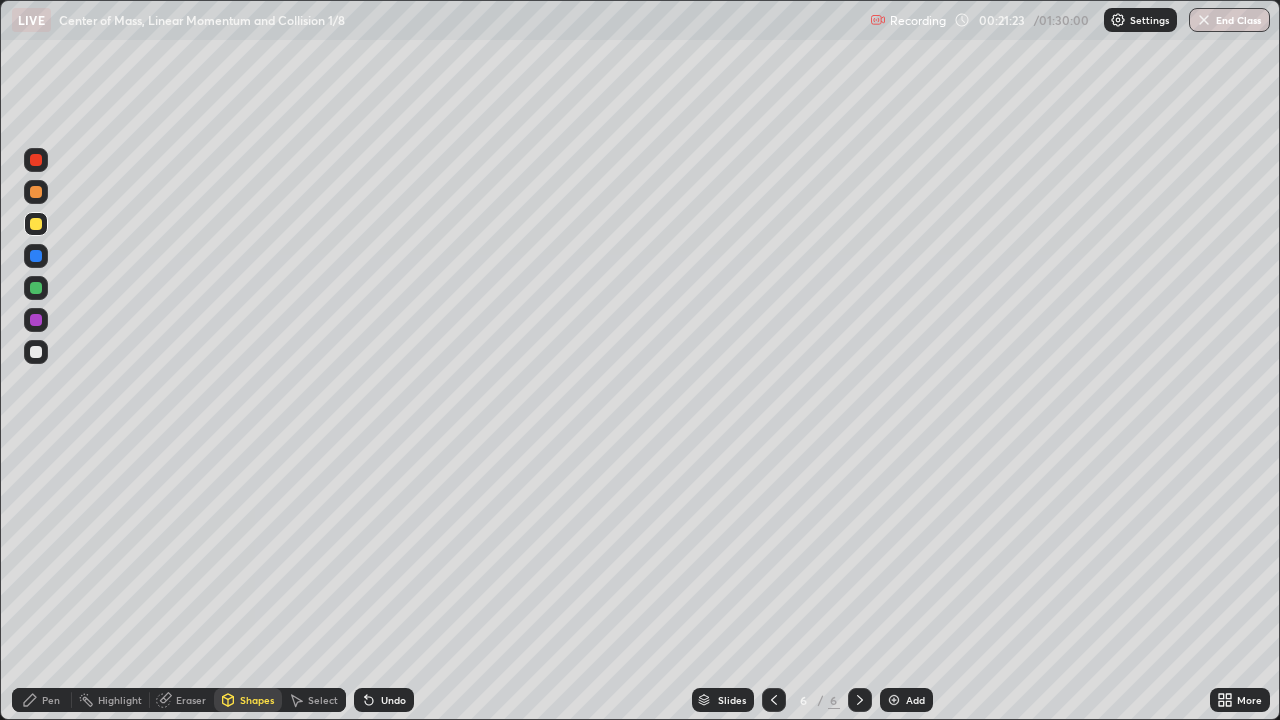 click on "Pen" at bounding box center [42, 700] 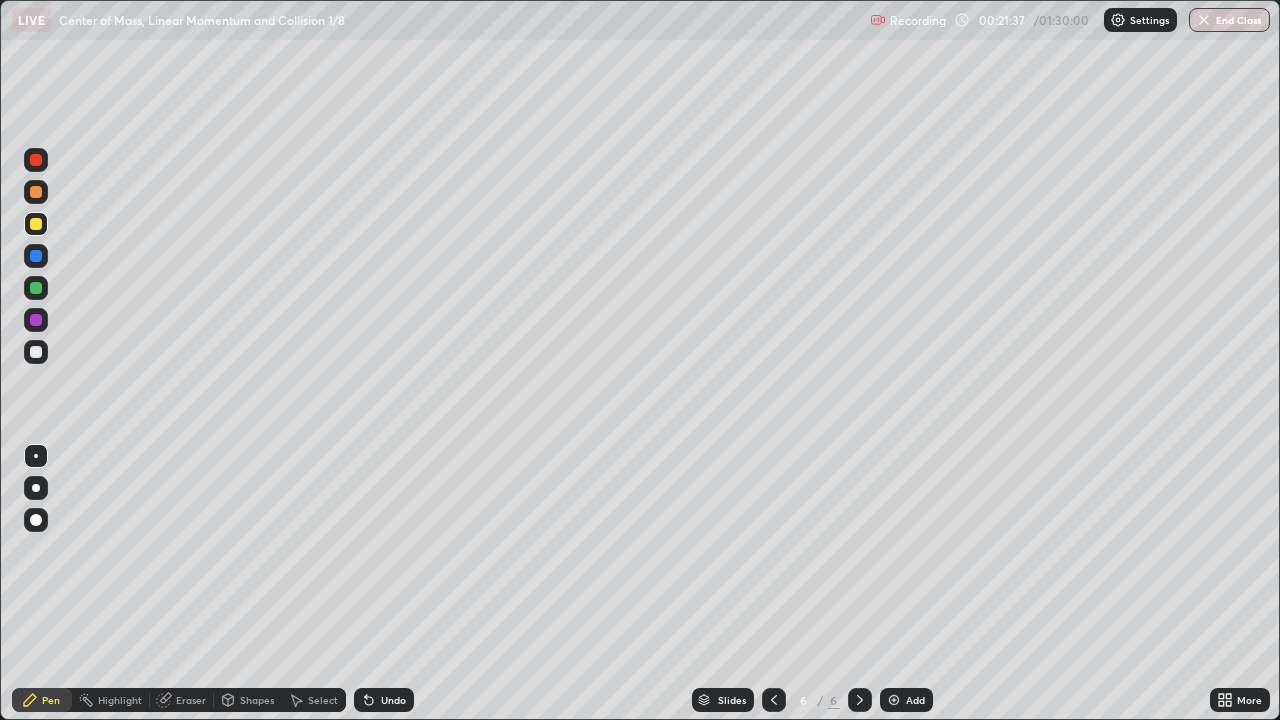 click on "Shapes" at bounding box center [257, 700] 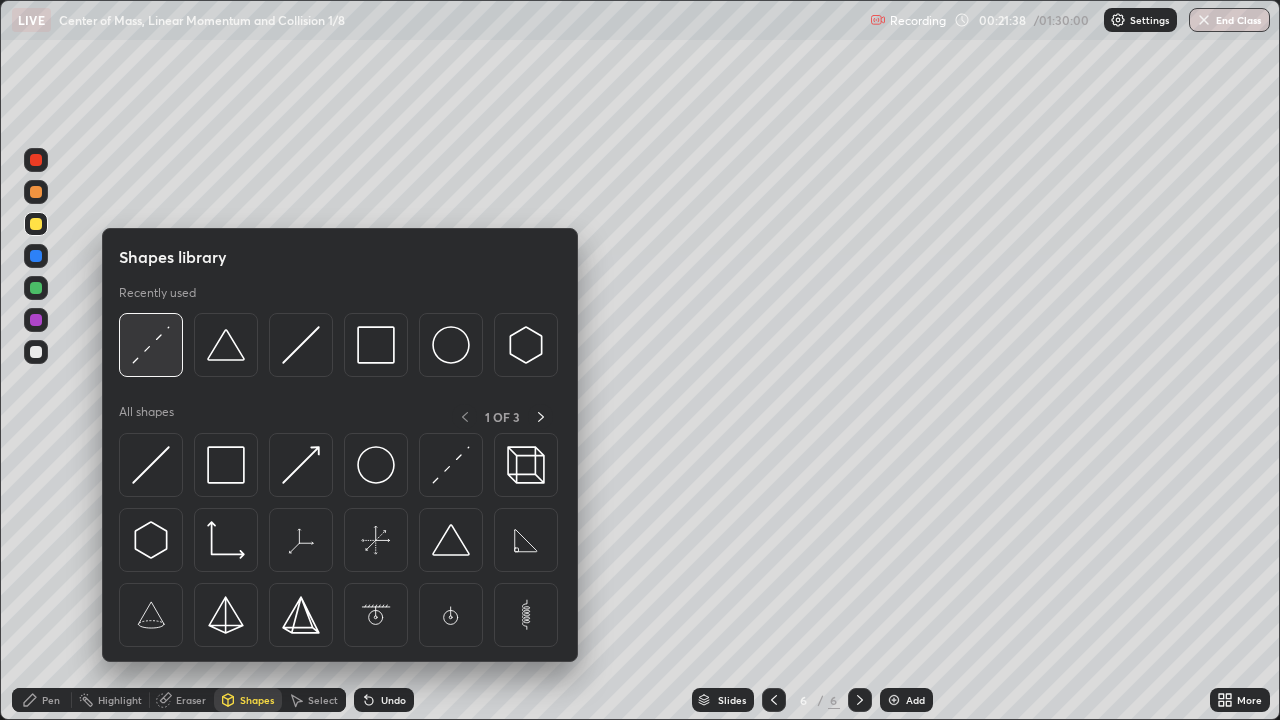 click at bounding box center [151, 345] 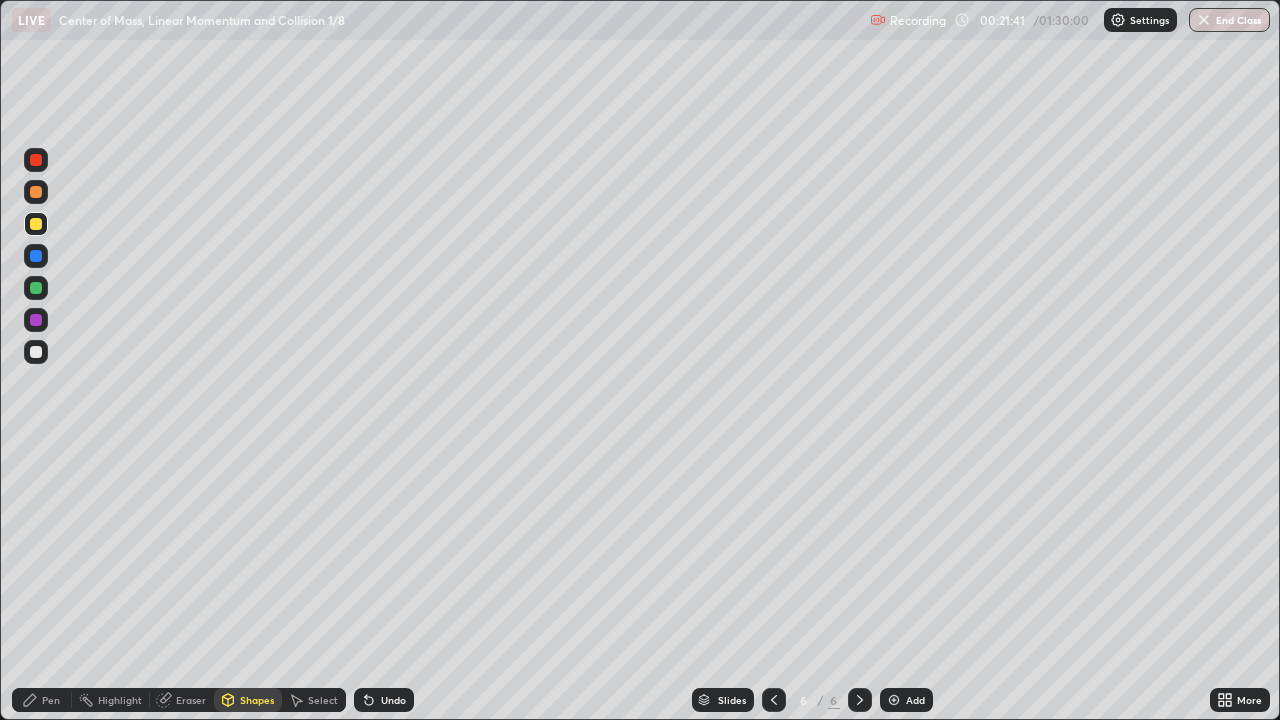 click on "Pen" at bounding box center (51, 700) 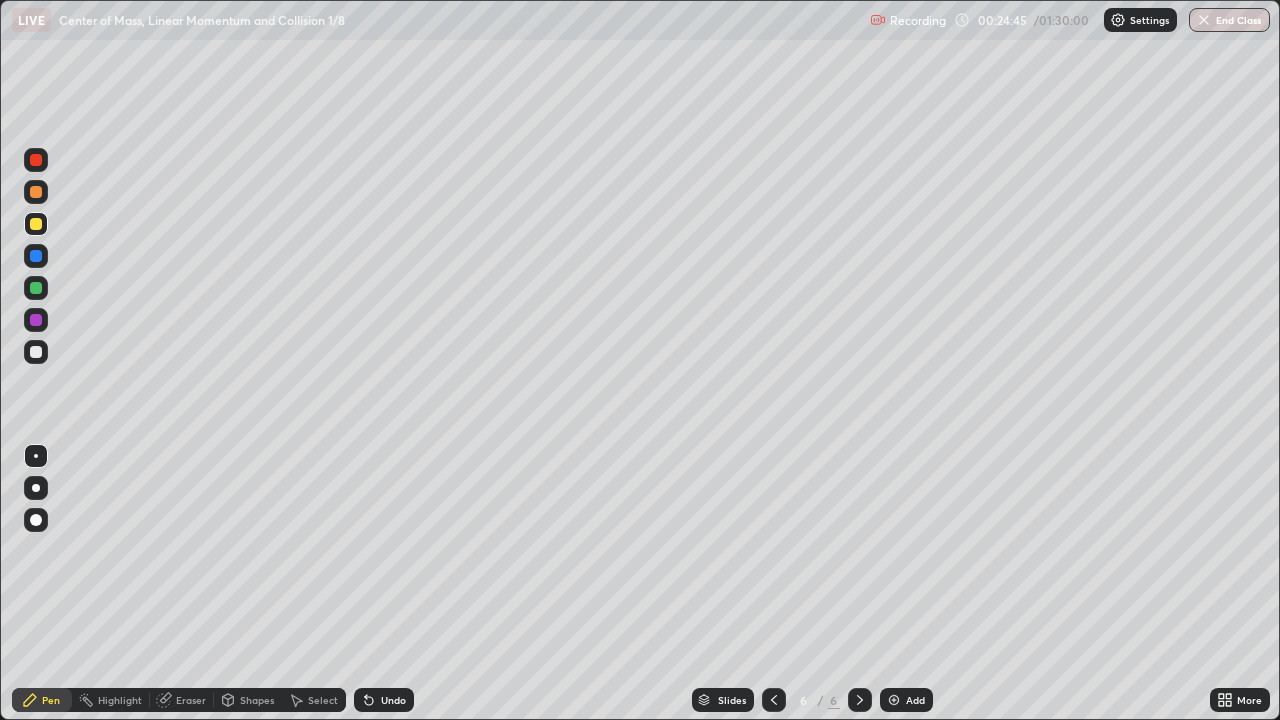 click on "Add" at bounding box center [915, 700] 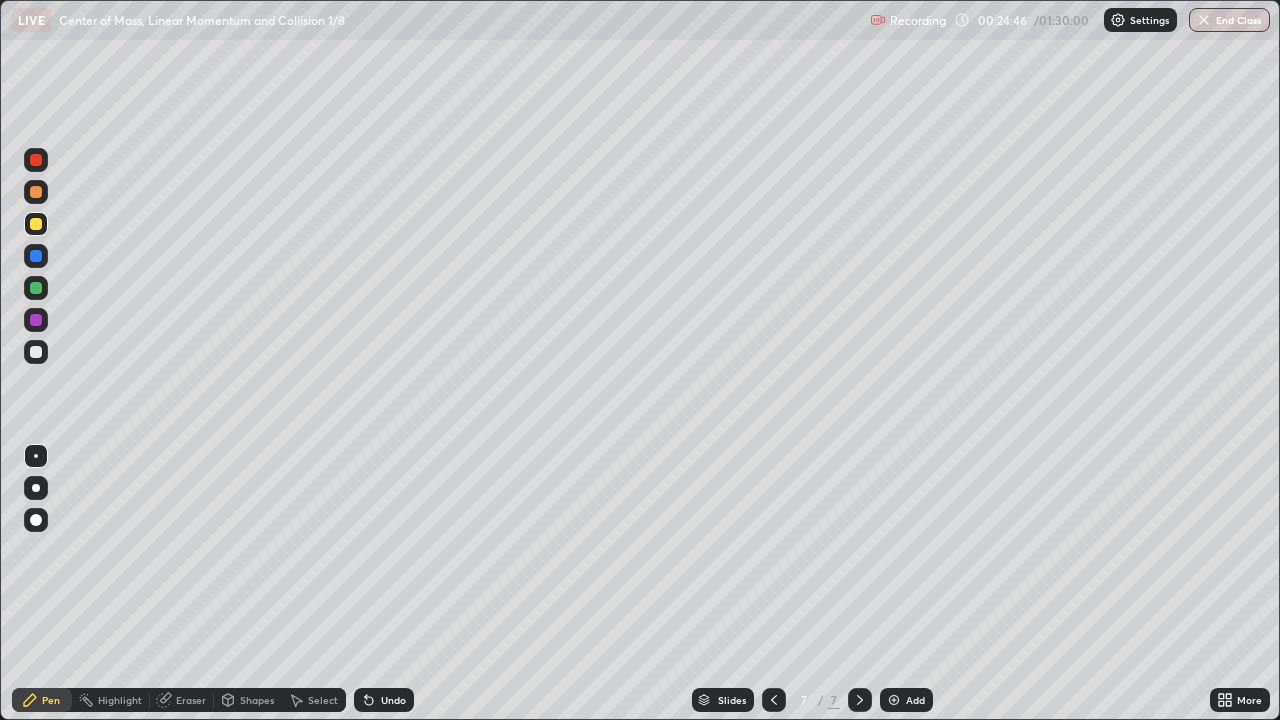 click on "Shapes" at bounding box center (257, 700) 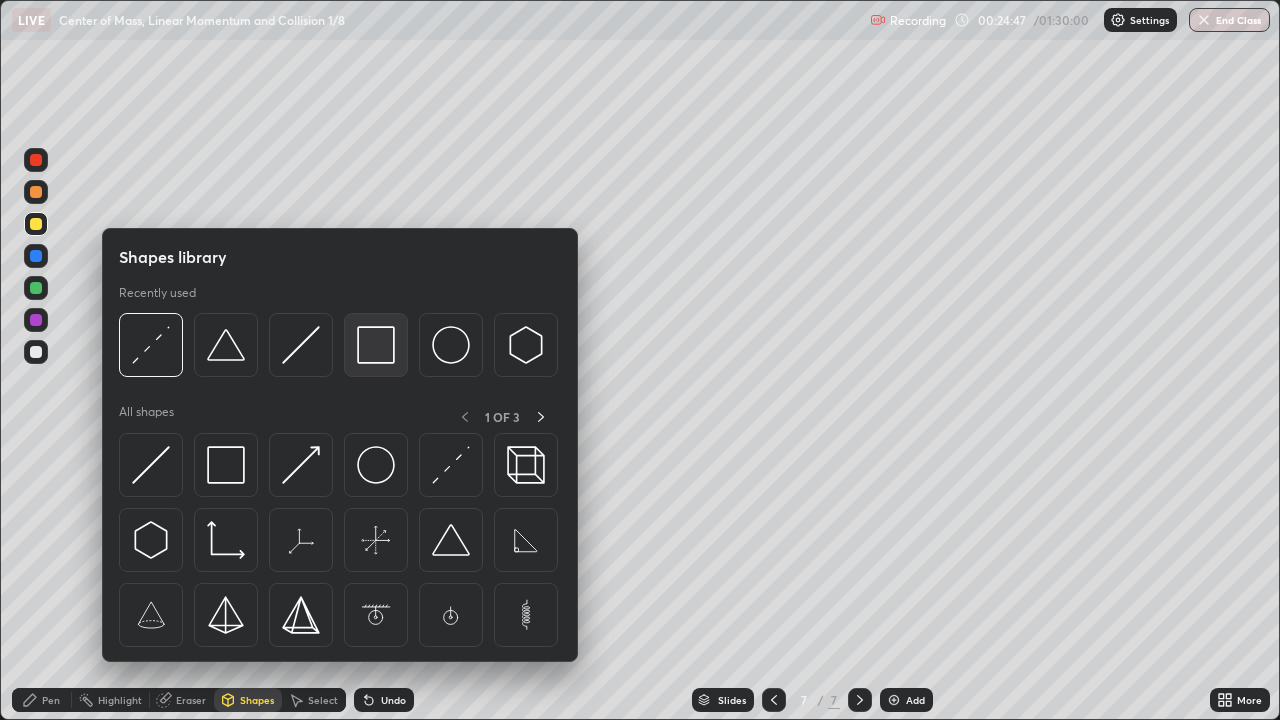 click at bounding box center (376, 345) 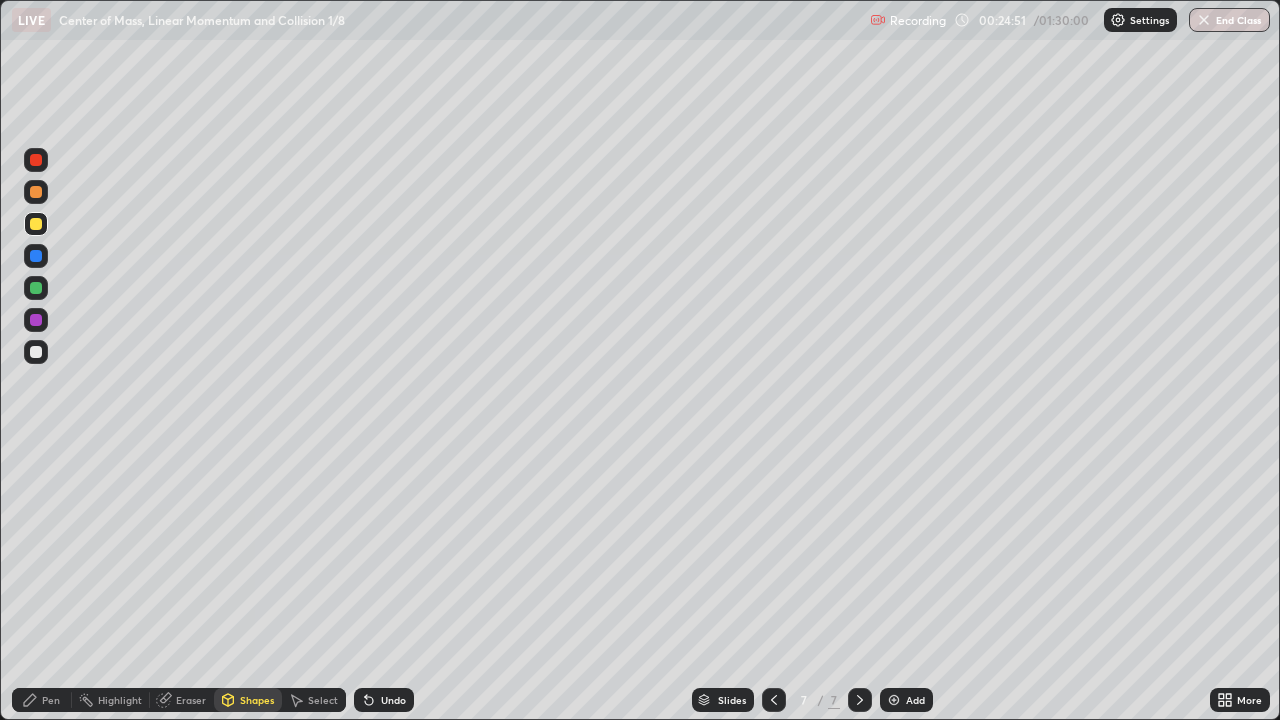 click on "Pen" at bounding box center (51, 700) 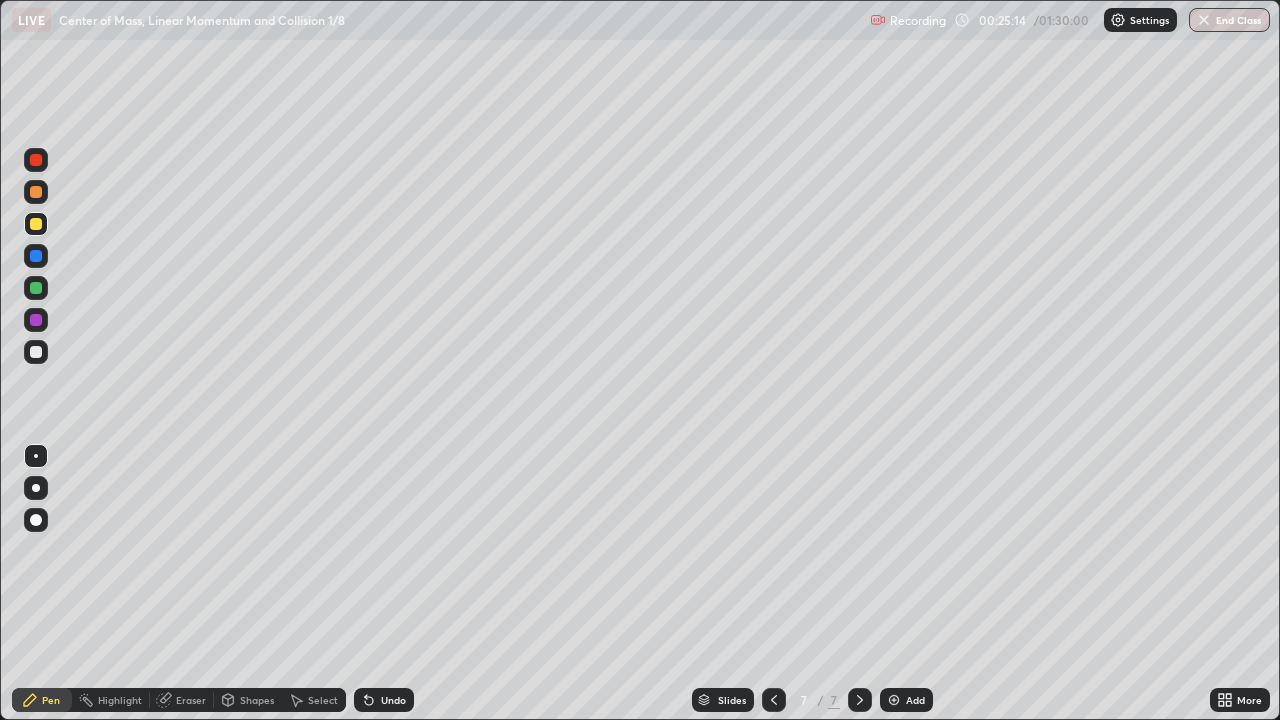 click at bounding box center (36, 352) 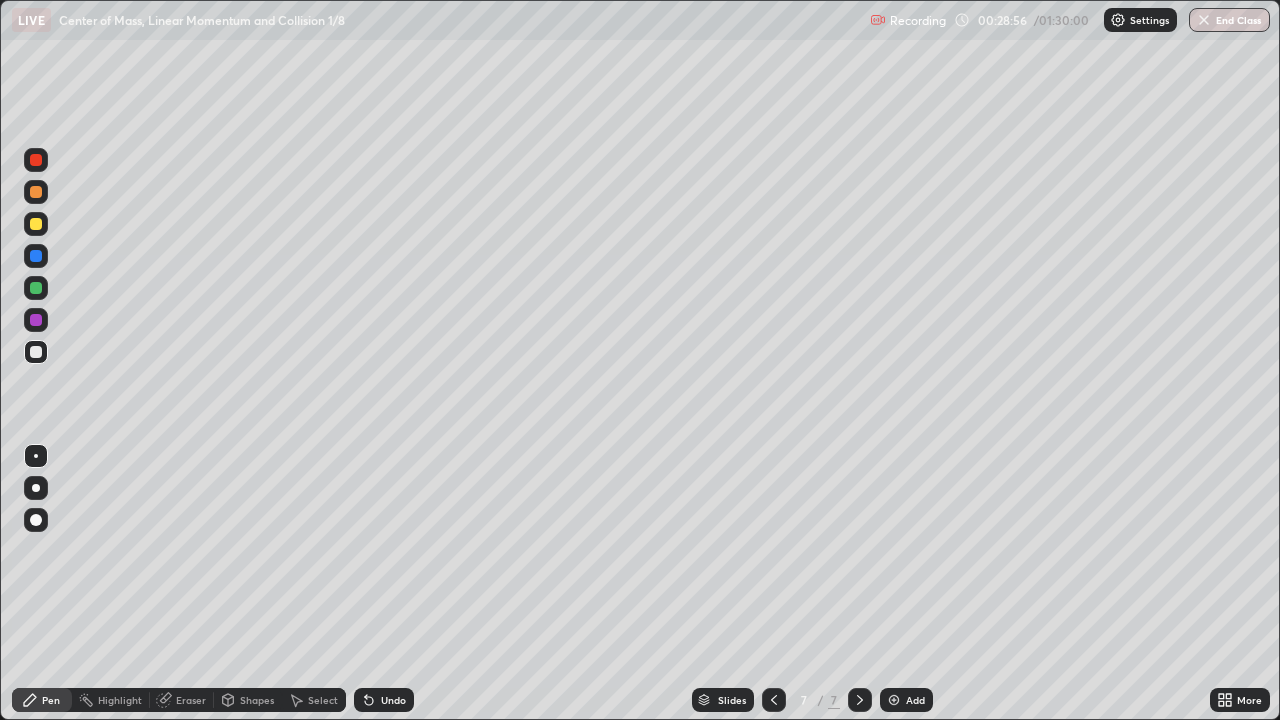 click on "Add" at bounding box center (915, 700) 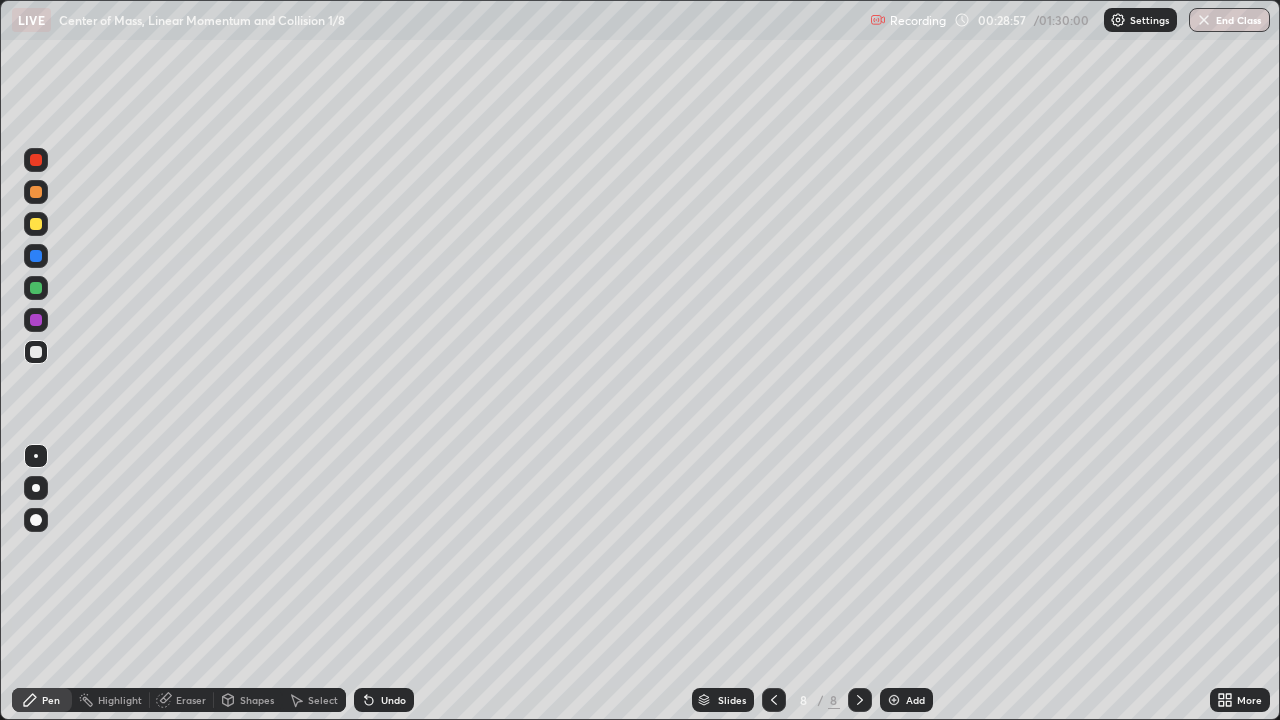 click on "Shapes" at bounding box center (257, 700) 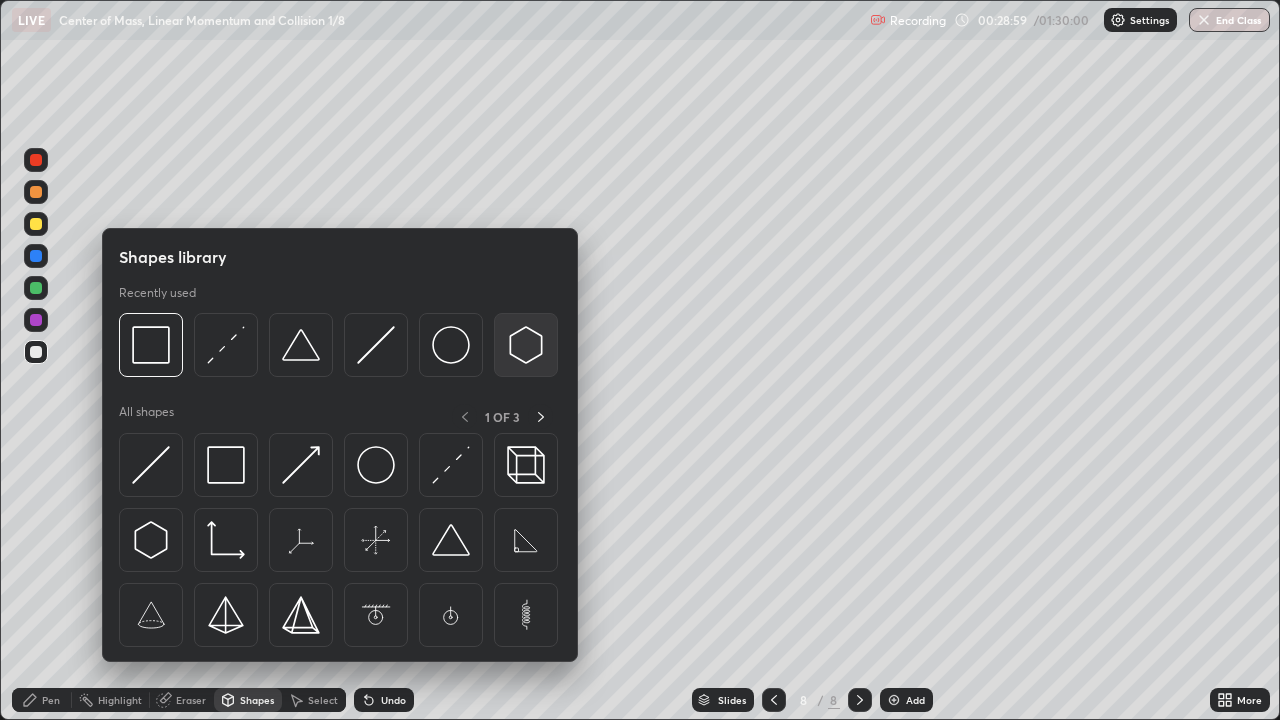 click at bounding box center [526, 345] 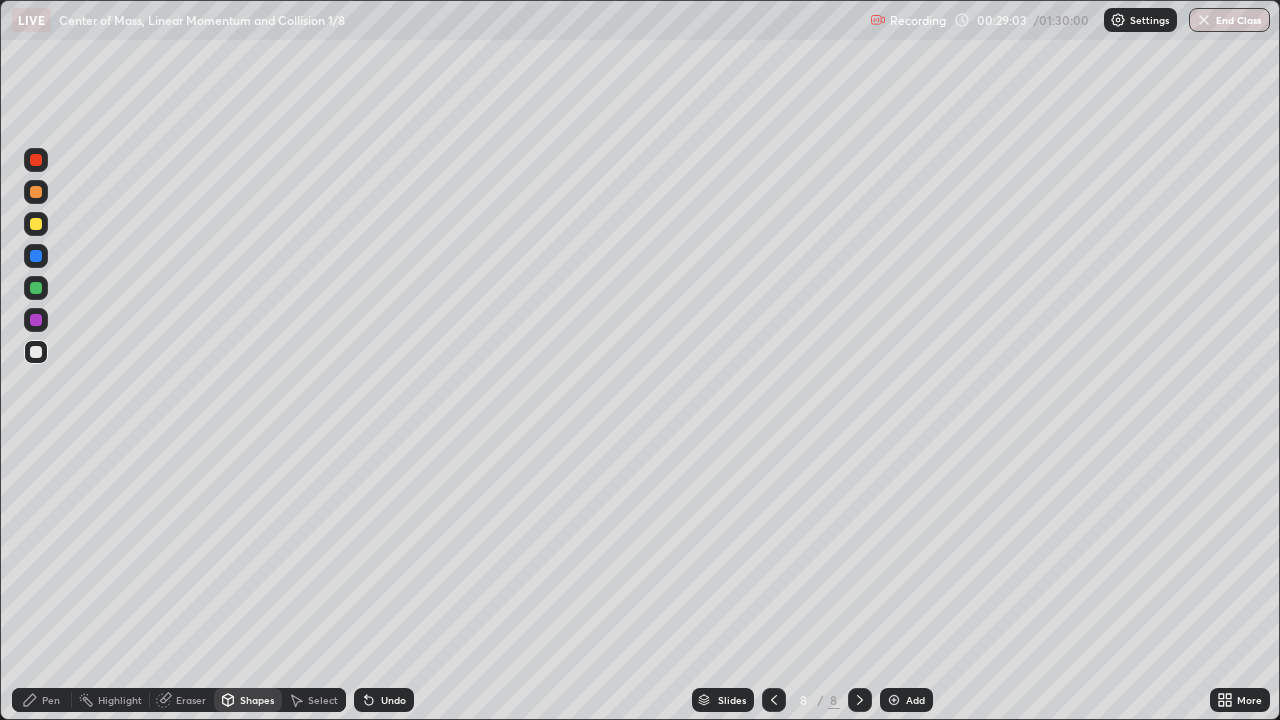 click on "Select" at bounding box center (323, 700) 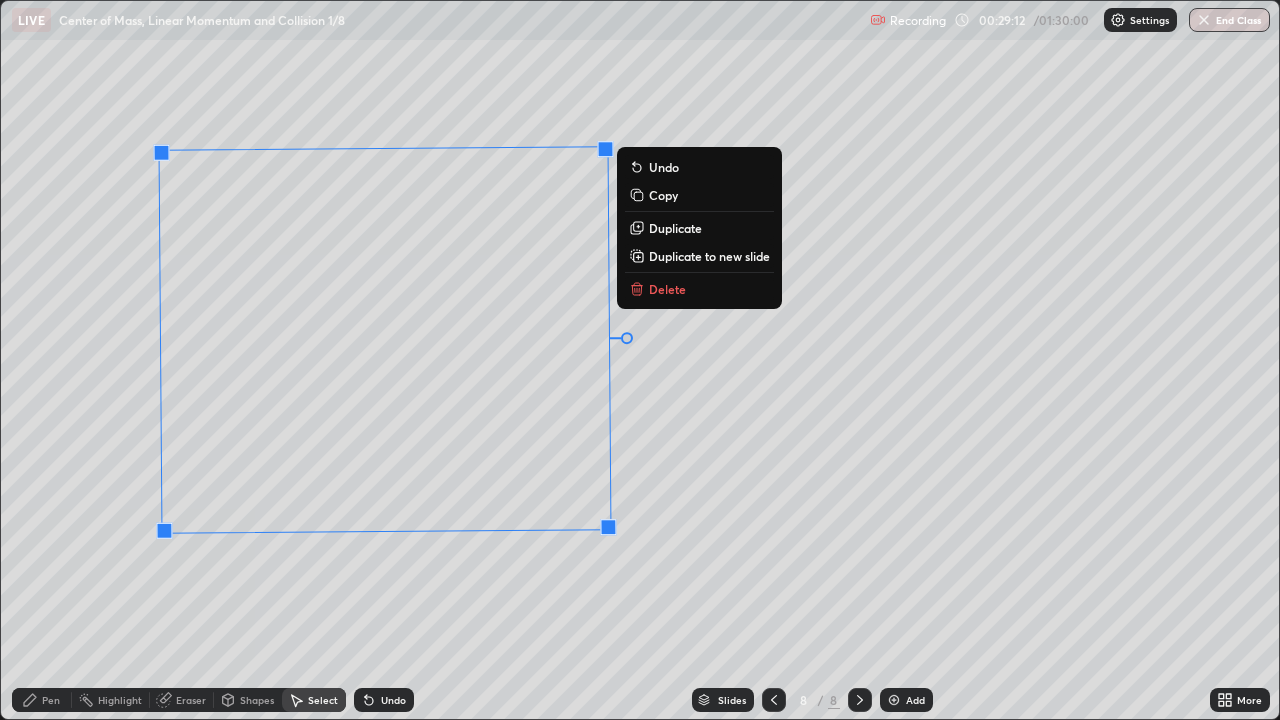 click on "90 ° Undo Copy Duplicate Duplicate to new slide Delete" at bounding box center (640, 360) 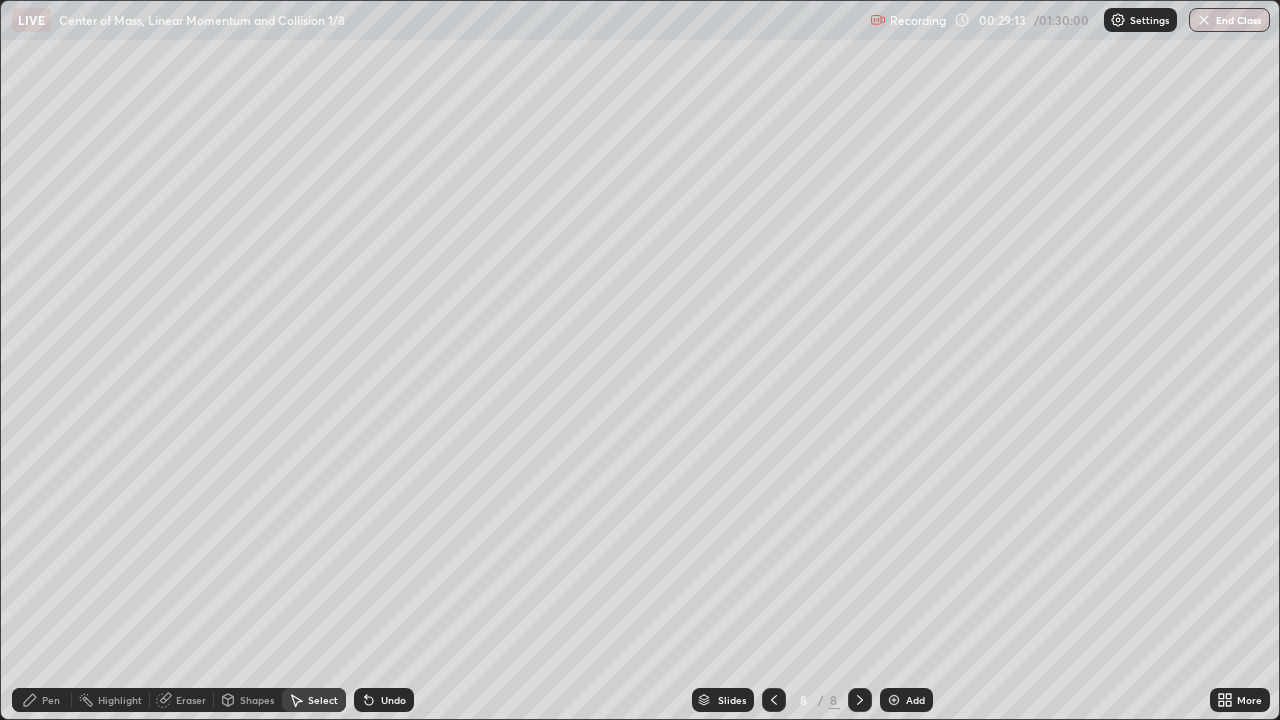 click on "Pen" at bounding box center (51, 700) 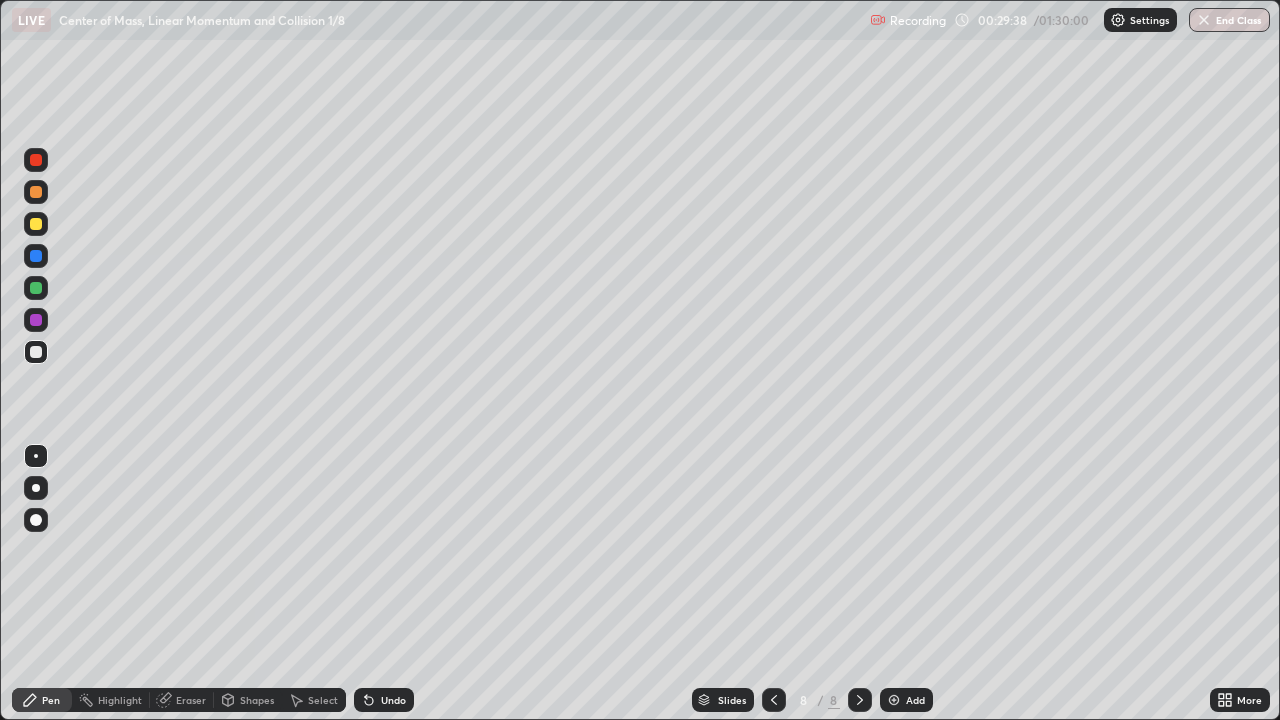 click at bounding box center (36, 288) 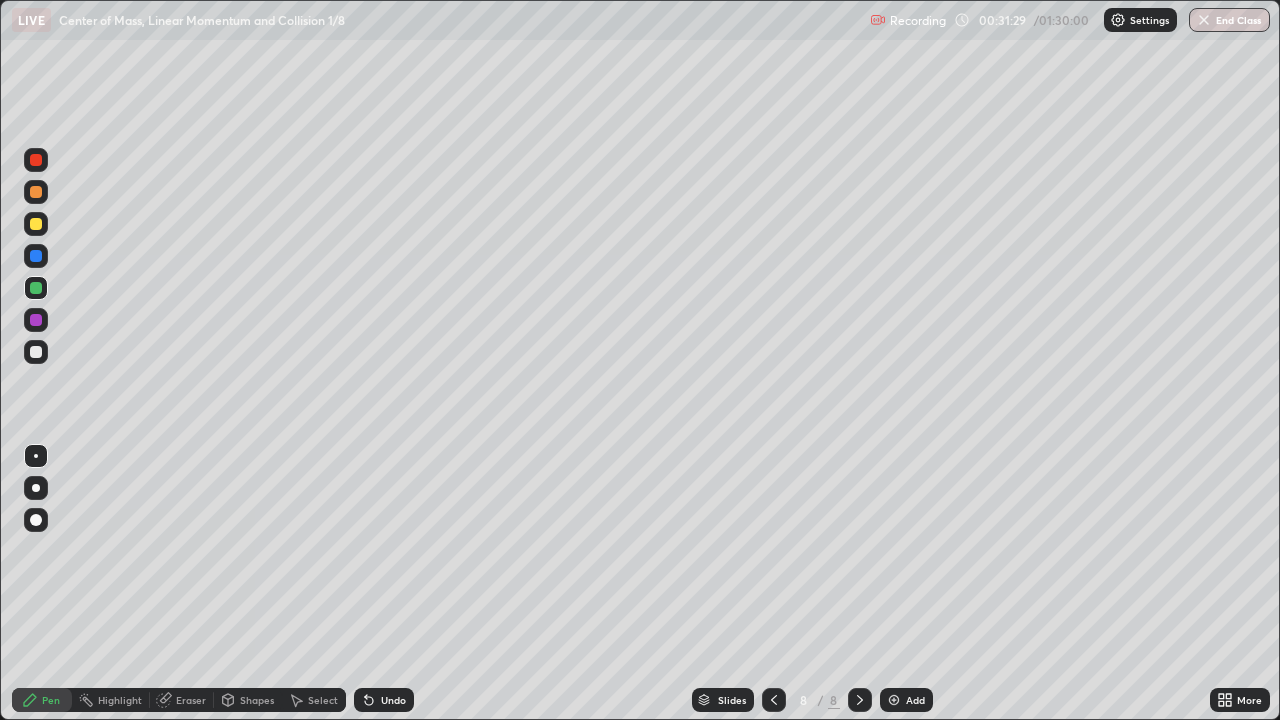 click on "Shapes" at bounding box center (257, 700) 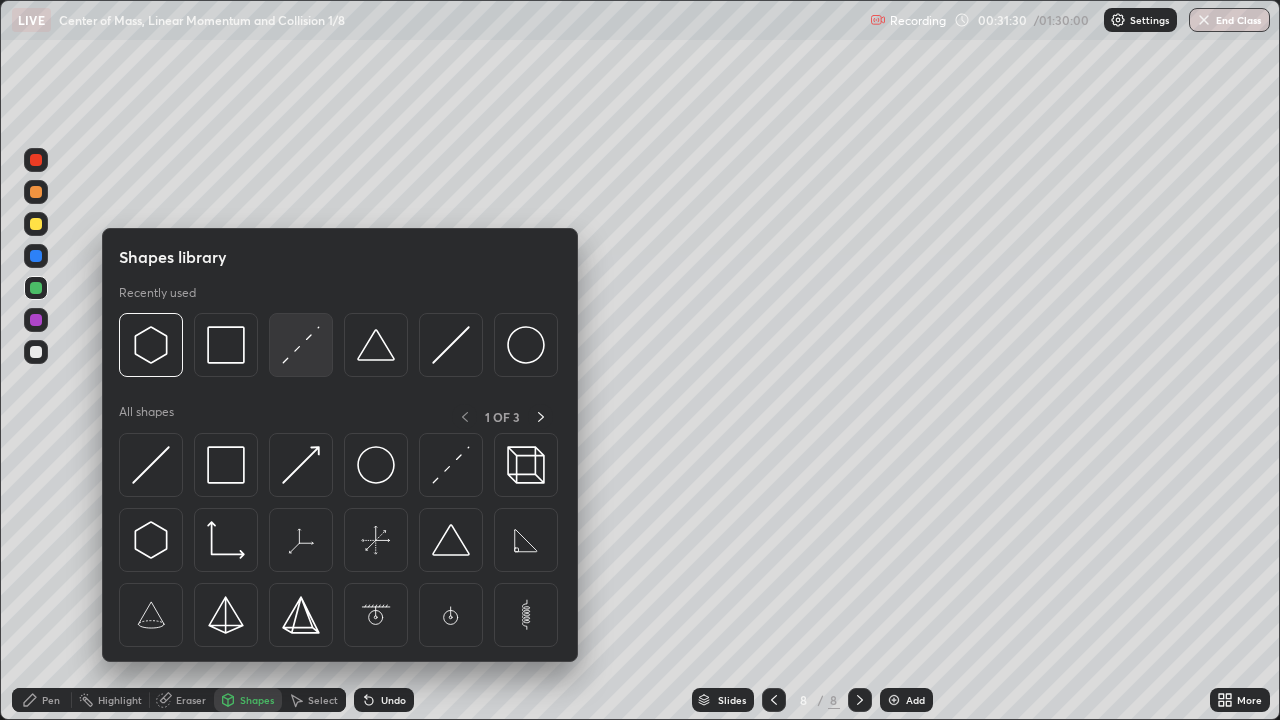 click at bounding box center (301, 345) 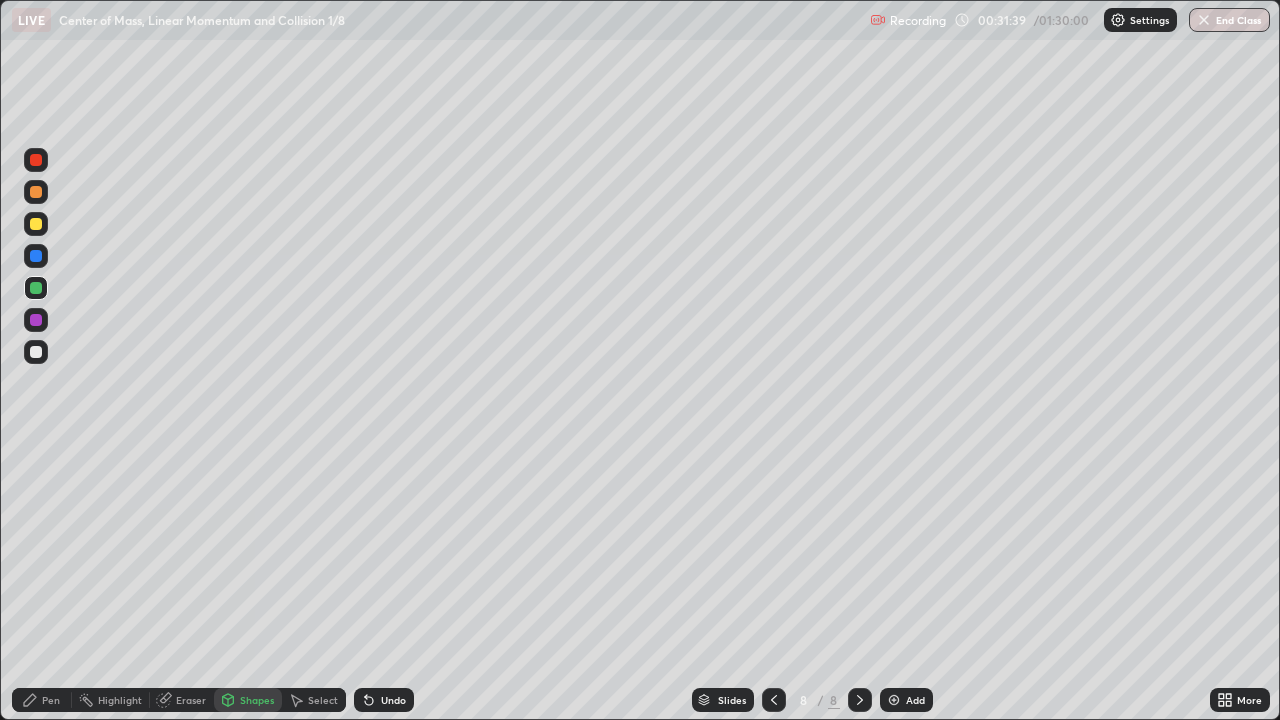 click on "Pen" at bounding box center [51, 700] 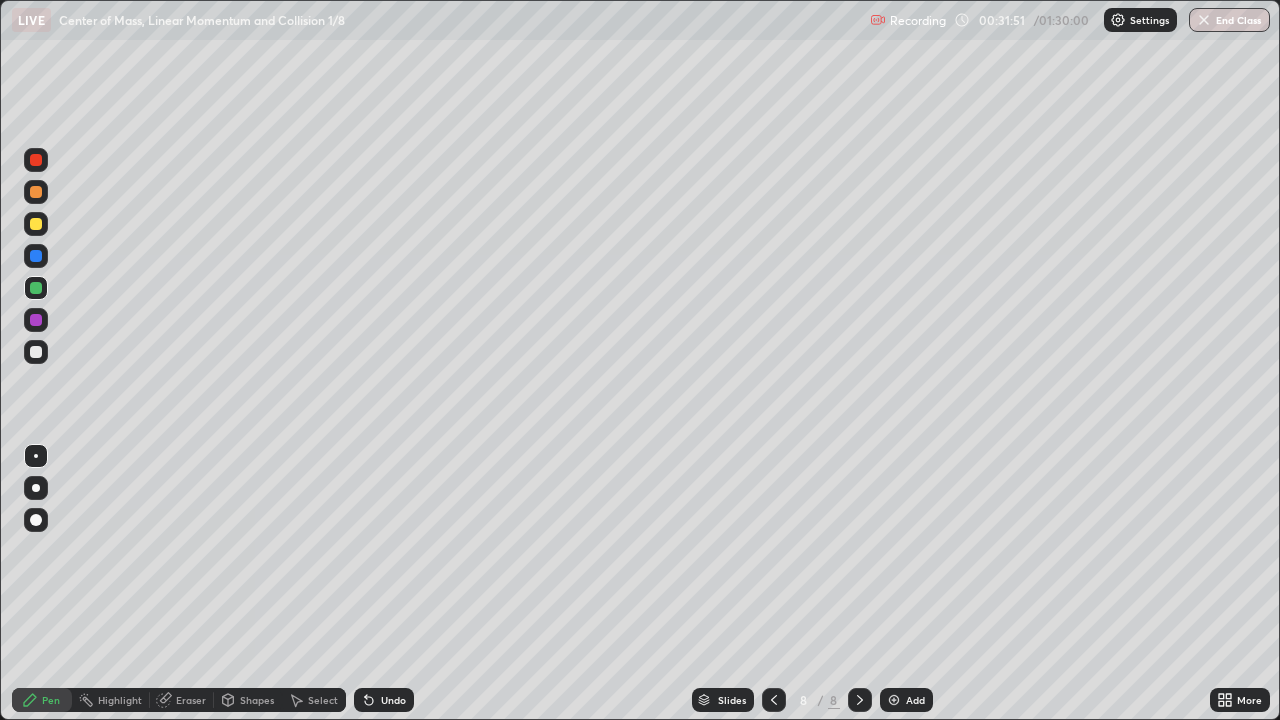 click on "Shapes" at bounding box center (257, 700) 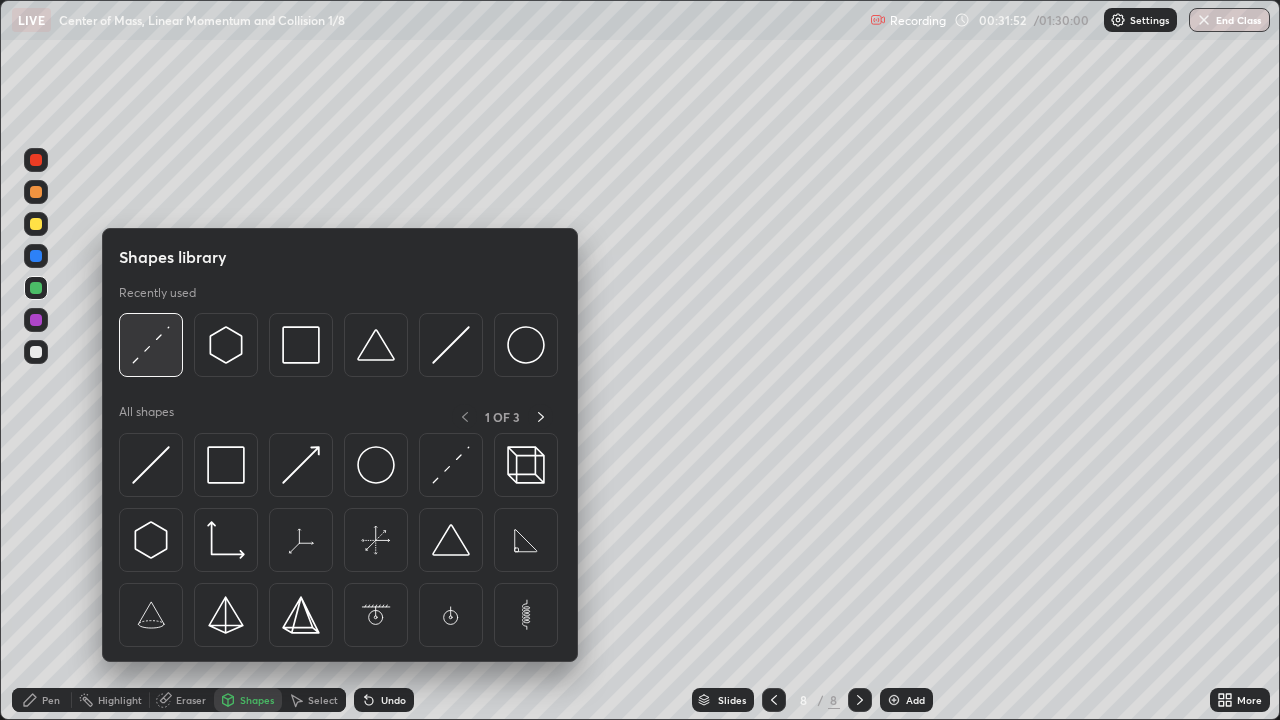 click at bounding box center (151, 345) 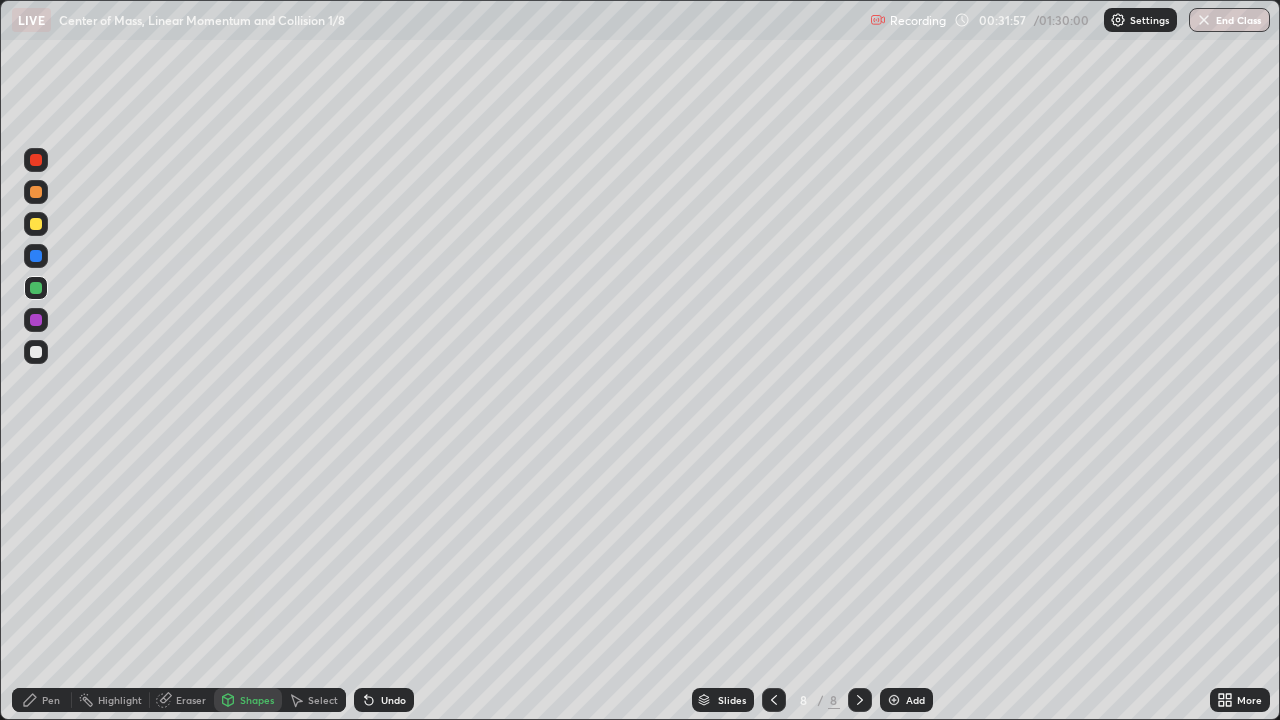 click on "Pen" at bounding box center (51, 700) 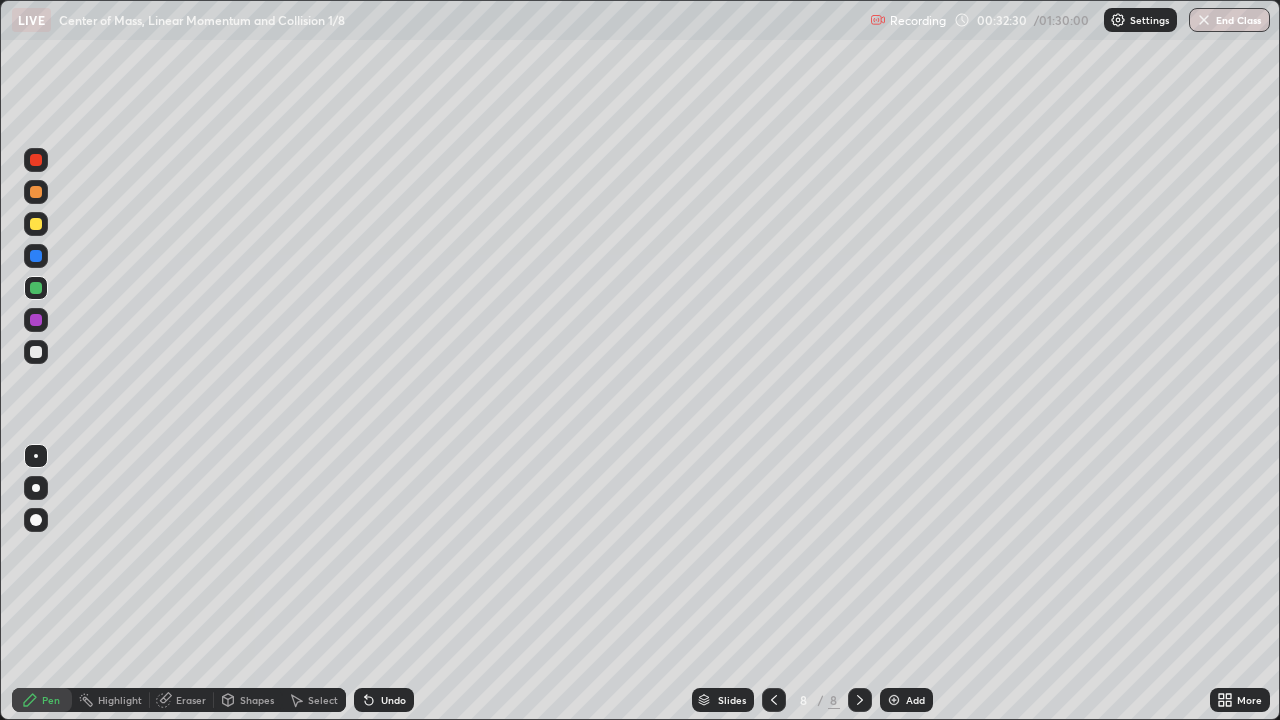 click on "Shapes" at bounding box center (257, 700) 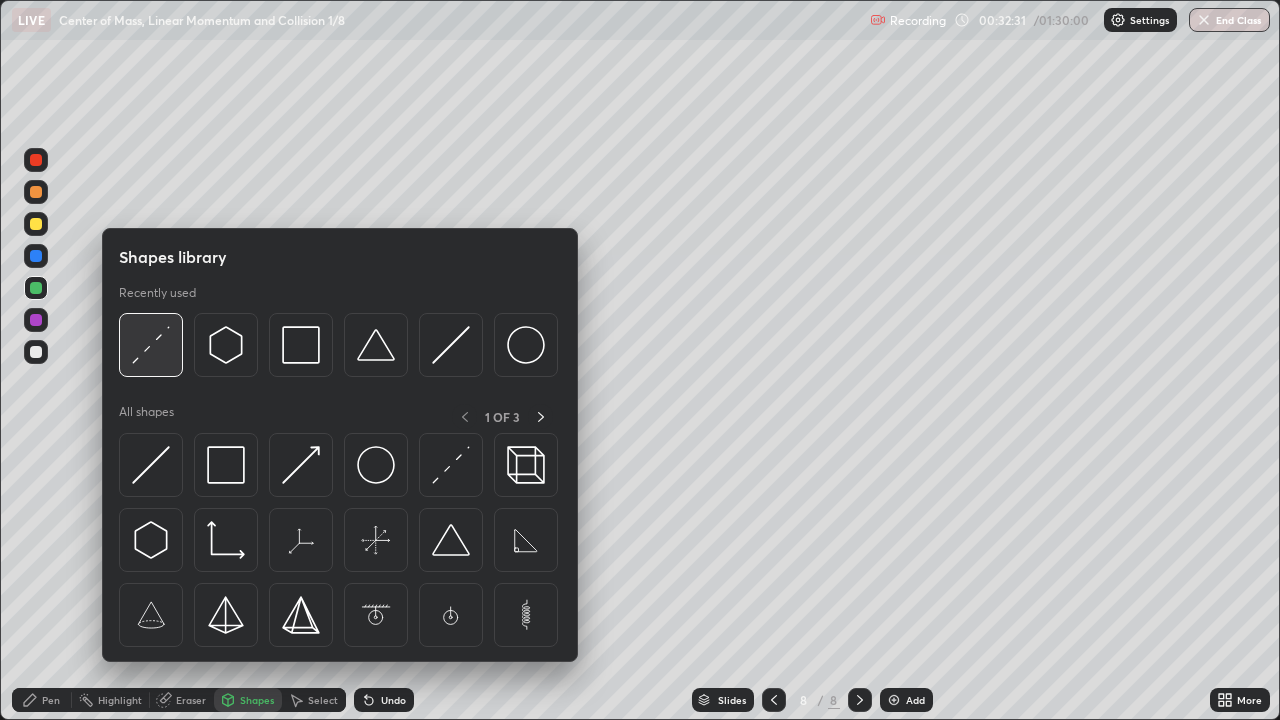 click at bounding box center (151, 345) 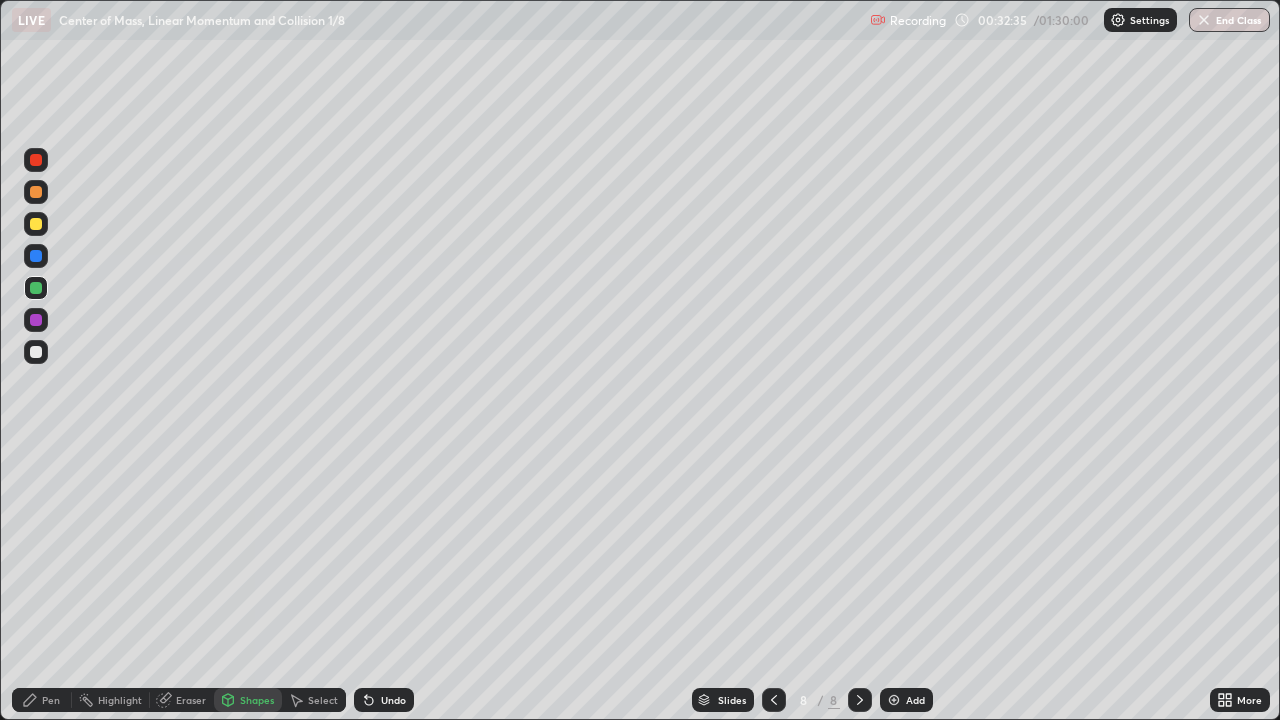 click on "Pen" at bounding box center [42, 700] 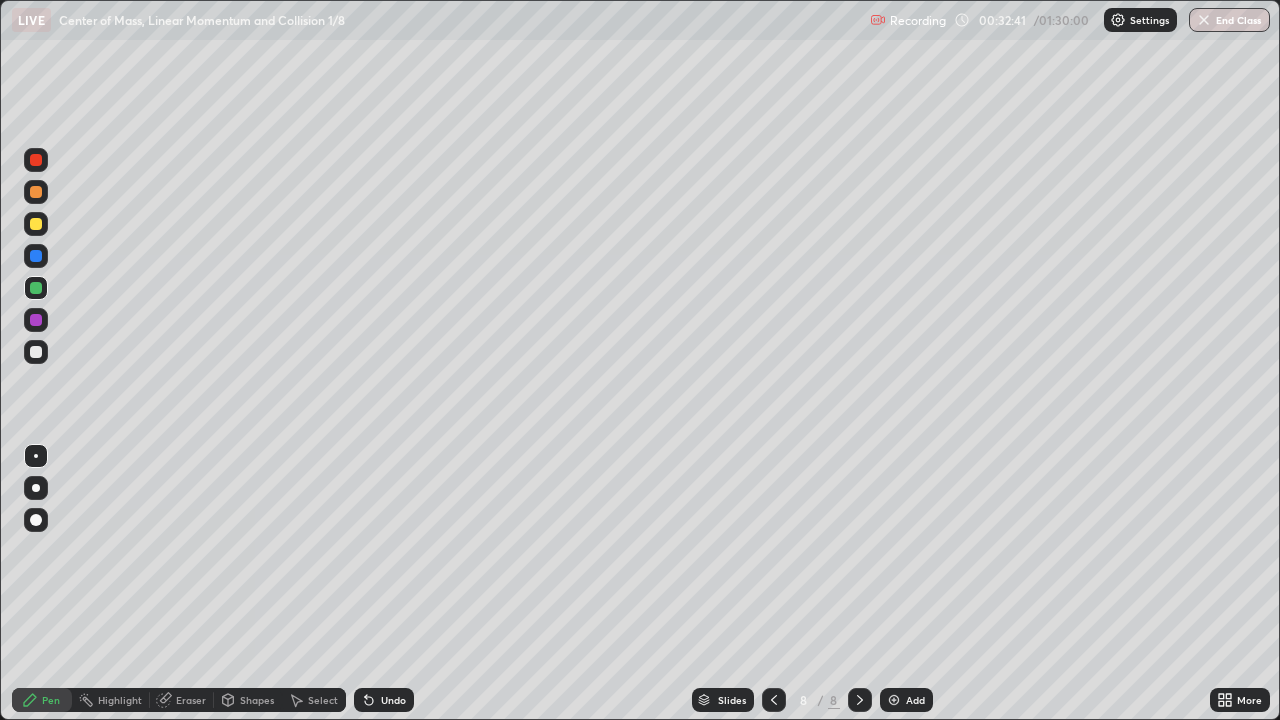 click on "Shapes" at bounding box center (257, 700) 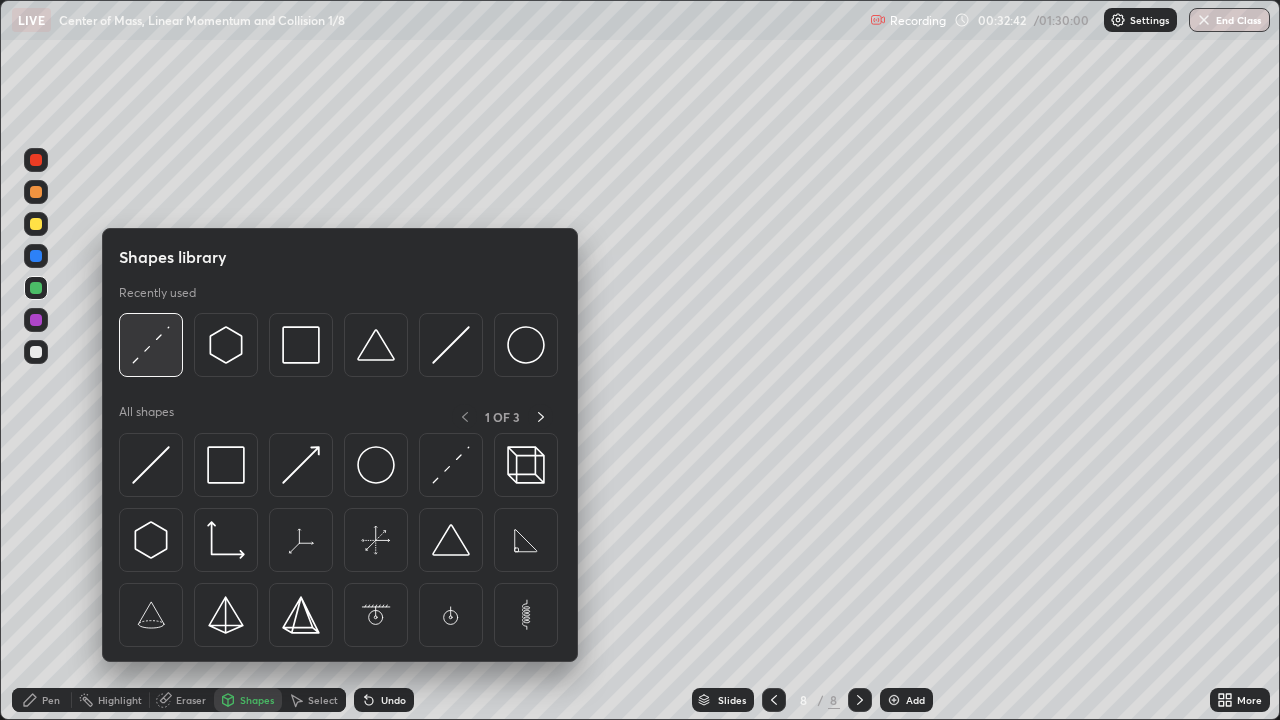 click at bounding box center (151, 345) 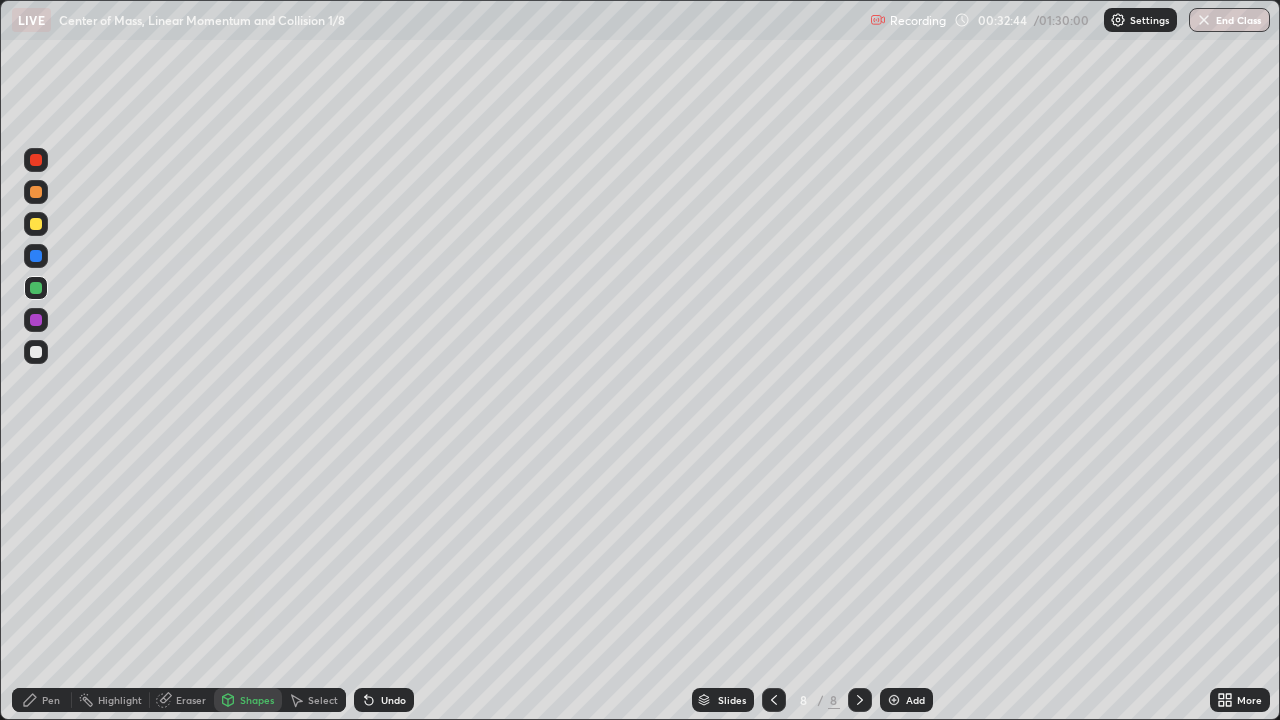 click on "Pen" at bounding box center [42, 700] 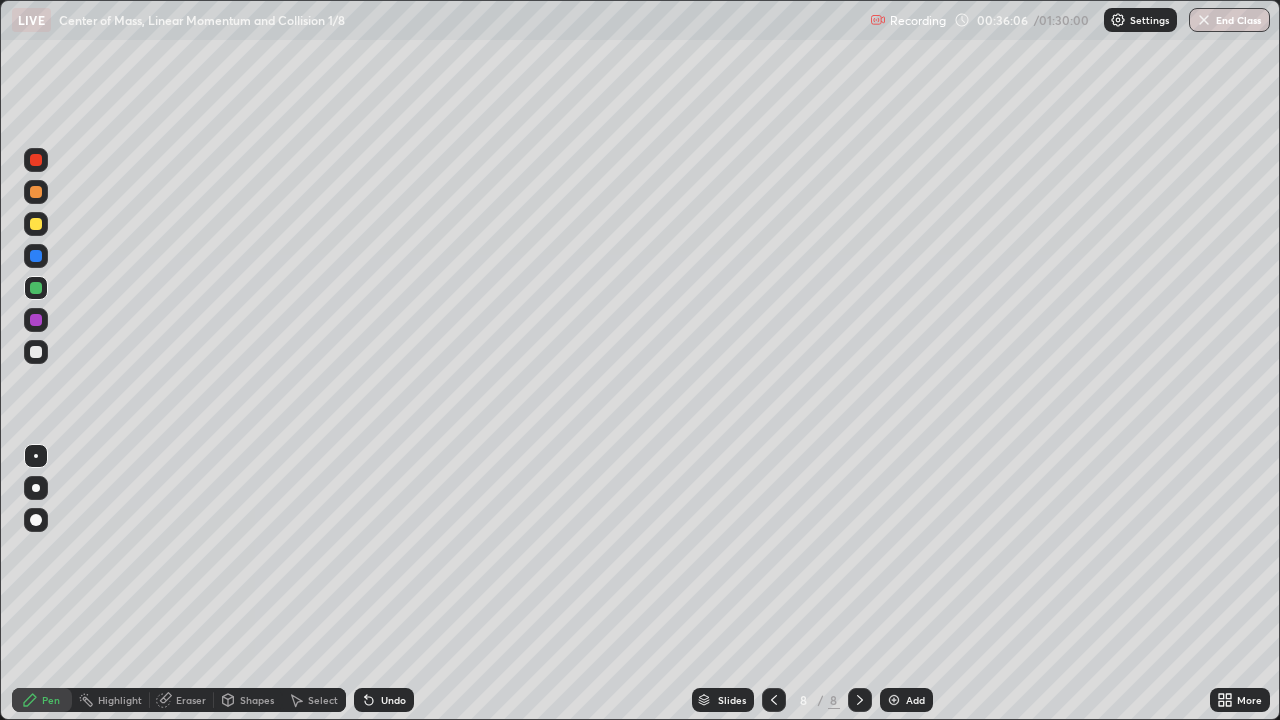click on "Add" at bounding box center [915, 700] 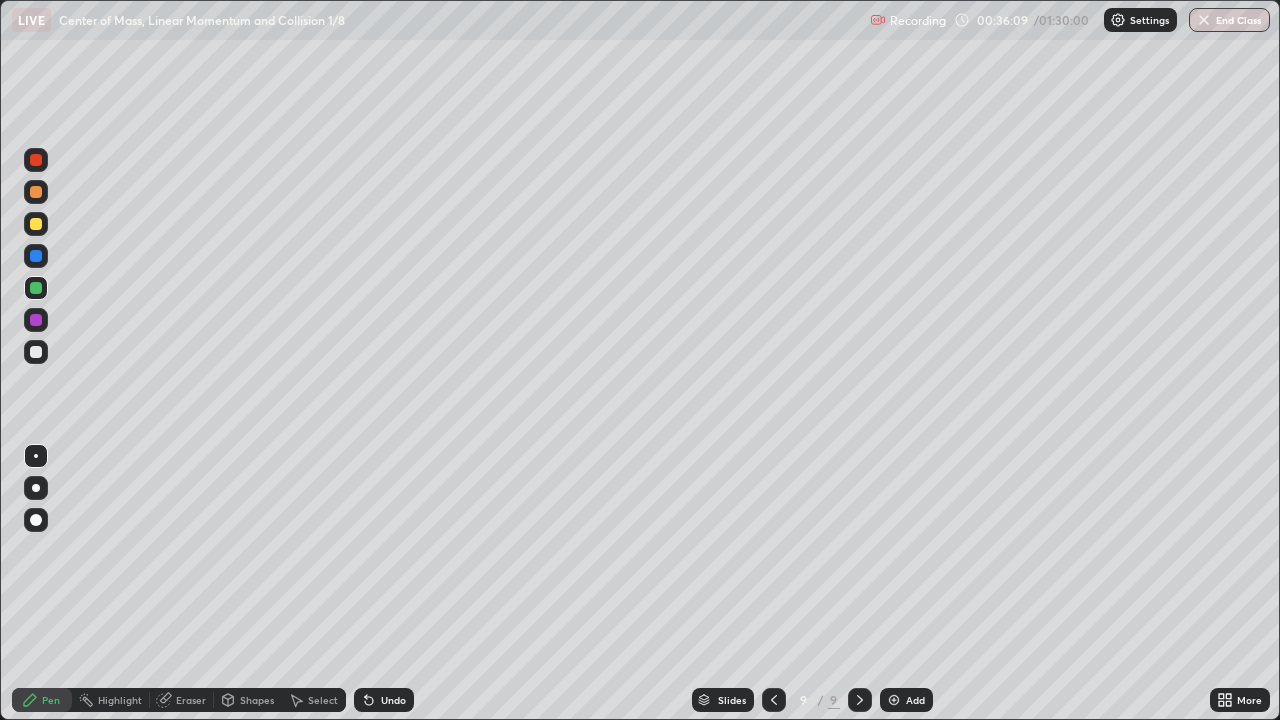 click on "Shapes" at bounding box center [257, 700] 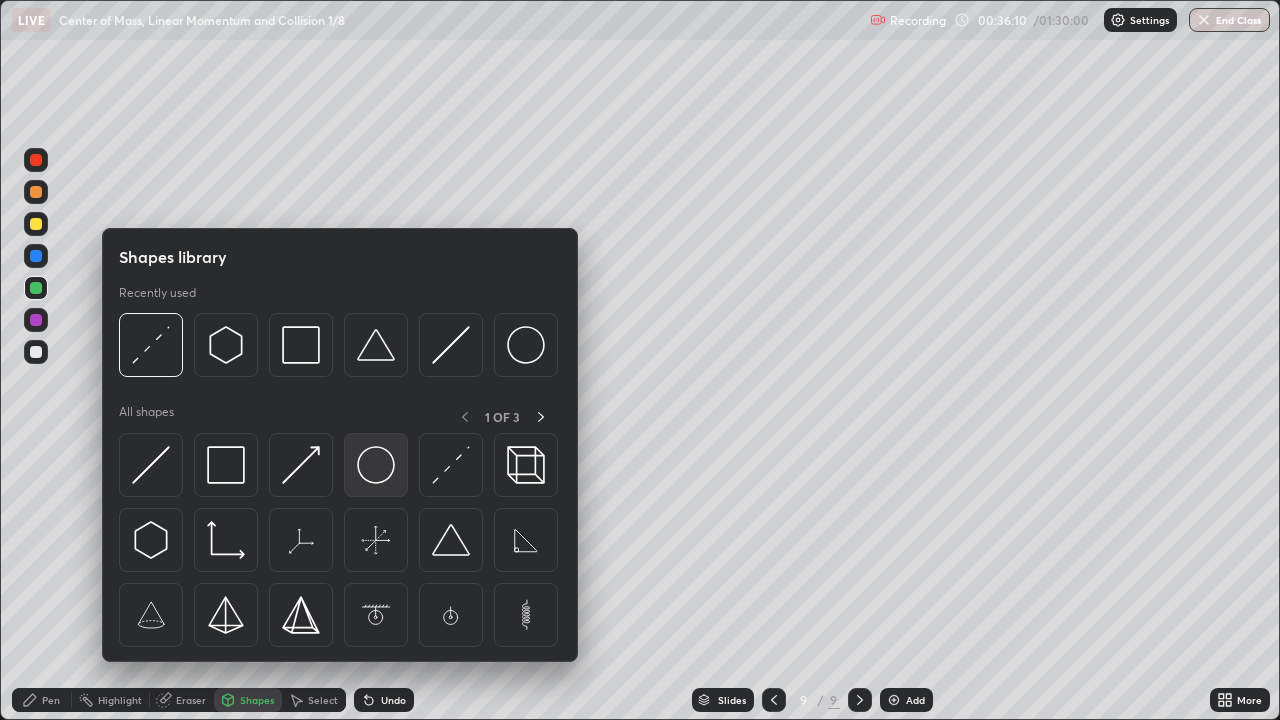 click at bounding box center [376, 465] 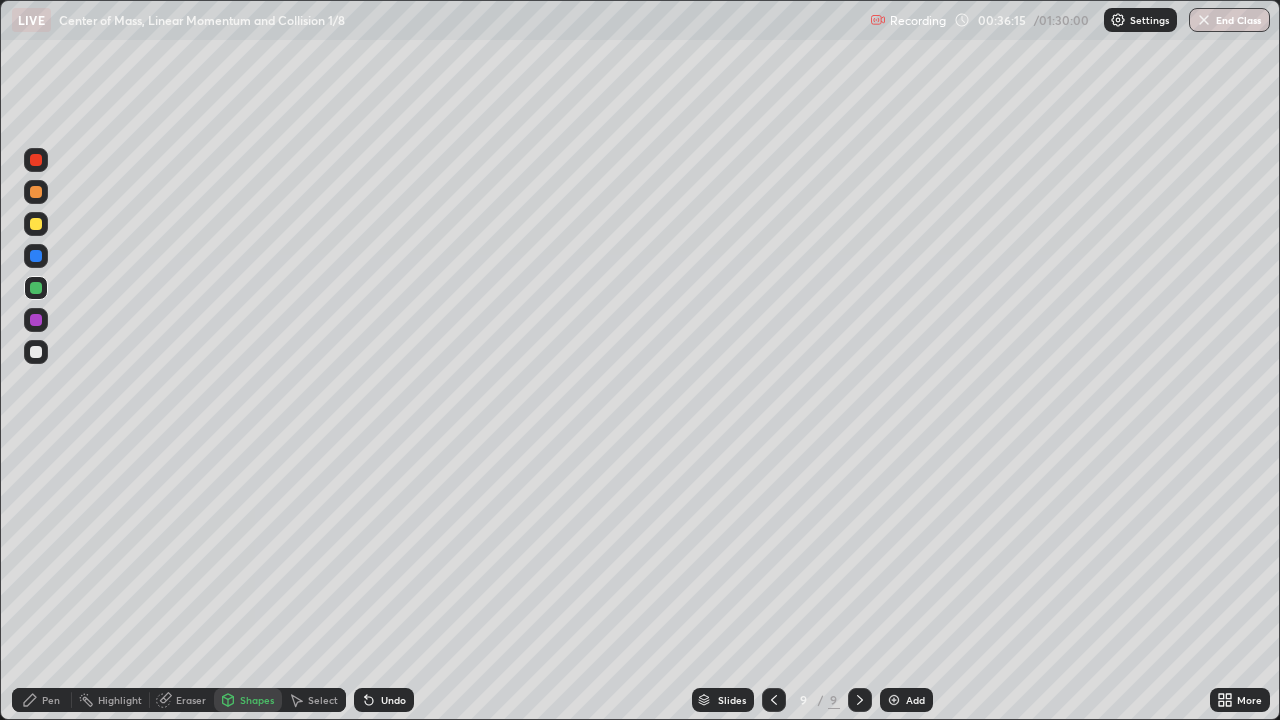 click on "Shapes" at bounding box center [248, 700] 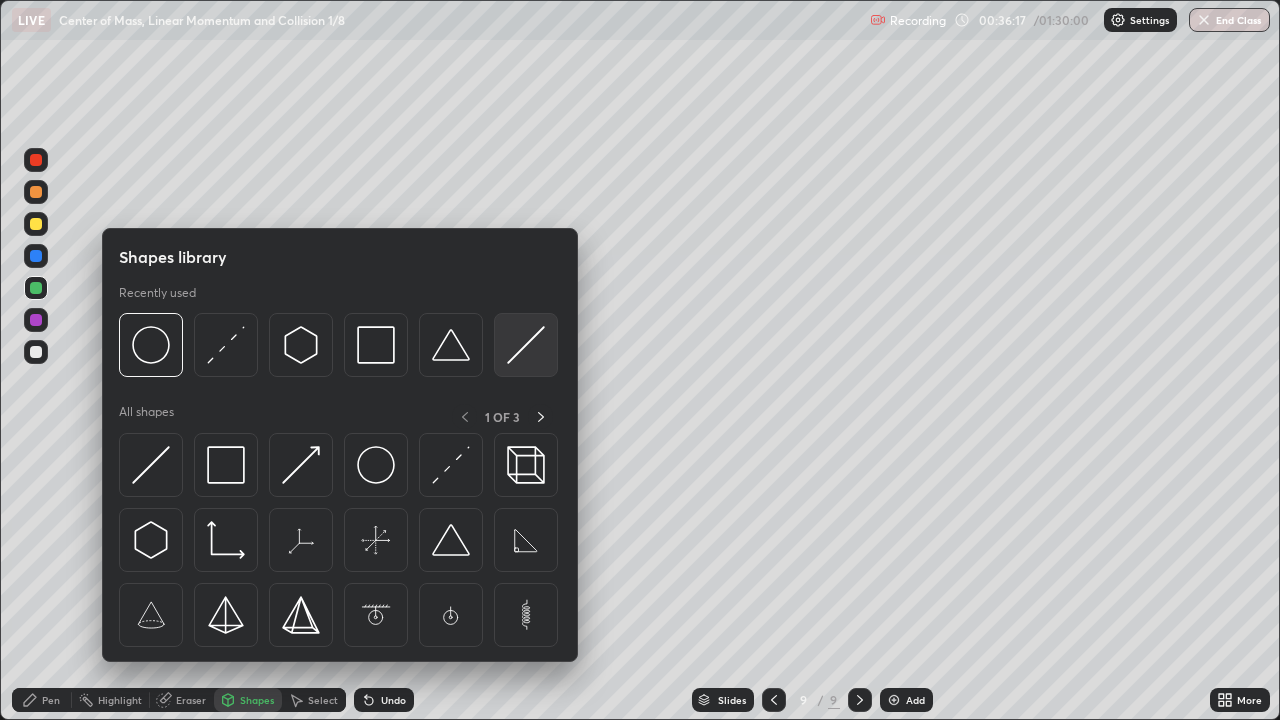 click at bounding box center [526, 345] 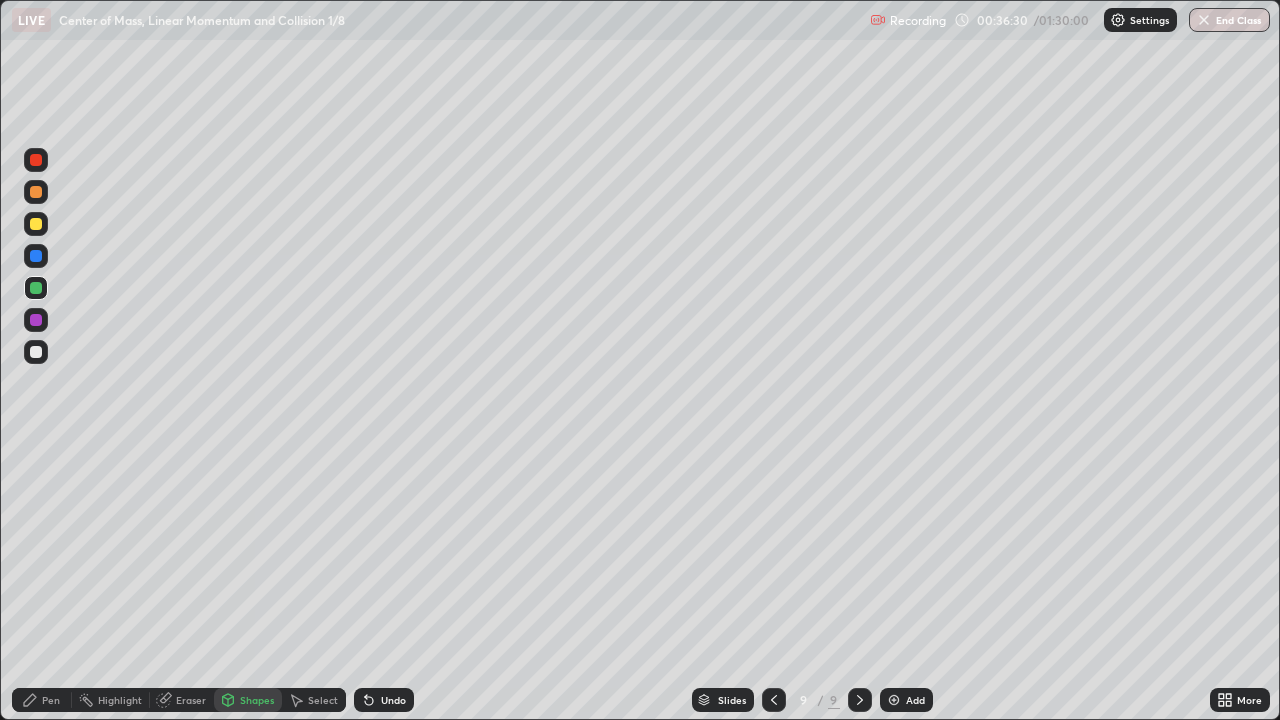 click on "Shapes" at bounding box center (257, 700) 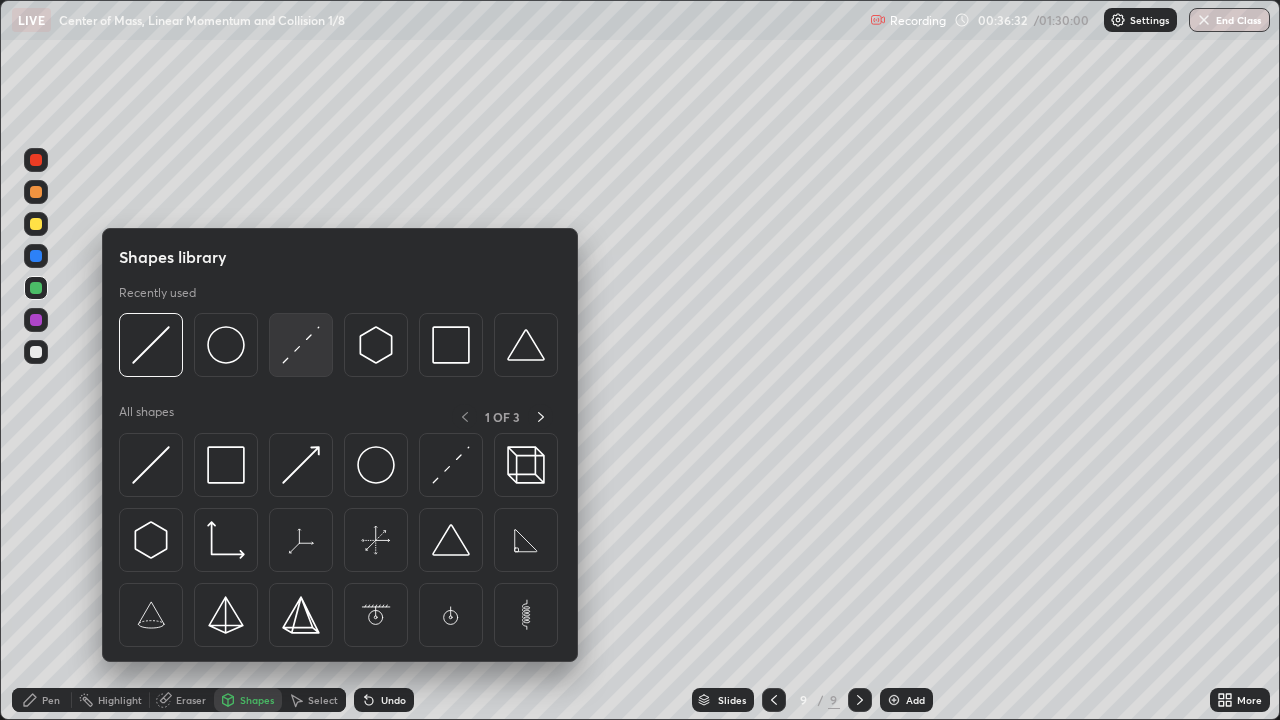 click at bounding box center [301, 345] 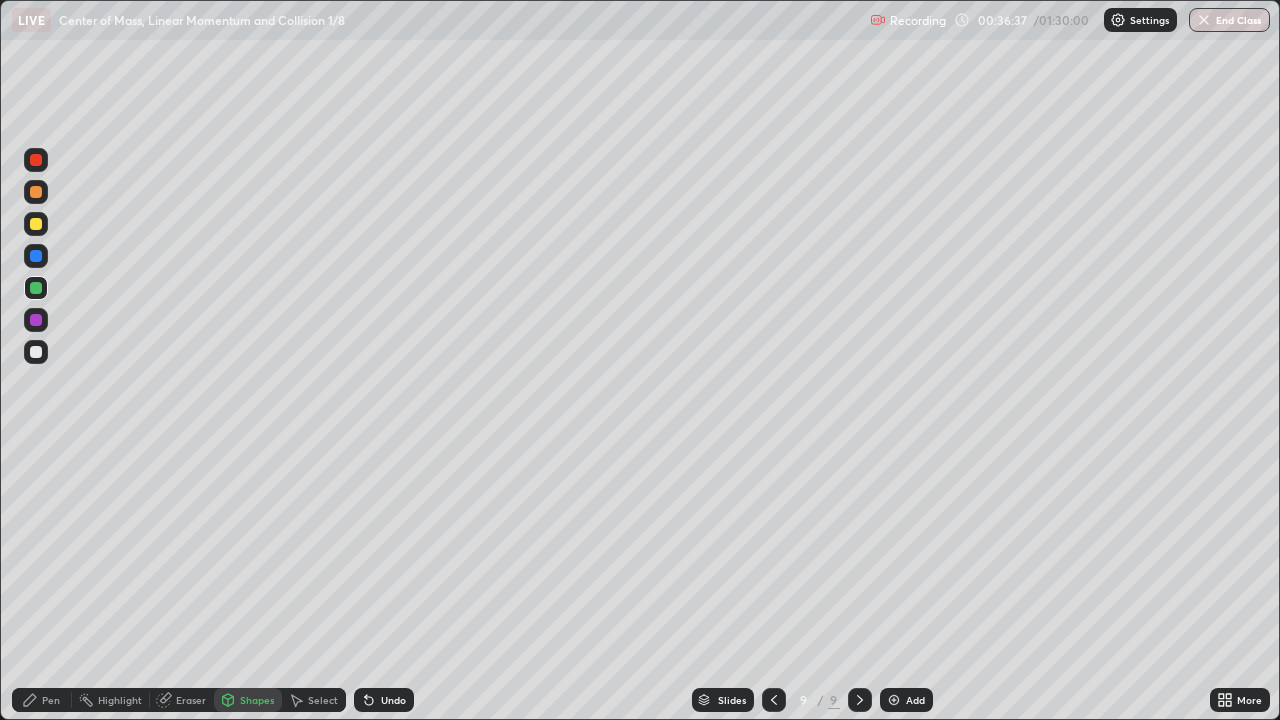 click on "Pen" at bounding box center (42, 700) 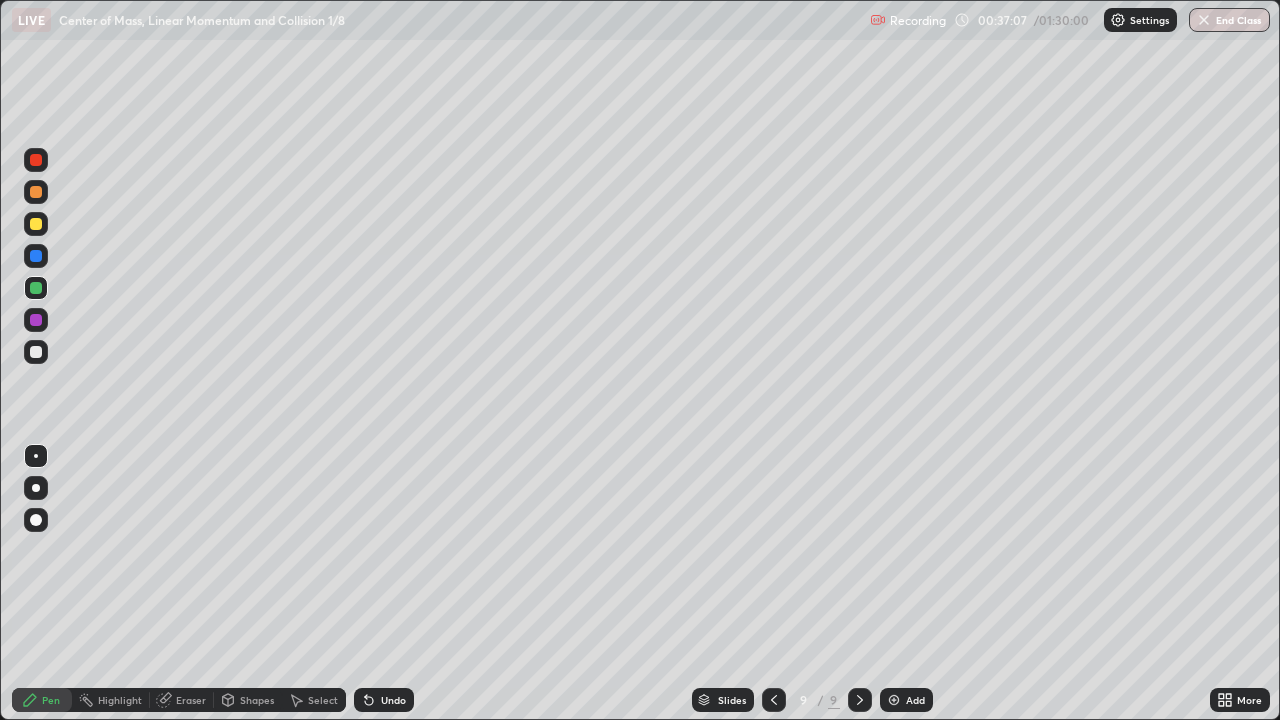 click on "Eraser" at bounding box center (191, 700) 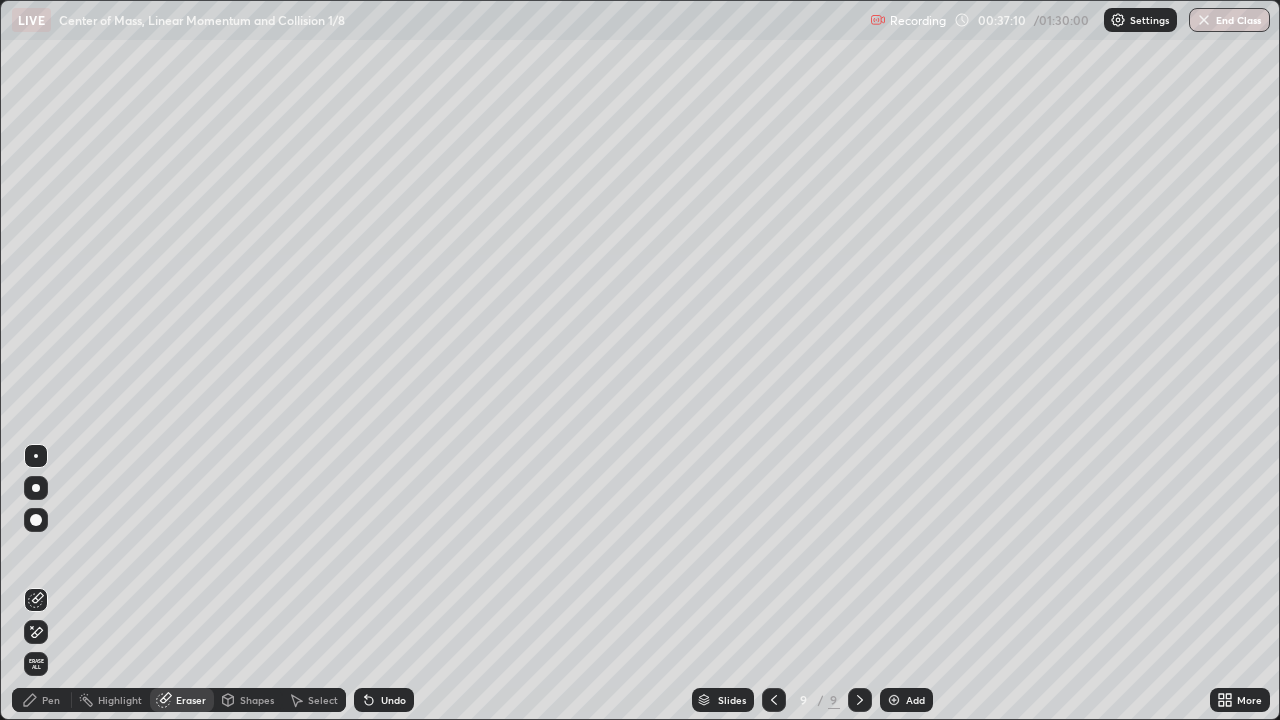 click on "Pen" at bounding box center [42, 700] 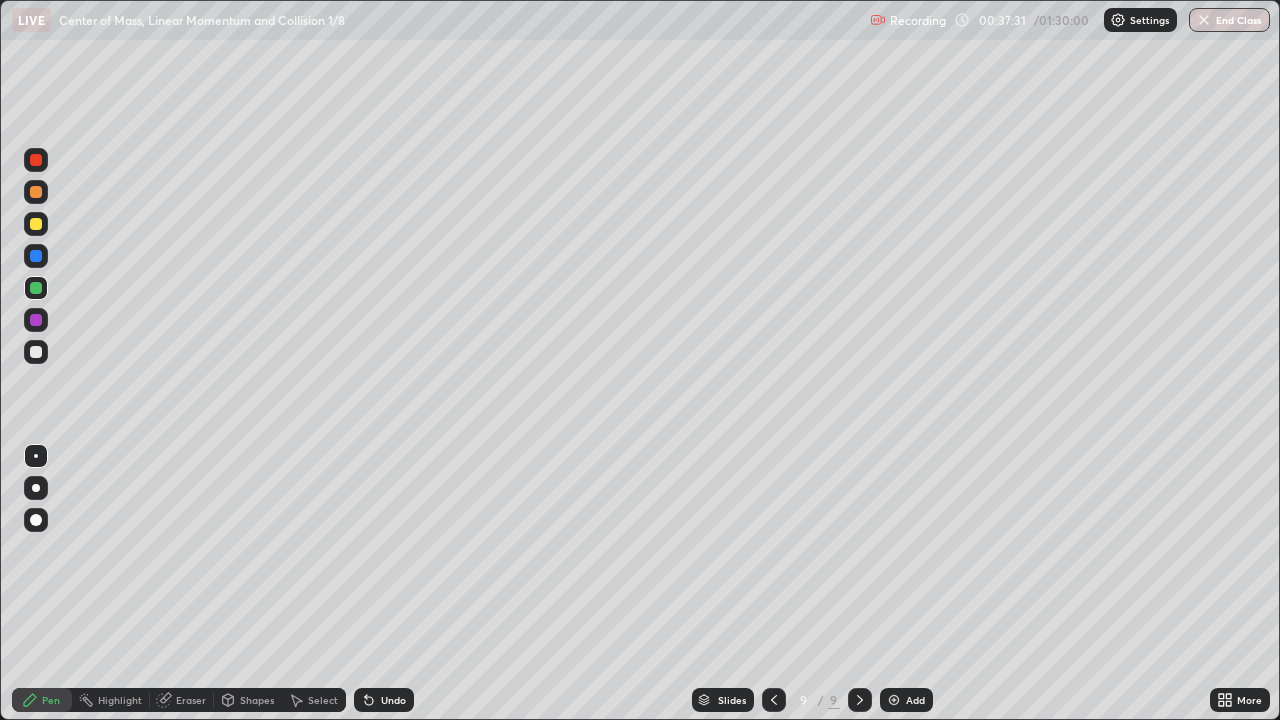 click at bounding box center (36, 352) 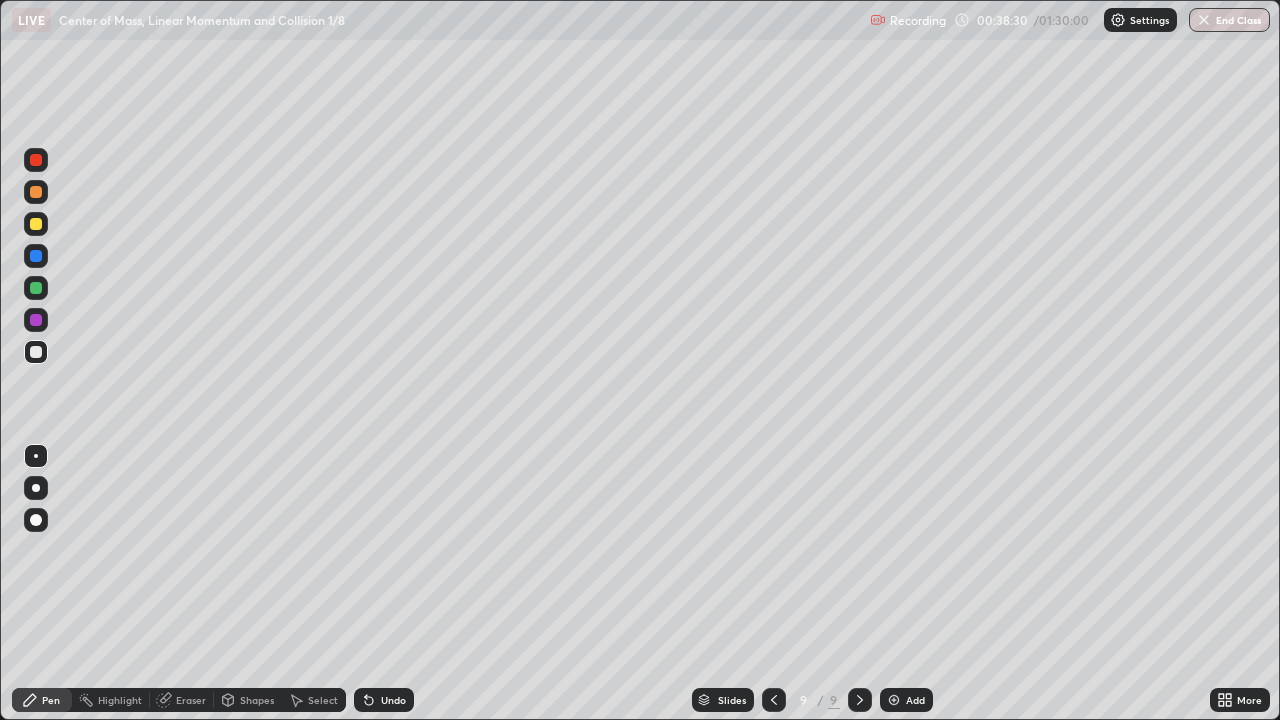 click on "Shapes" at bounding box center (257, 700) 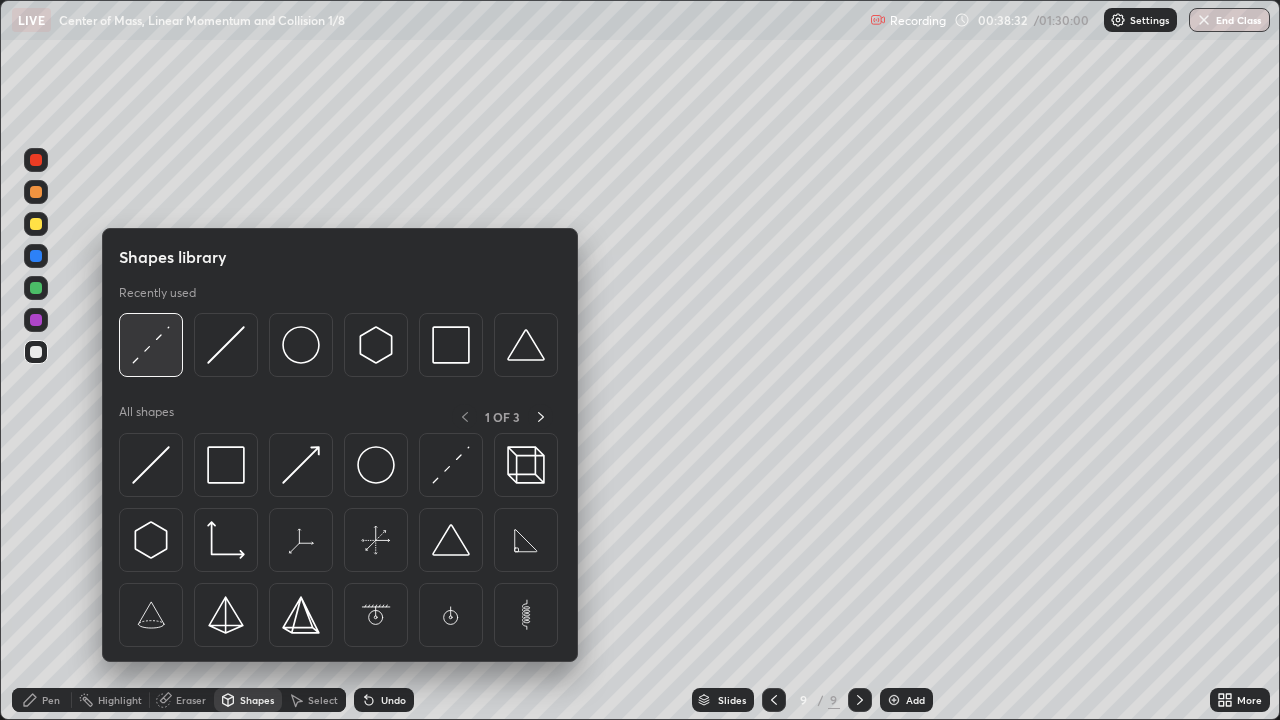 click at bounding box center (151, 345) 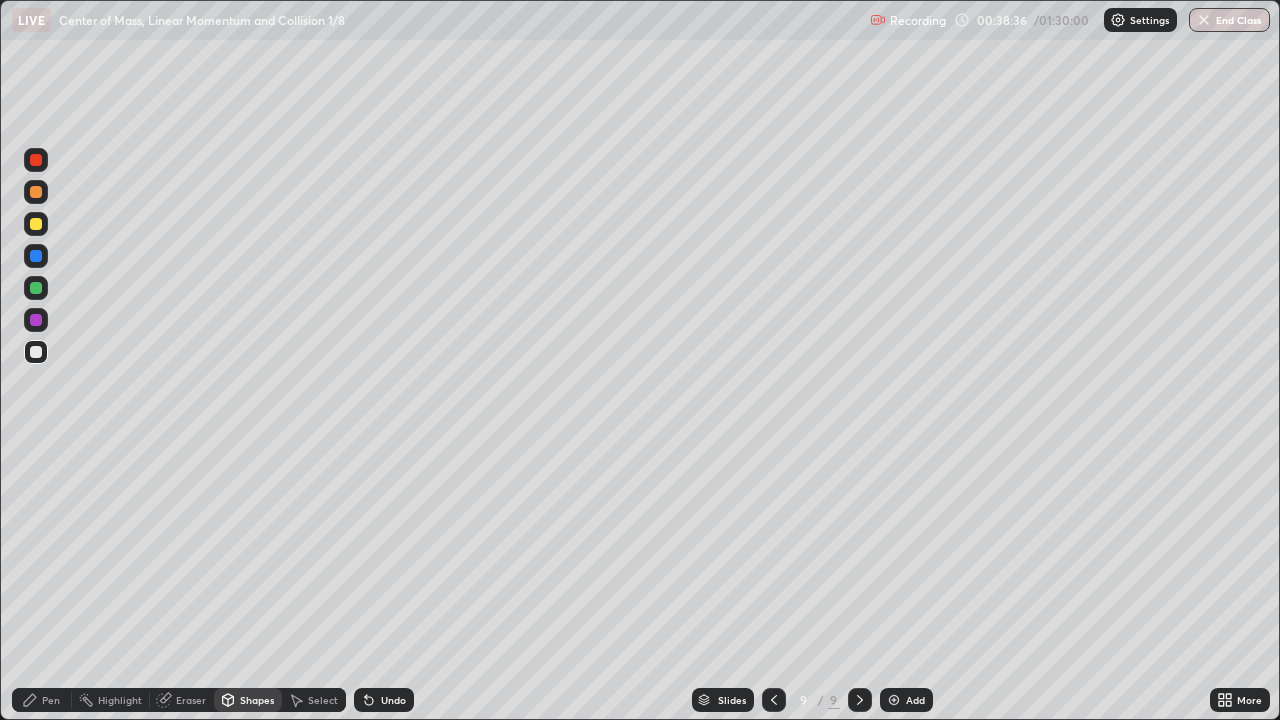 click on "Pen" at bounding box center (51, 700) 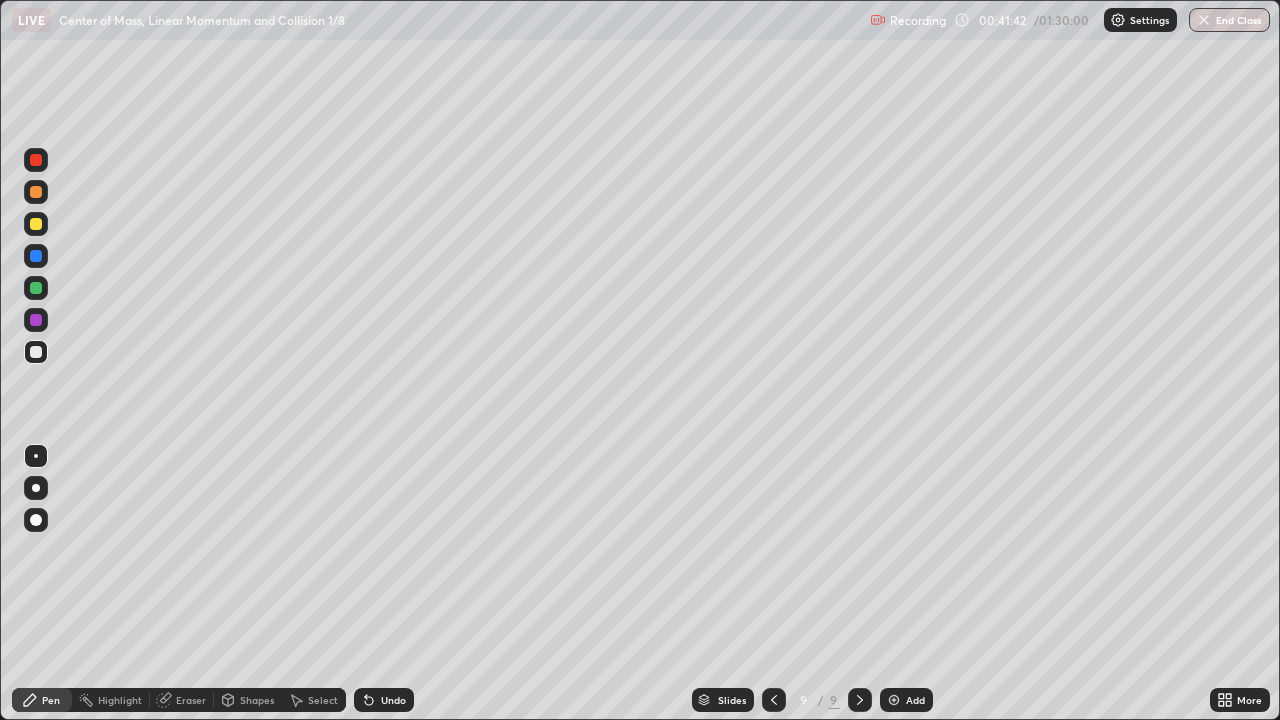 click at bounding box center (36, 288) 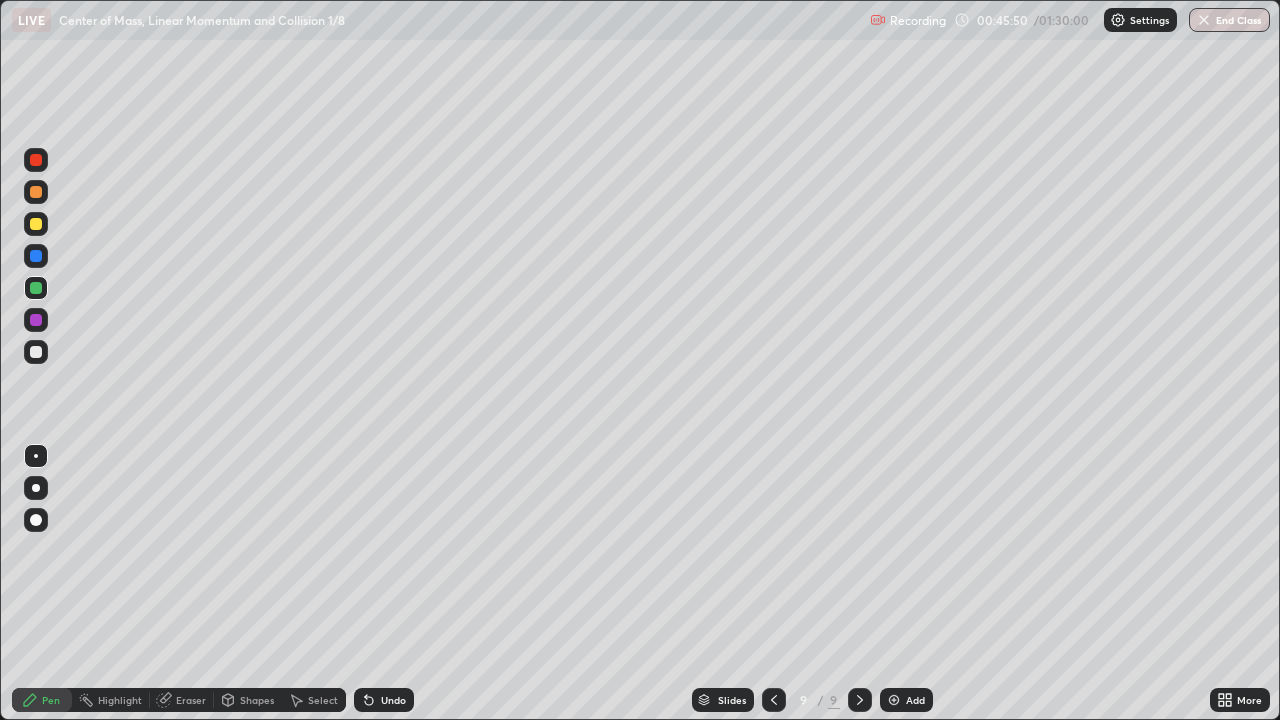 click on "Add" at bounding box center (915, 700) 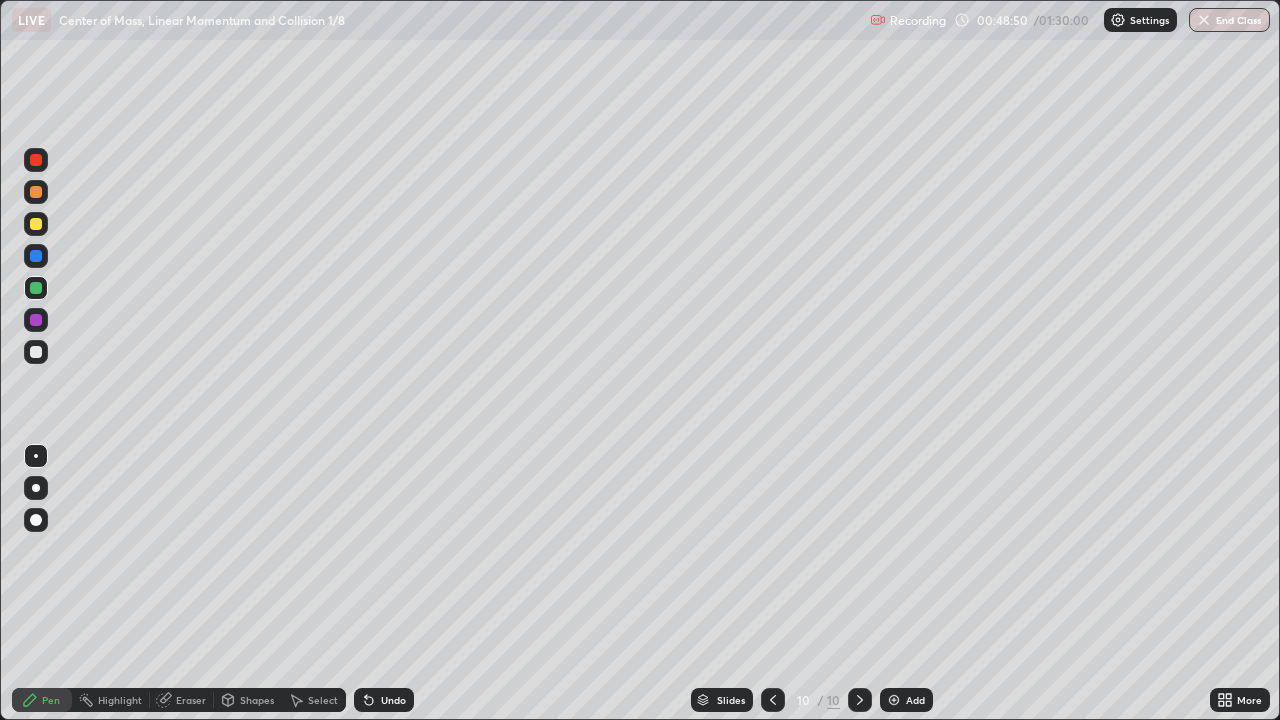 click at bounding box center [36, 352] 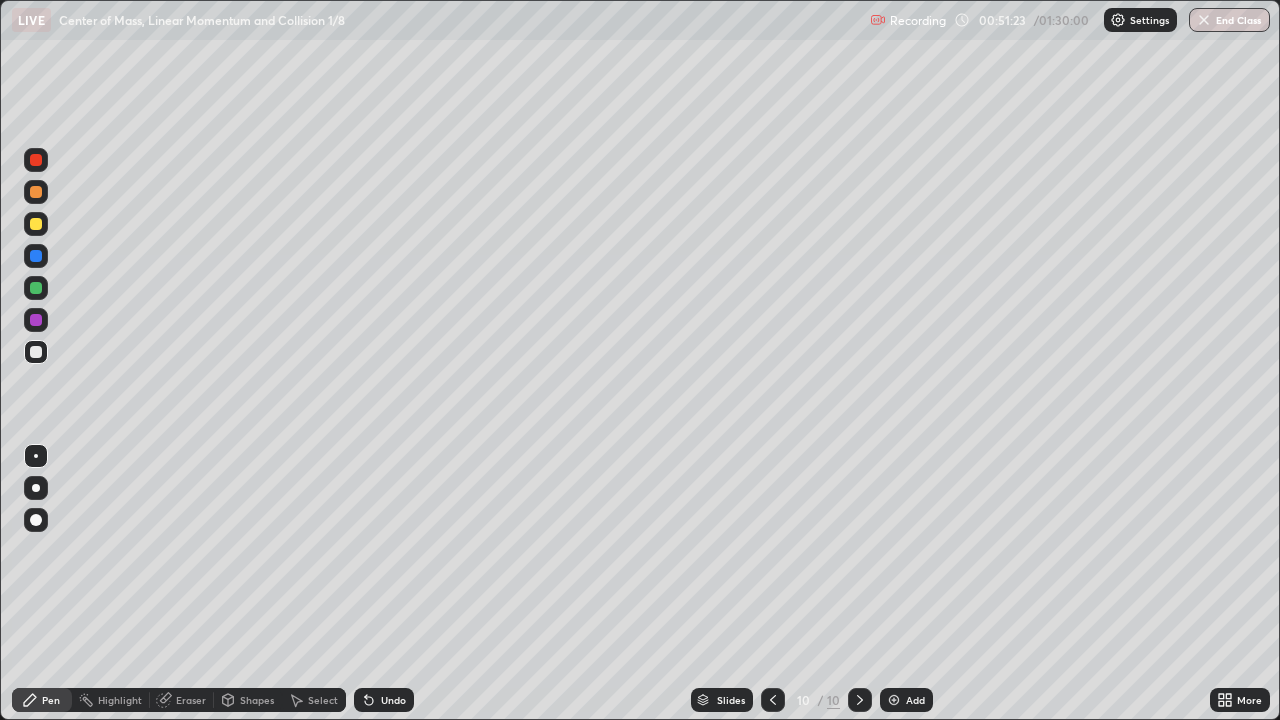 click on "Add" at bounding box center (915, 700) 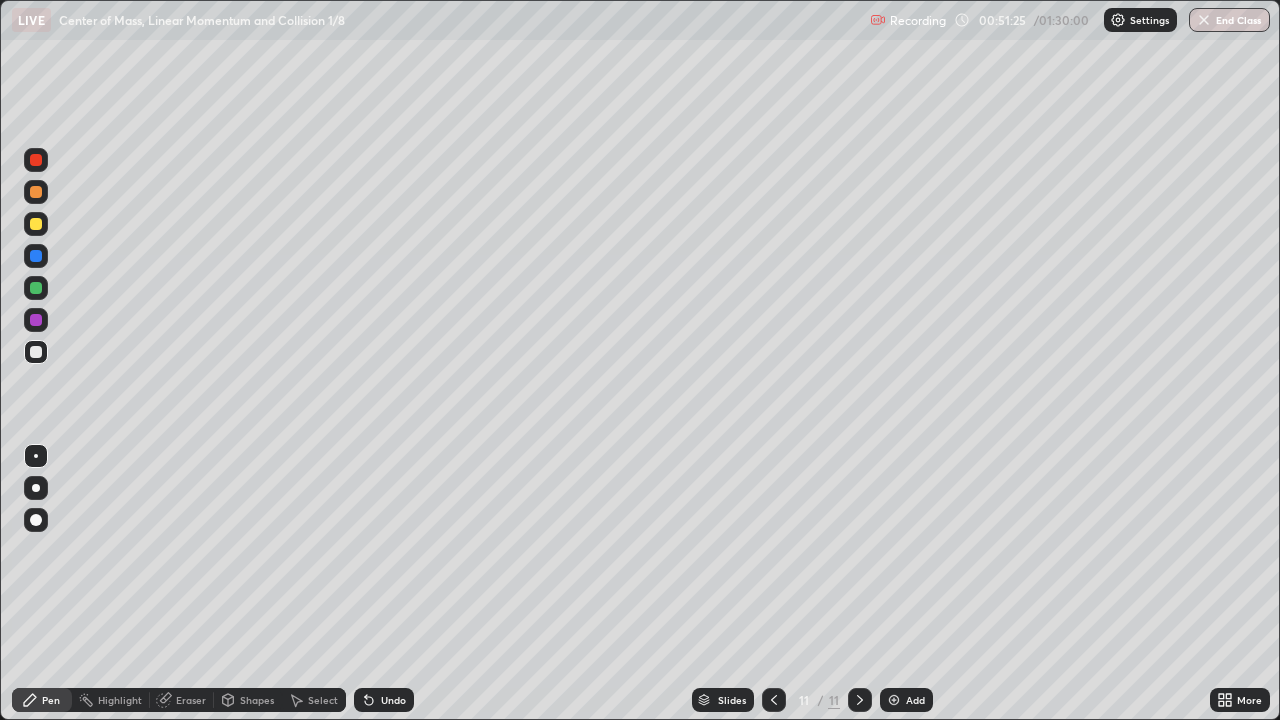 click on "Shapes" at bounding box center [248, 700] 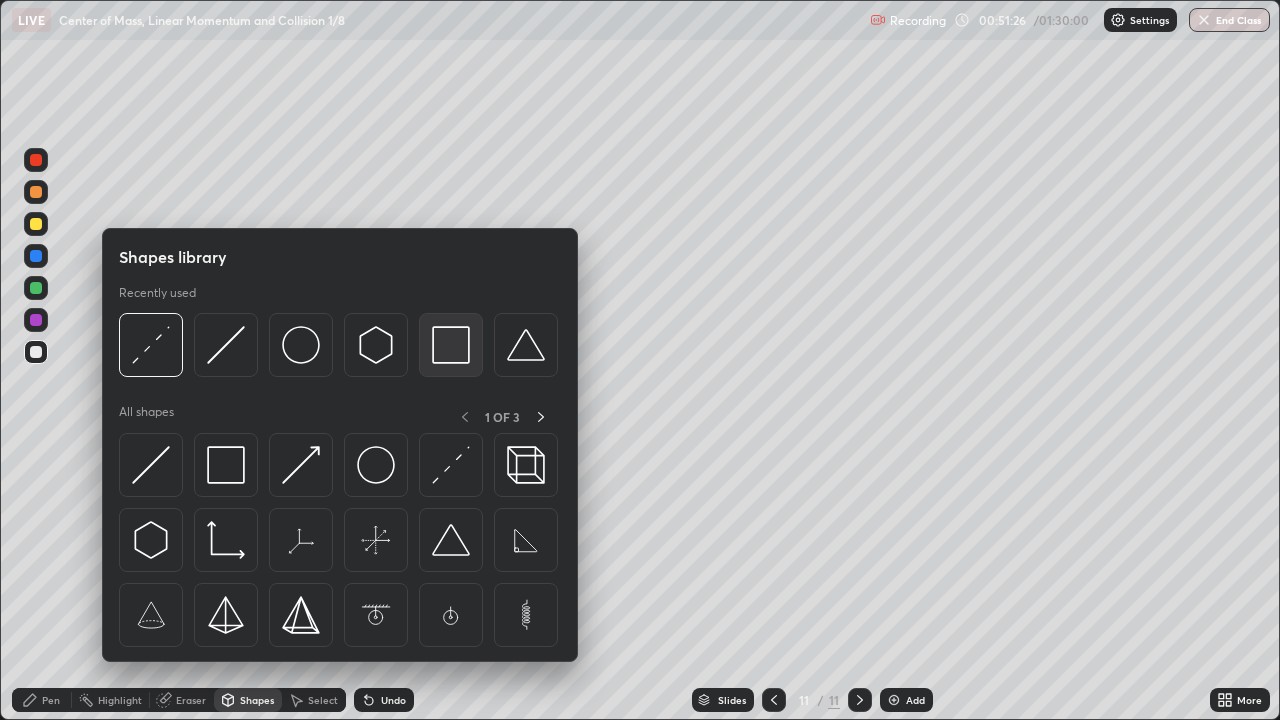 click at bounding box center [451, 345] 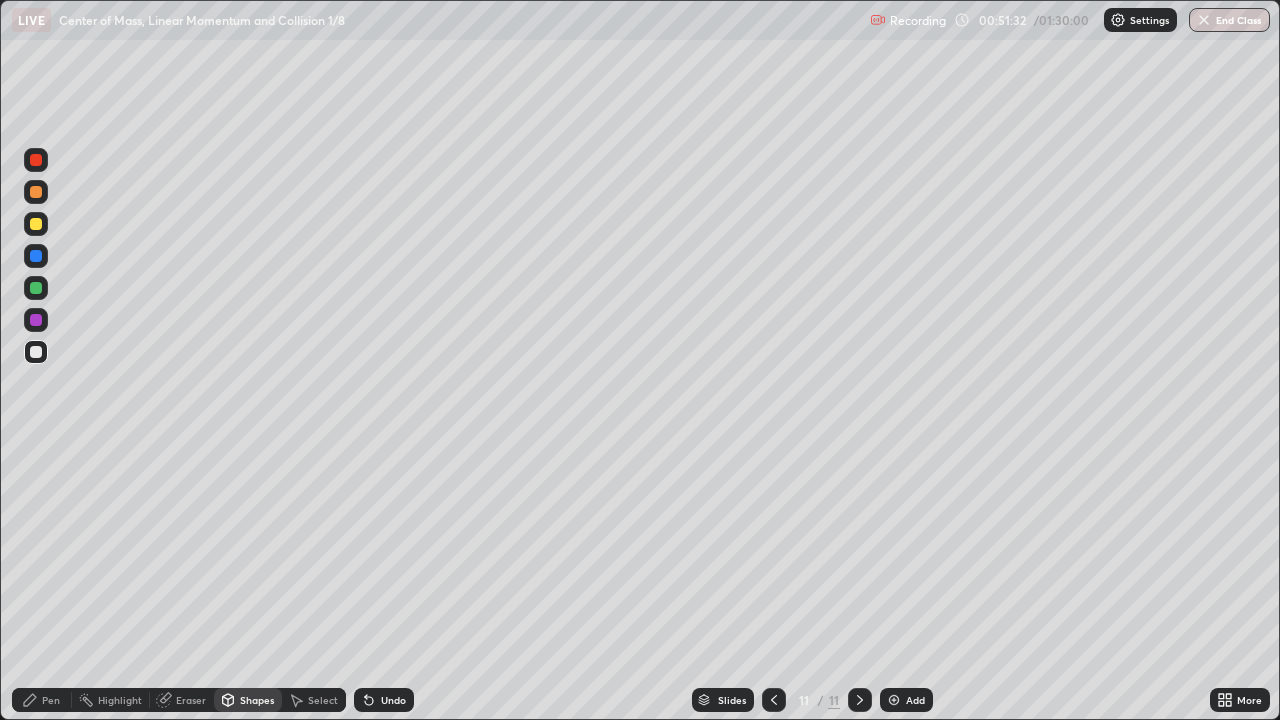 click on "Shapes" at bounding box center [257, 700] 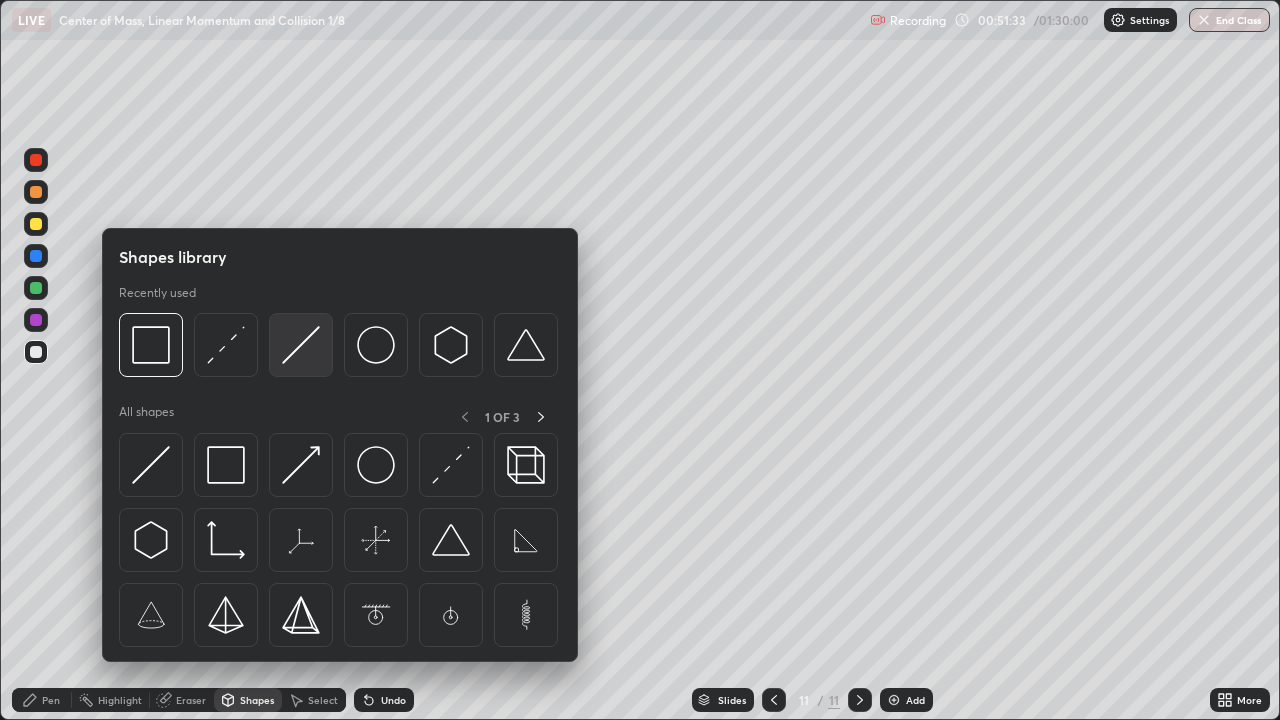 click at bounding box center [301, 345] 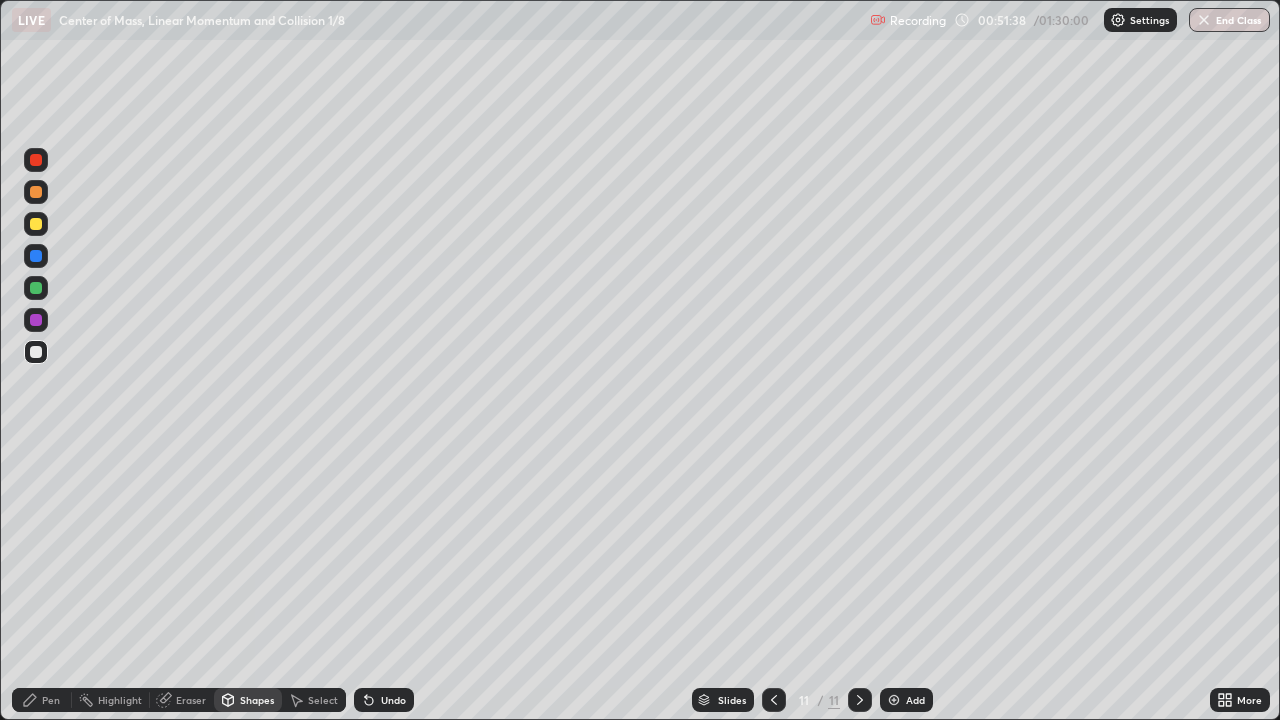 click on "Pen" at bounding box center (51, 700) 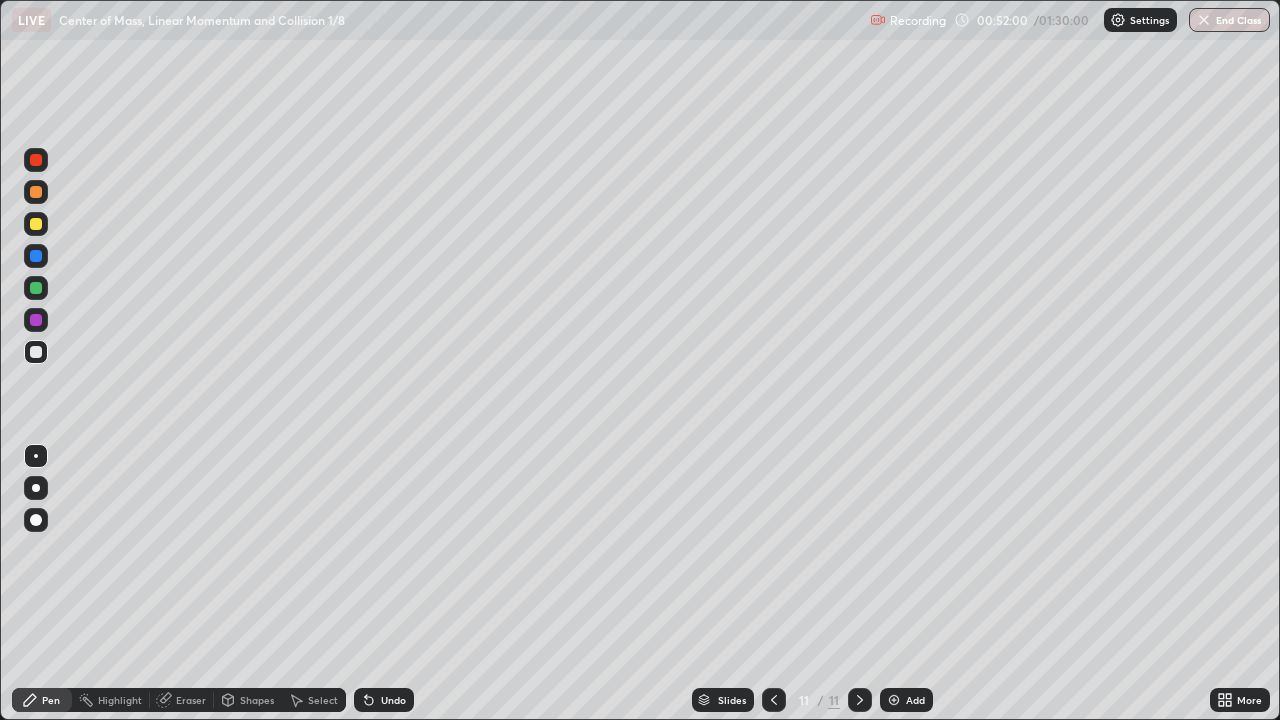 click on "Shapes" at bounding box center [248, 700] 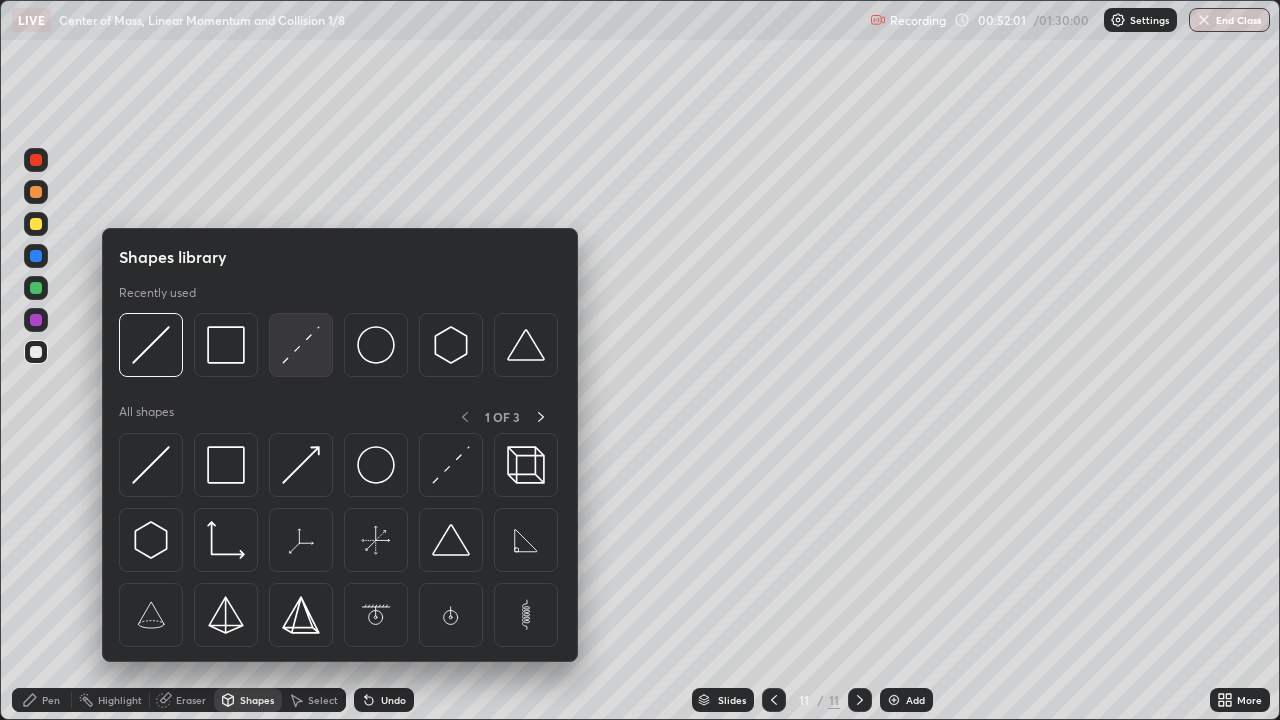 click at bounding box center (301, 345) 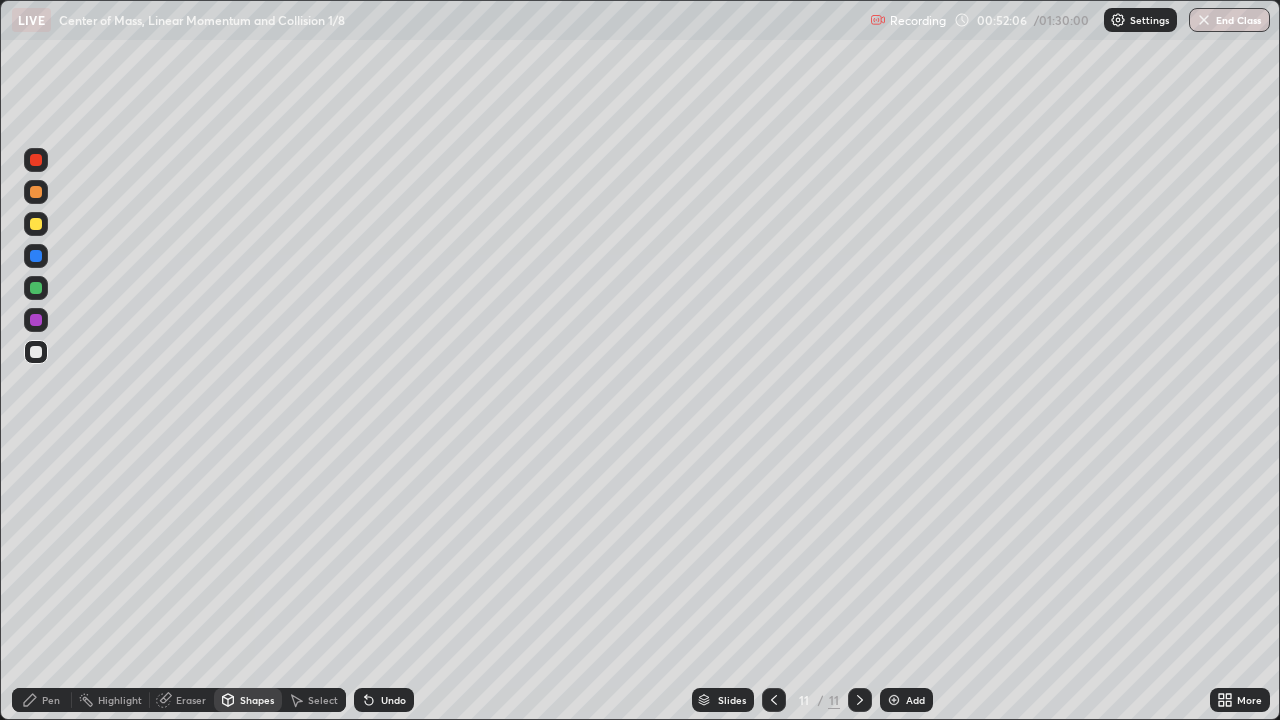click on "Pen" at bounding box center (42, 700) 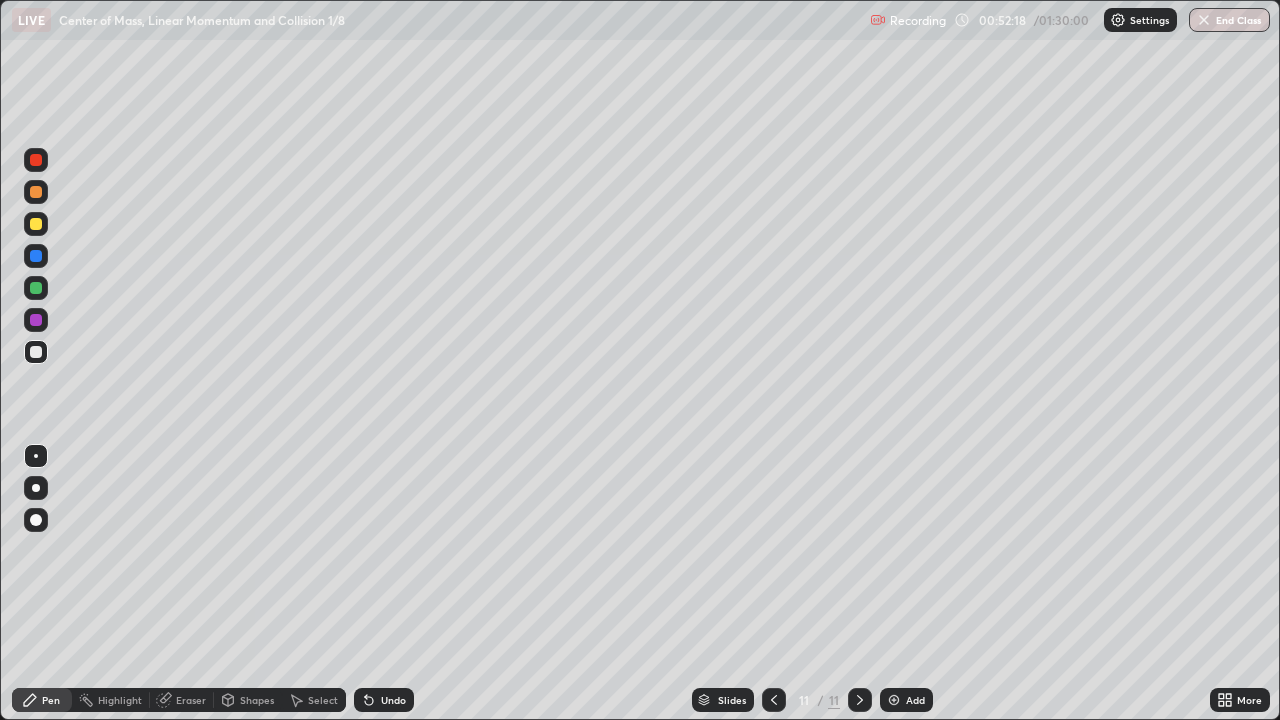 click at bounding box center (36, 224) 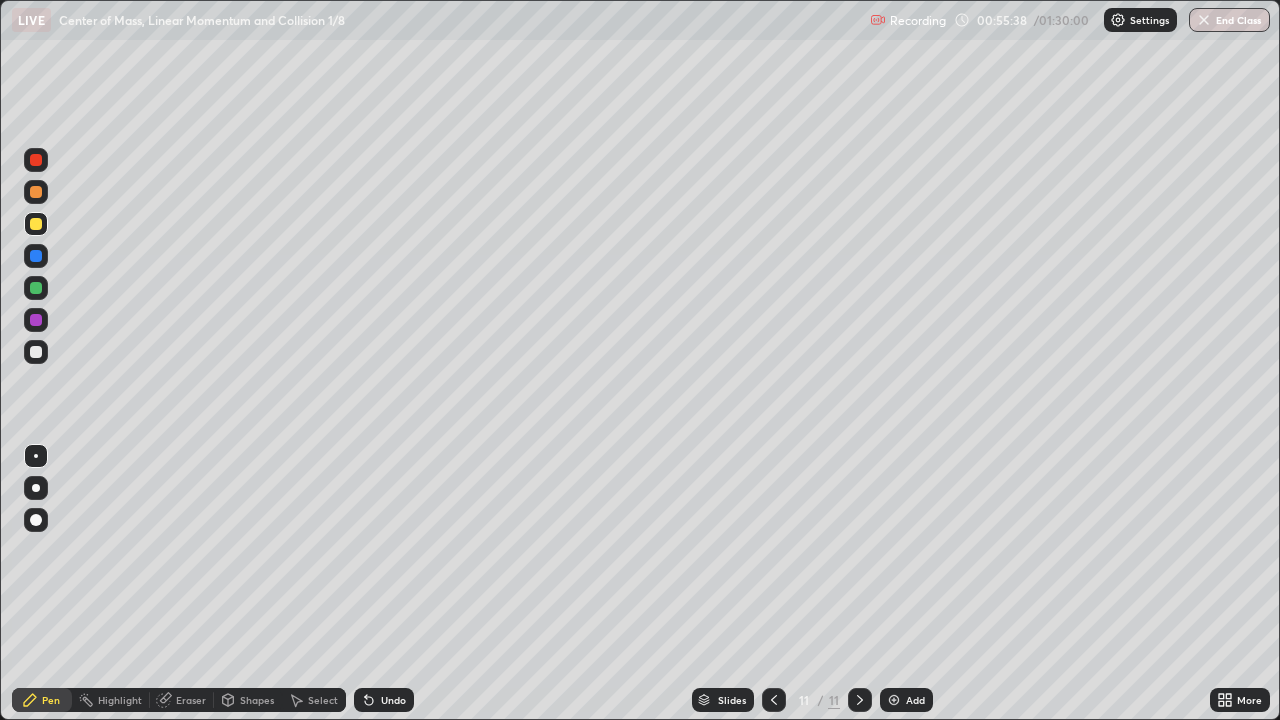 click at bounding box center [36, 352] 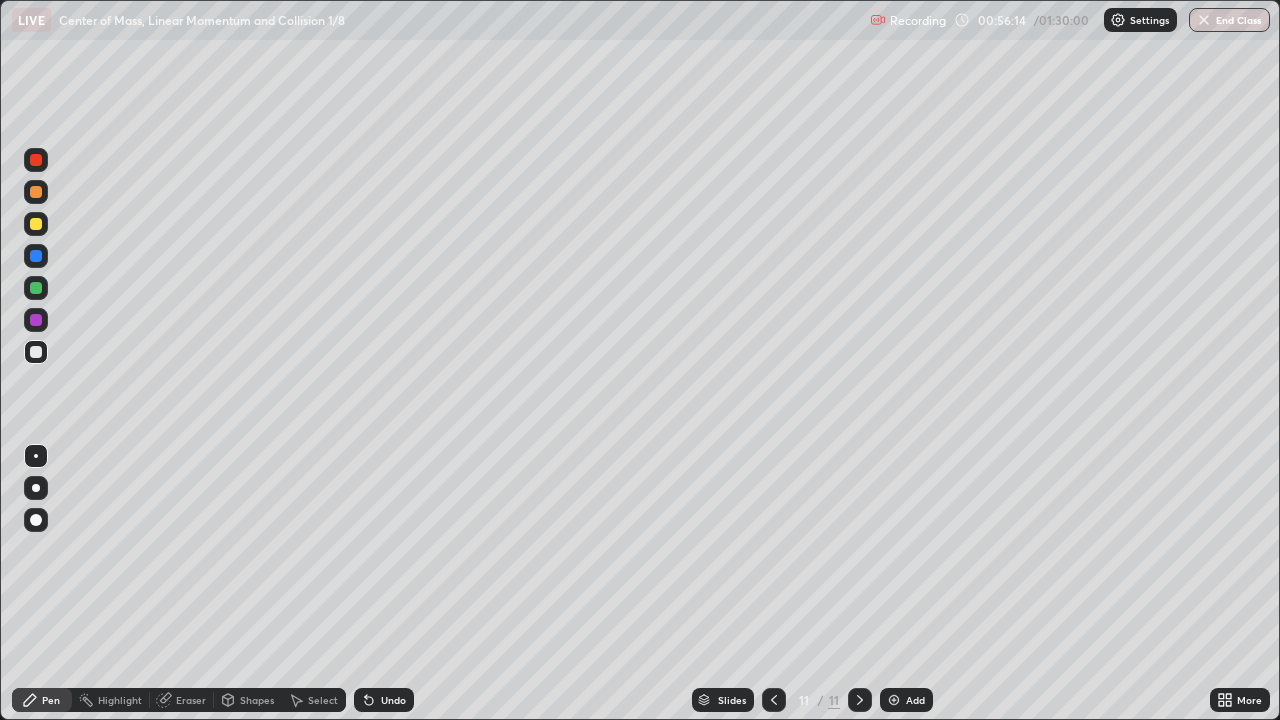 click on "Add" at bounding box center [915, 700] 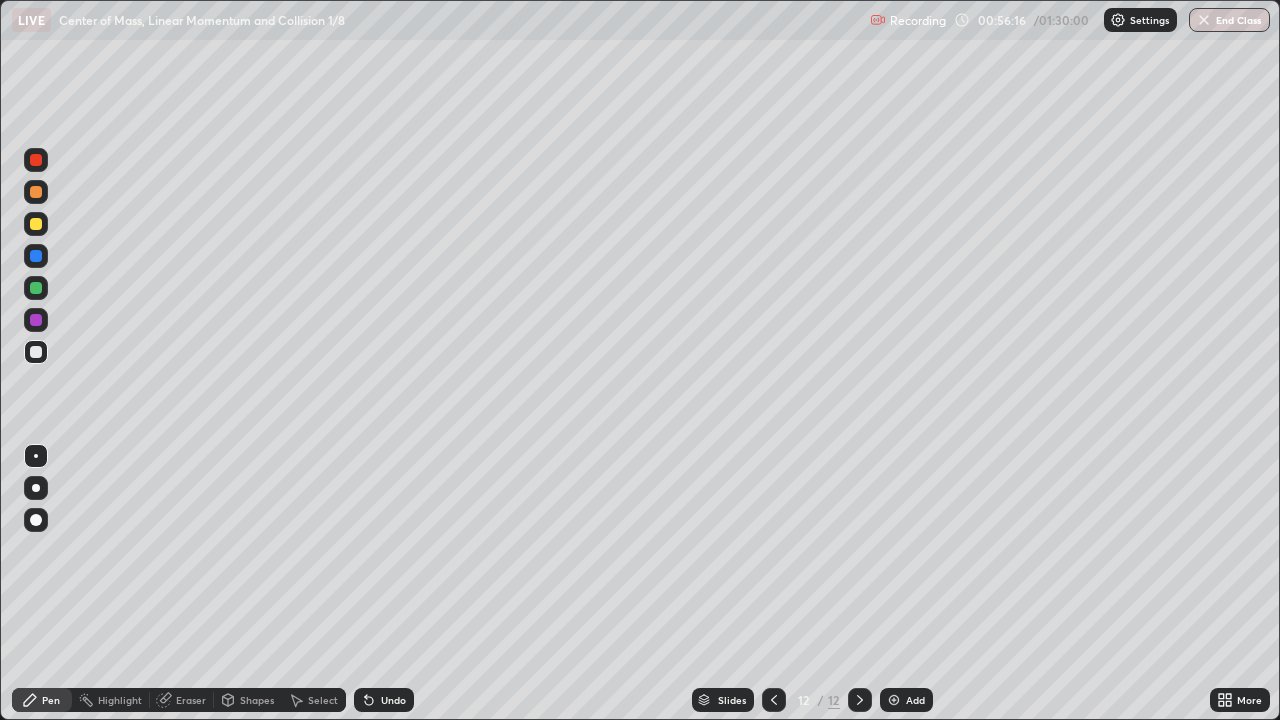 click at bounding box center (36, 224) 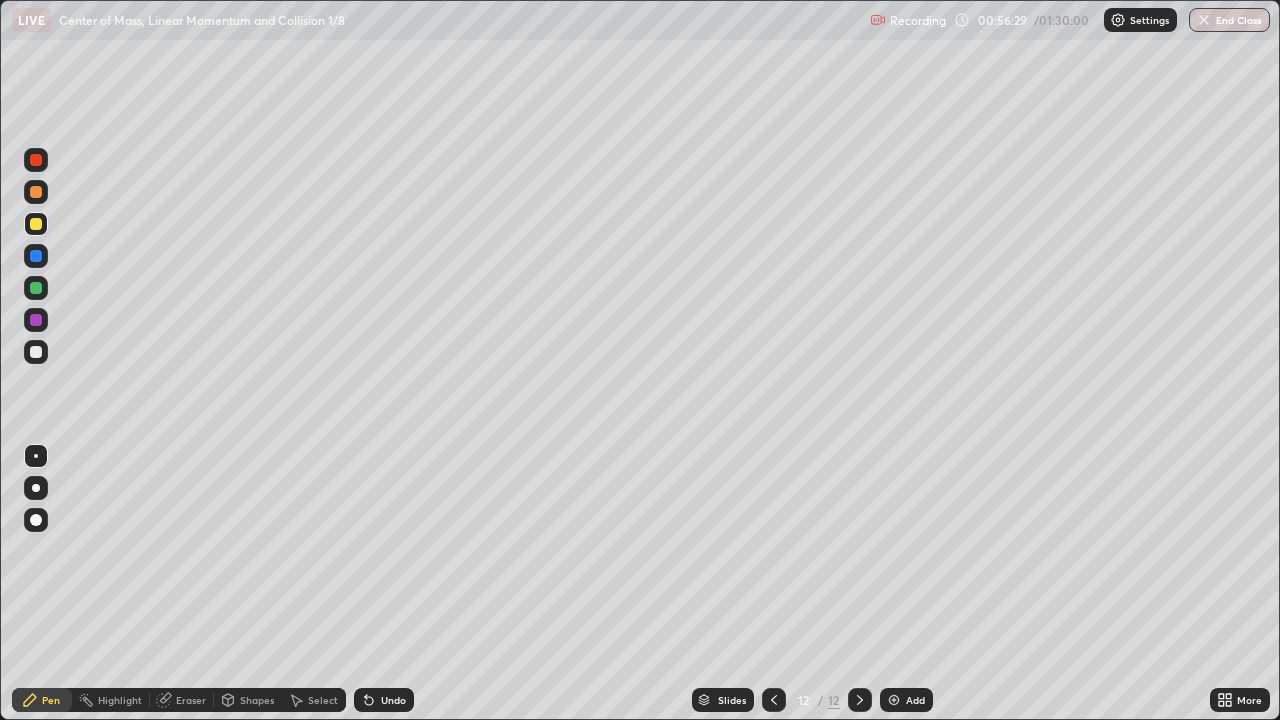click on "Shapes" at bounding box center [257, 700] 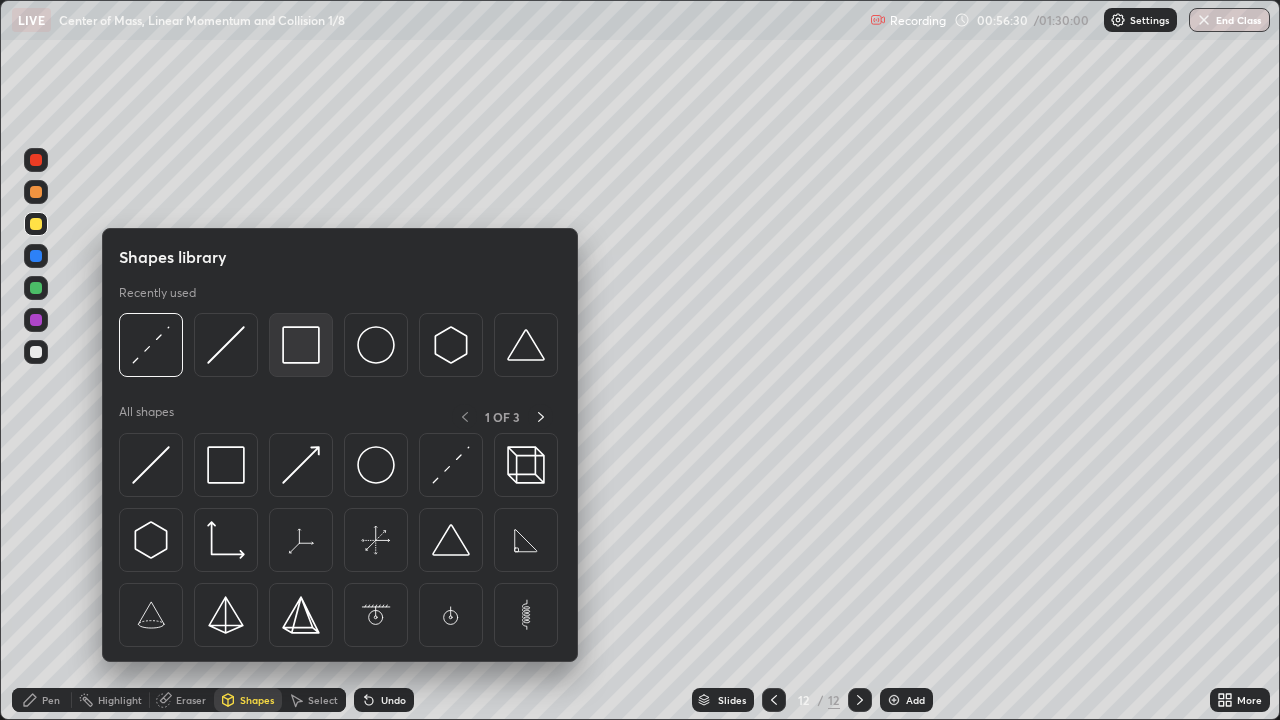click at bounding box center (301, 345) 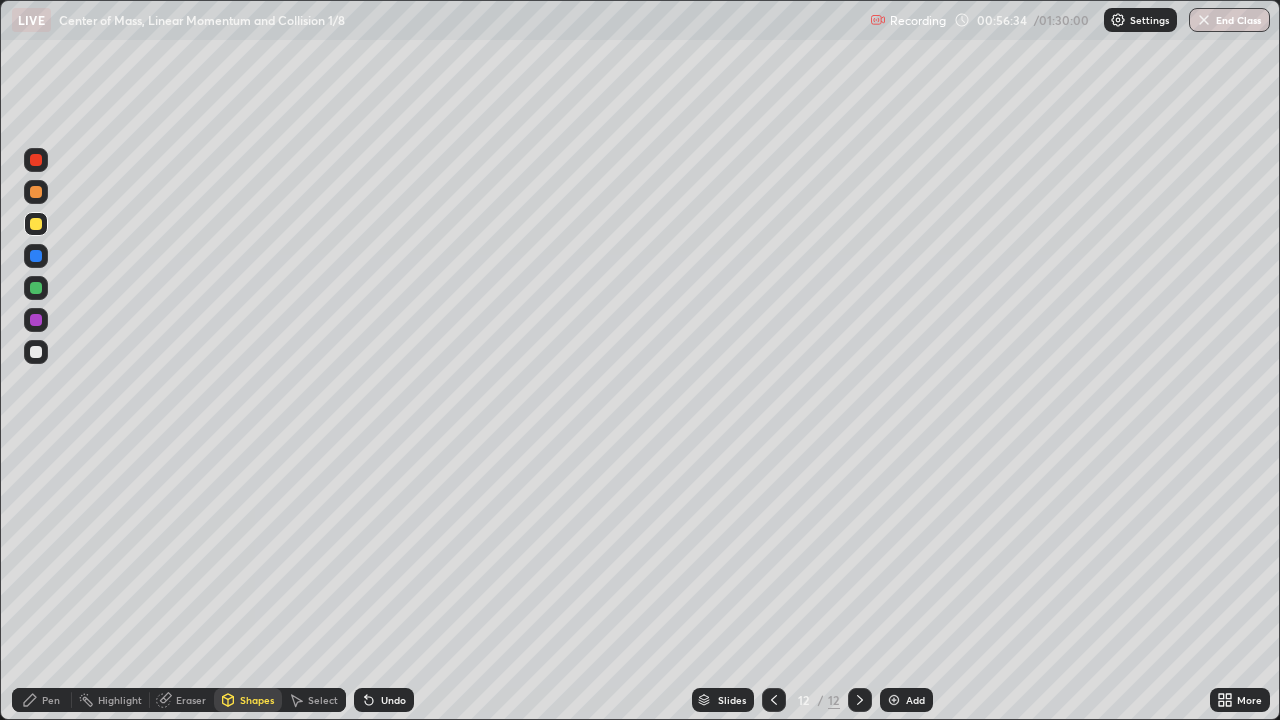 click on "Eraser" at bounding box center (182, 700) 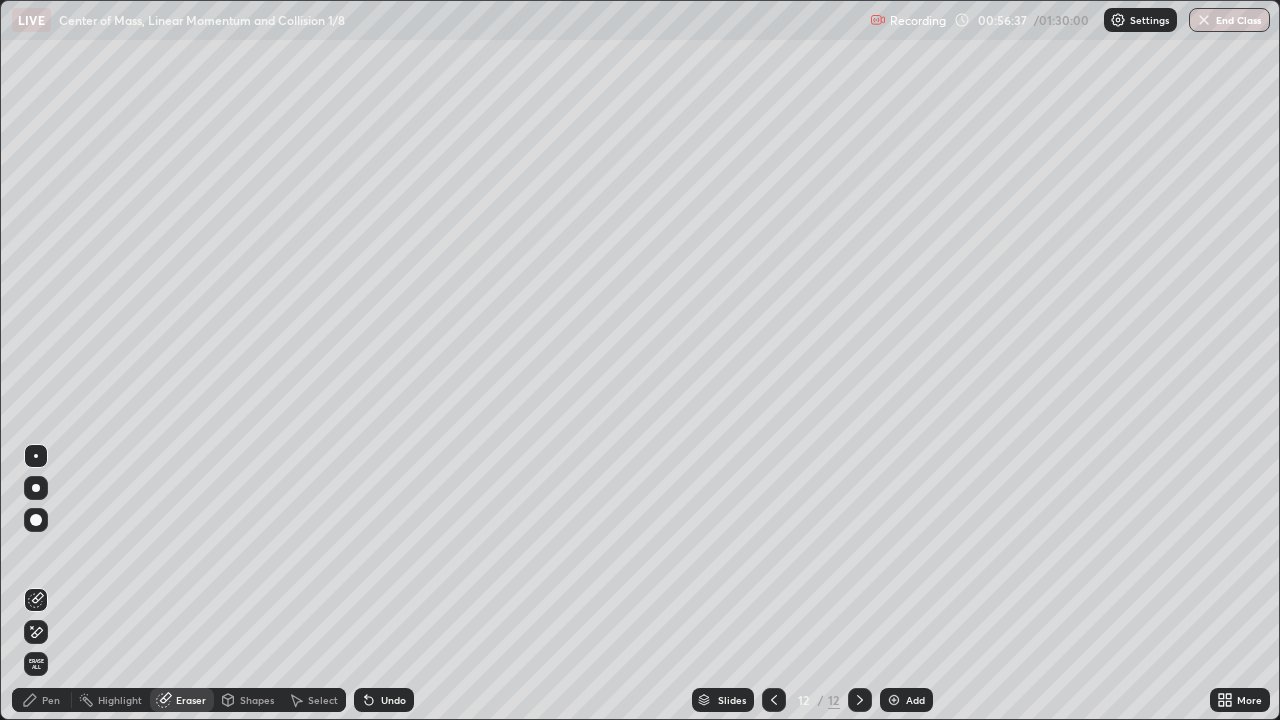 click on "Pen" at bounding box center (51, 700) 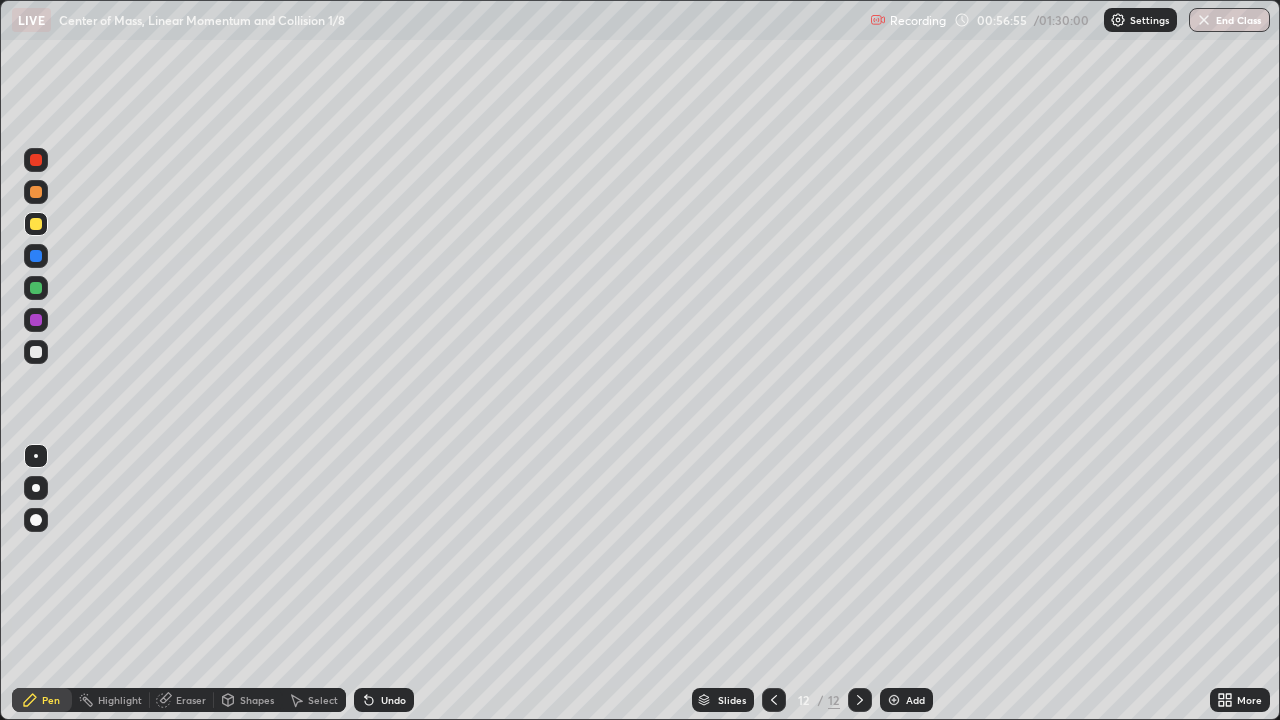 click on "Eraser" at bounding box center [191, 700] 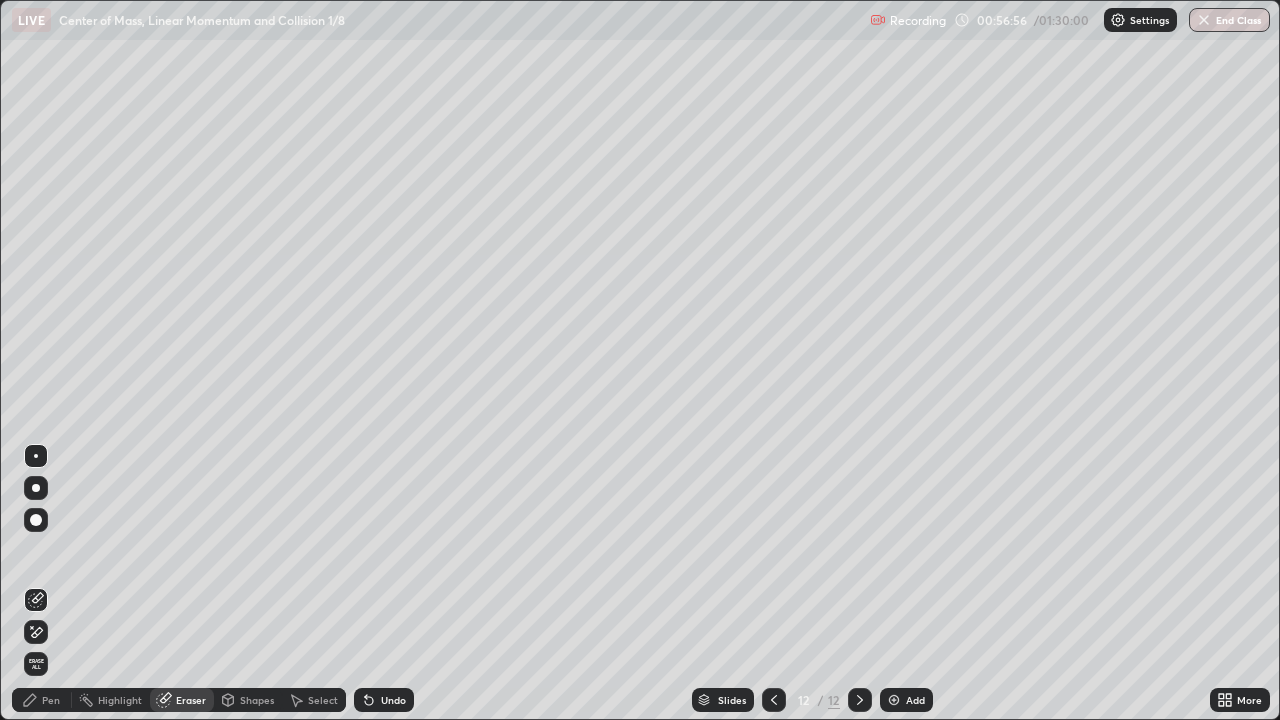 click on "Shapes" at bounding box center [257, 700] 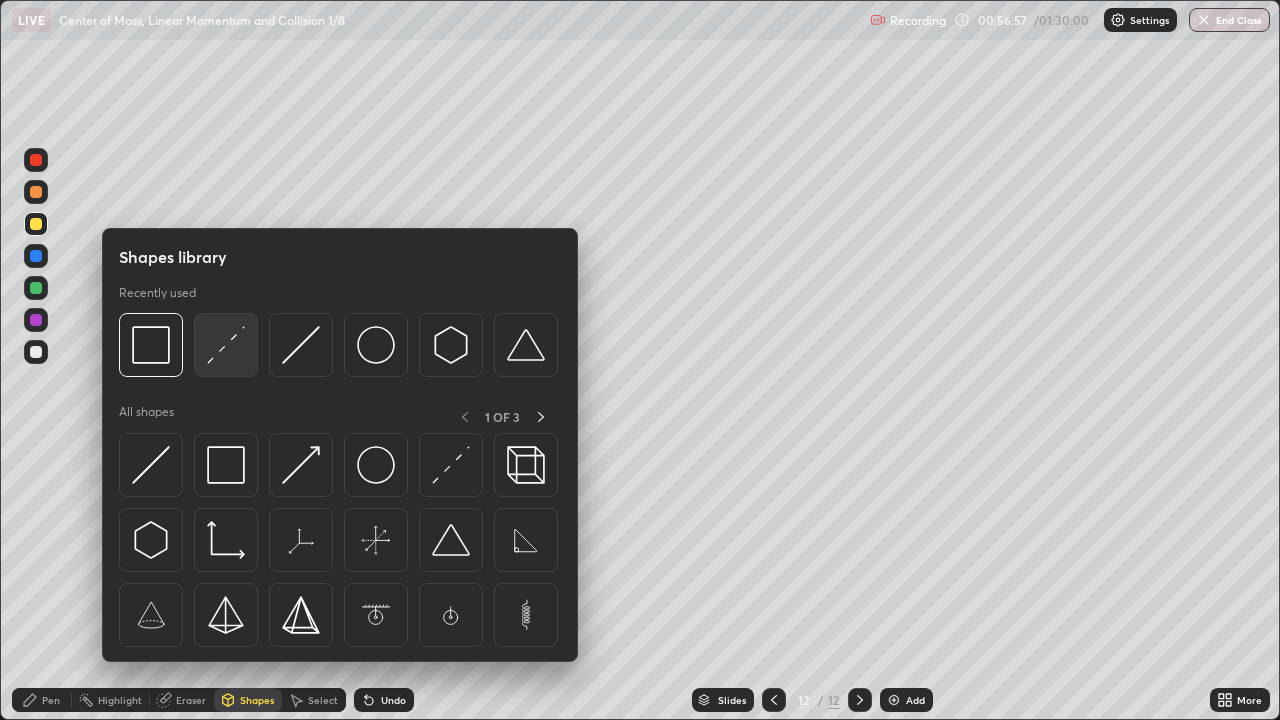 click at bounding box center [226, 345] 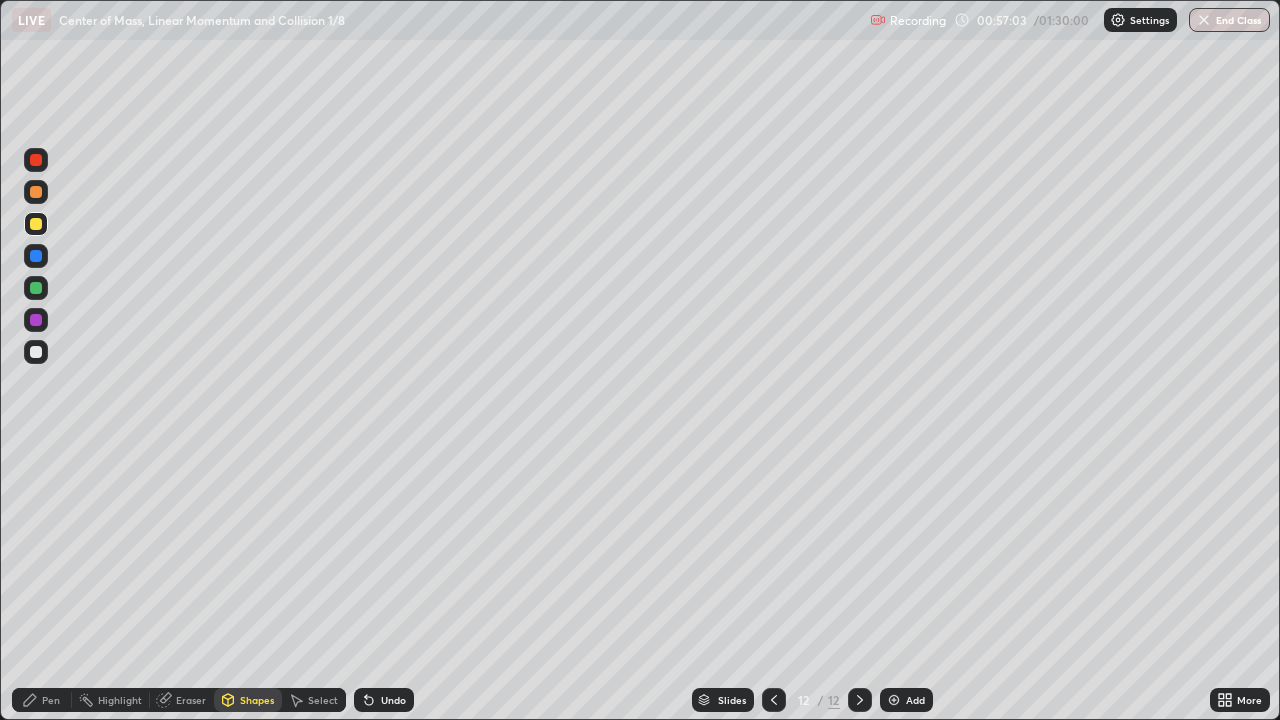 click on "Pen" at bounding box center [42, 700] 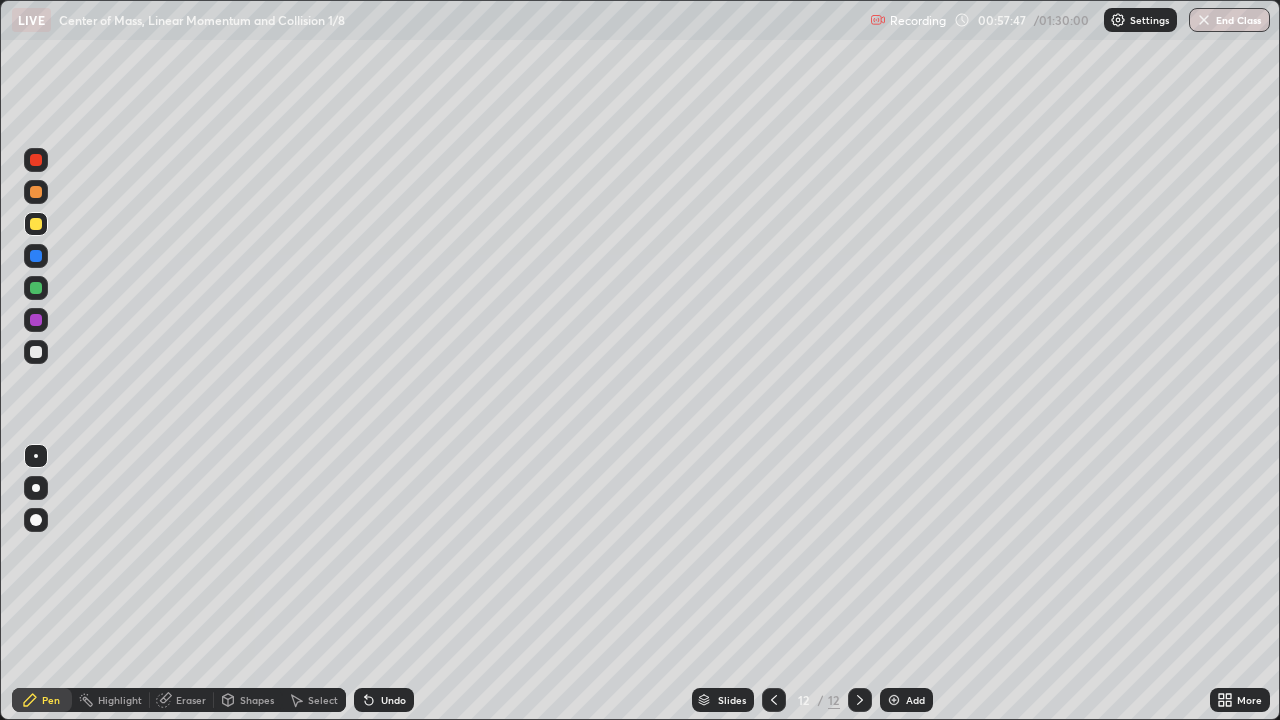 click at bounding box center [36, 352] 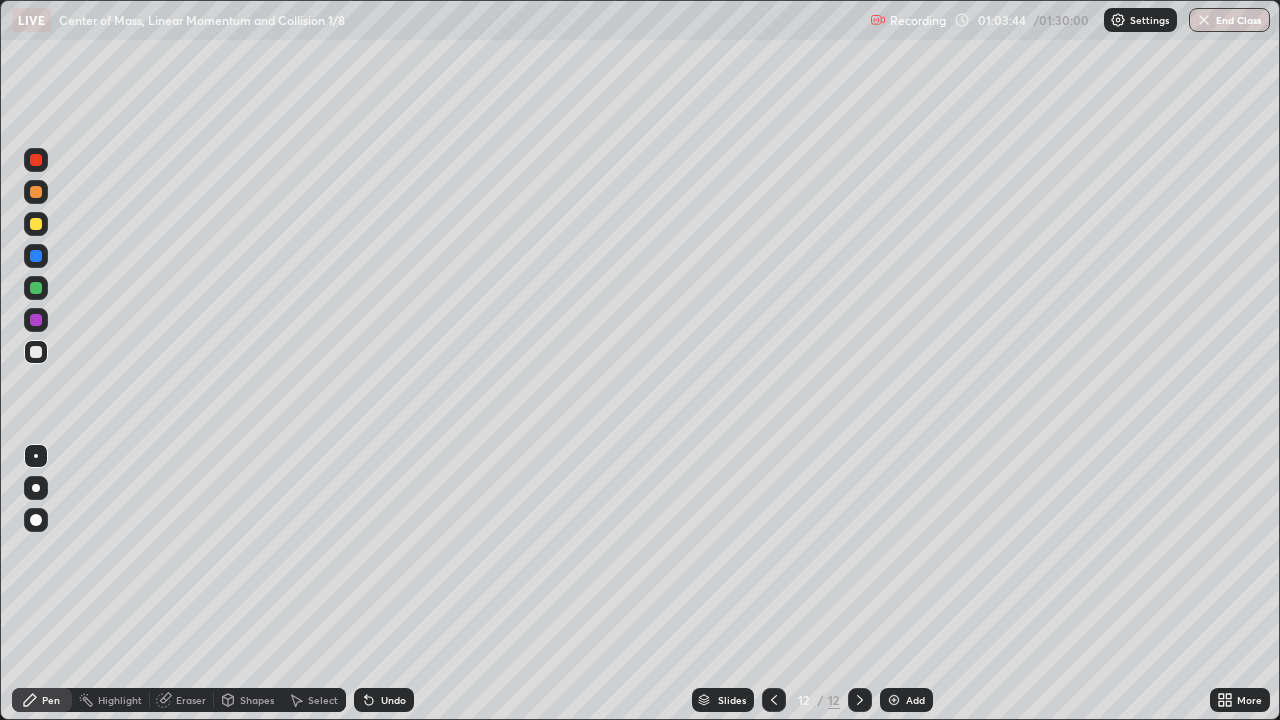 click on "Add" at bounding box center [915, 700] 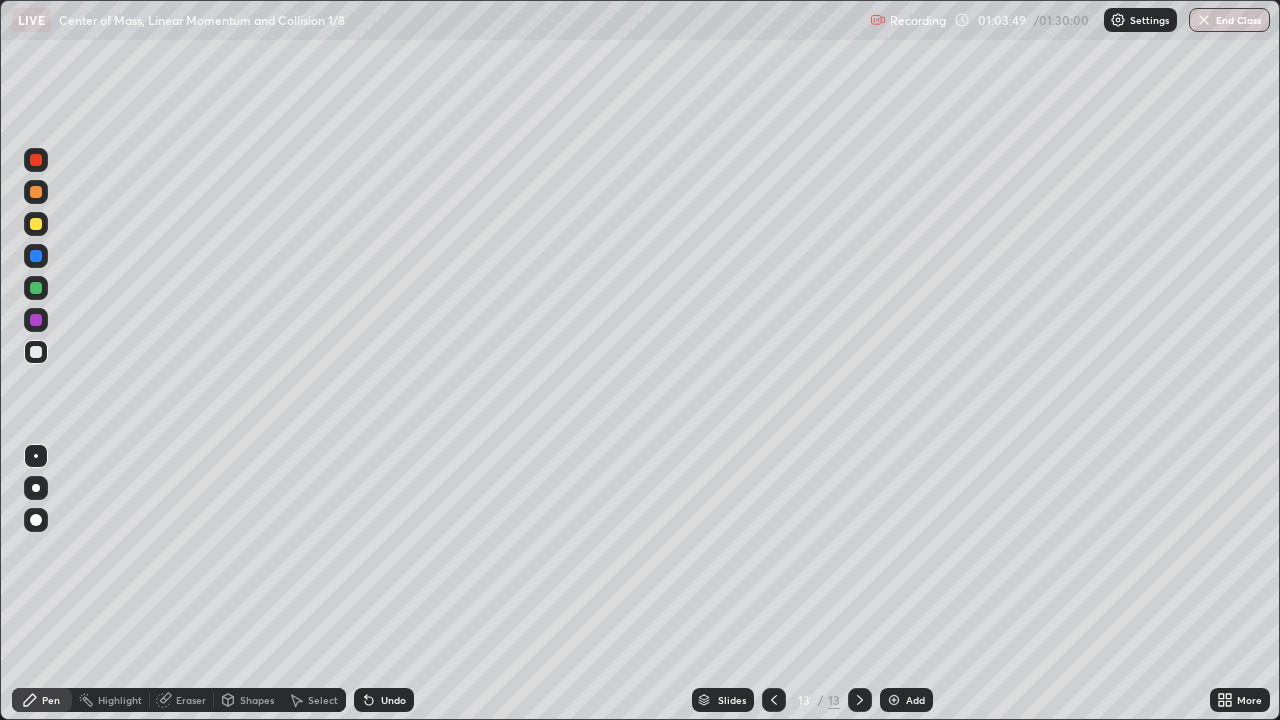 click on "Shapes" at bounding box center [257, 700] 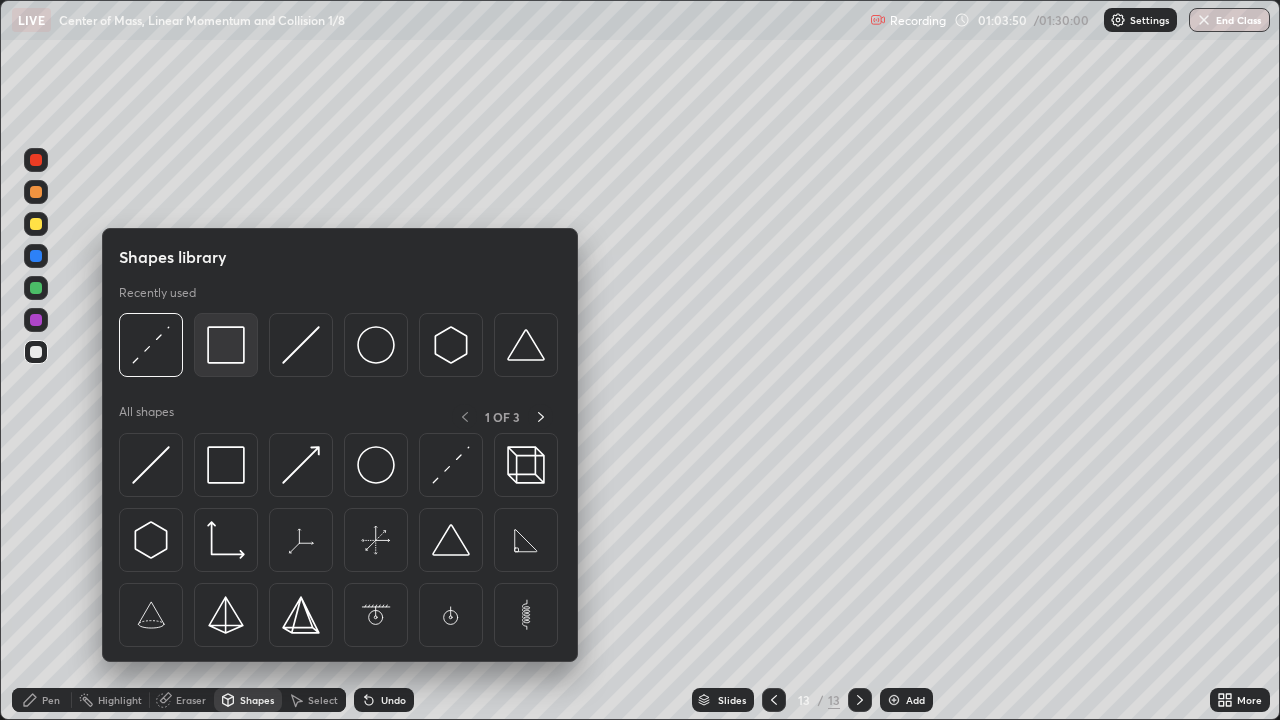 click at bounding box center (226, 345) 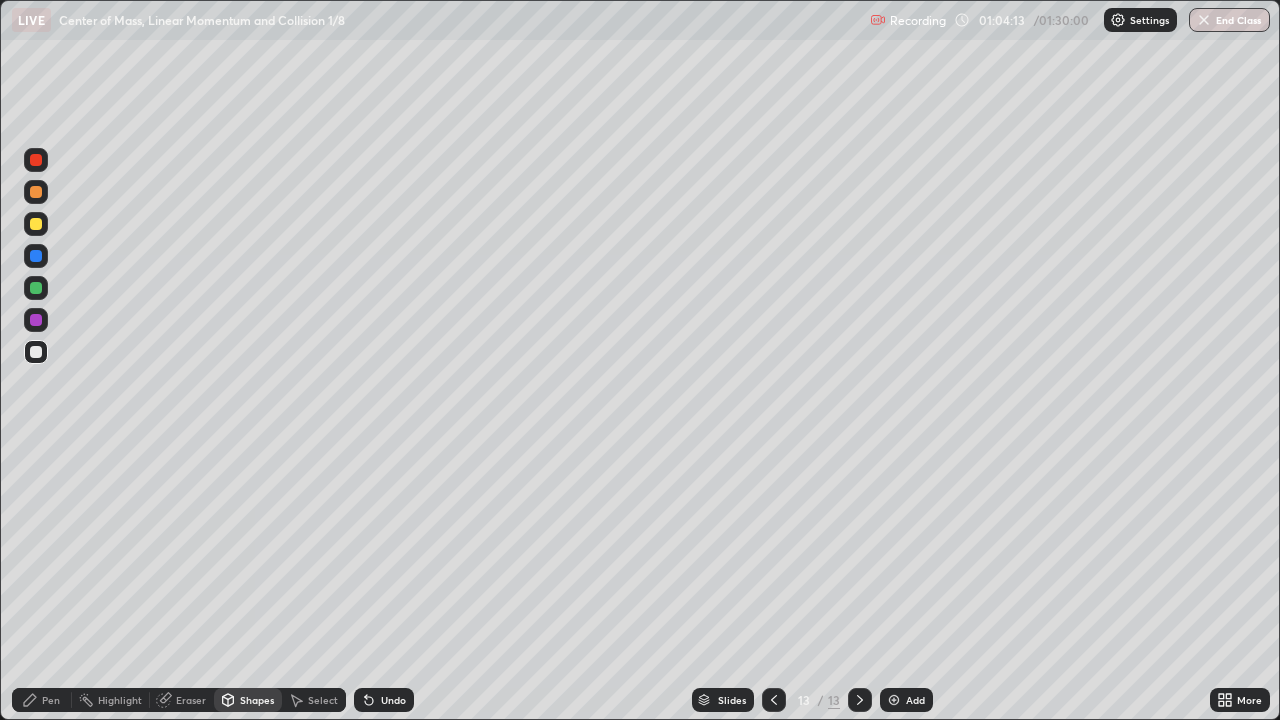 click on "Eraser" at bounding box center (191, 700) 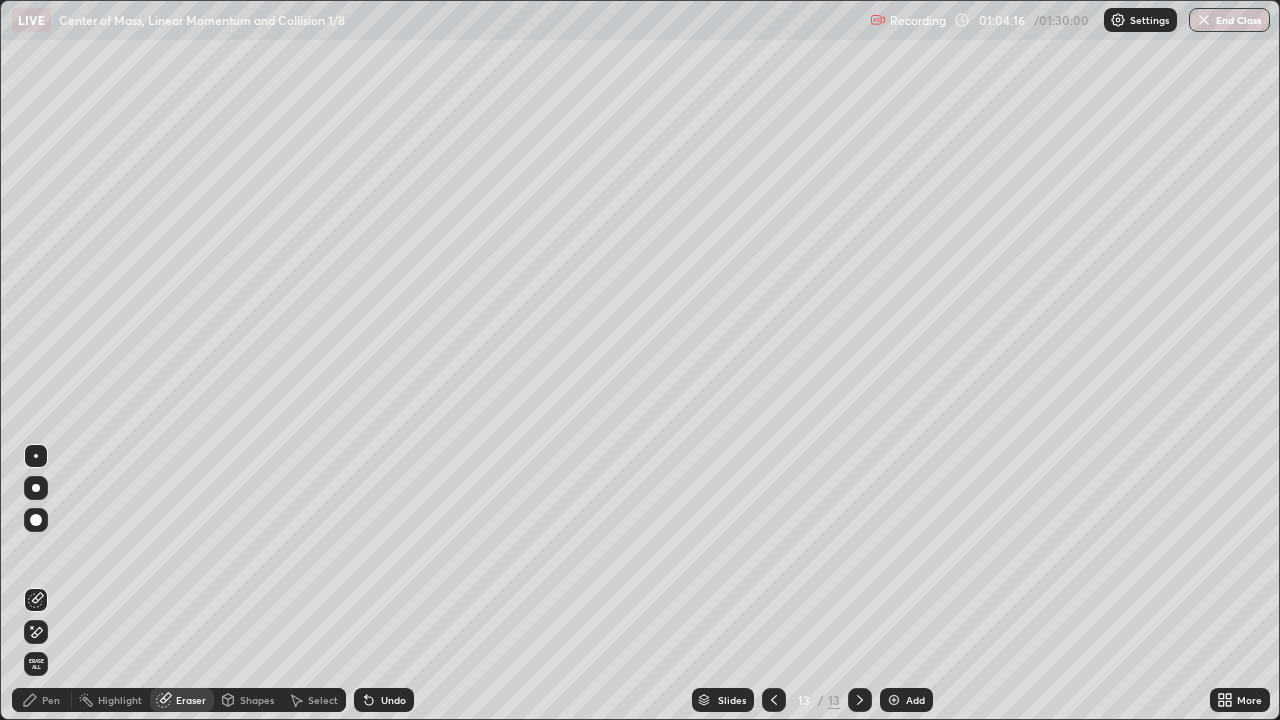 click on "Pen" at bounding box center [42, 700] 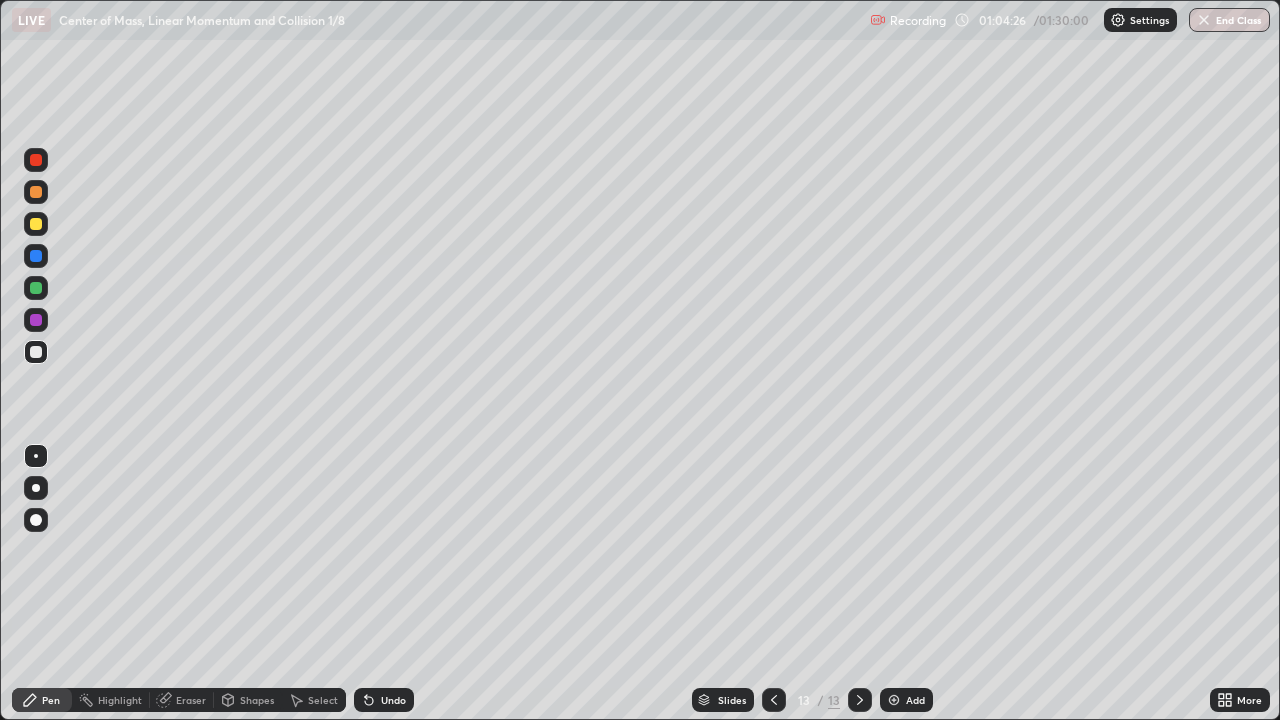 click on "Shapes" at bounding box center (257, 700) 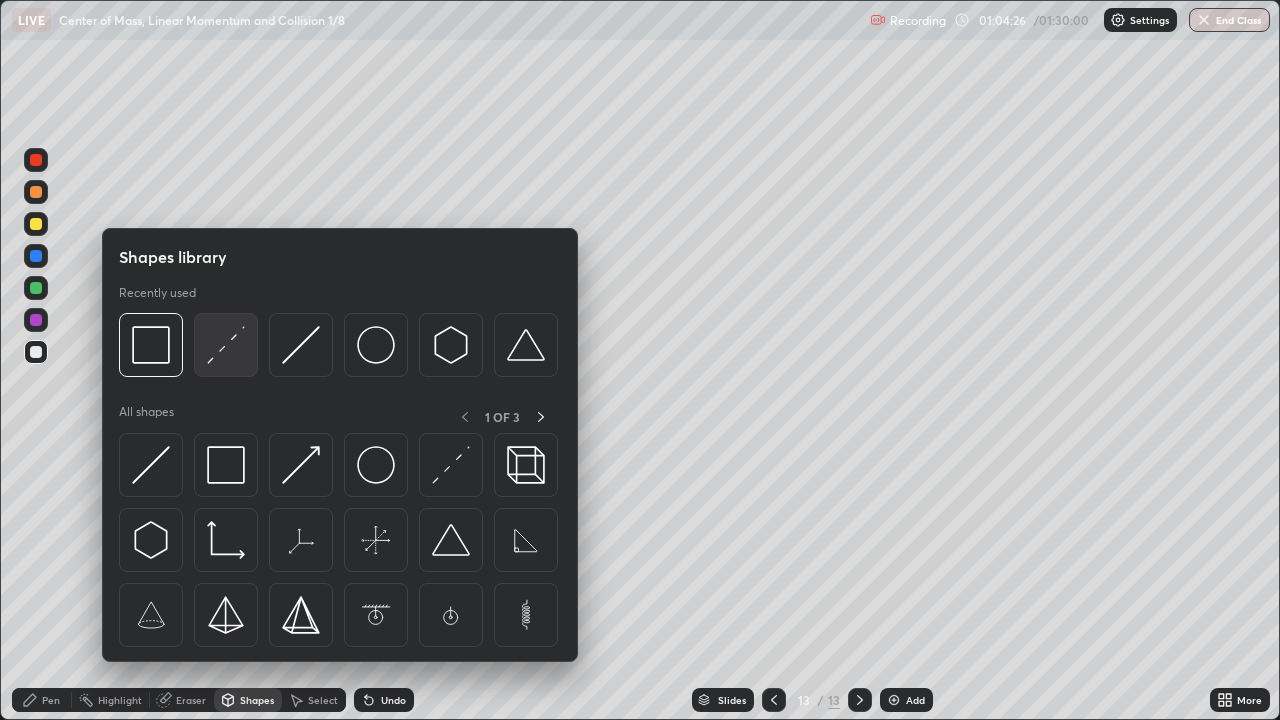 click at bounding box center (226, 345) 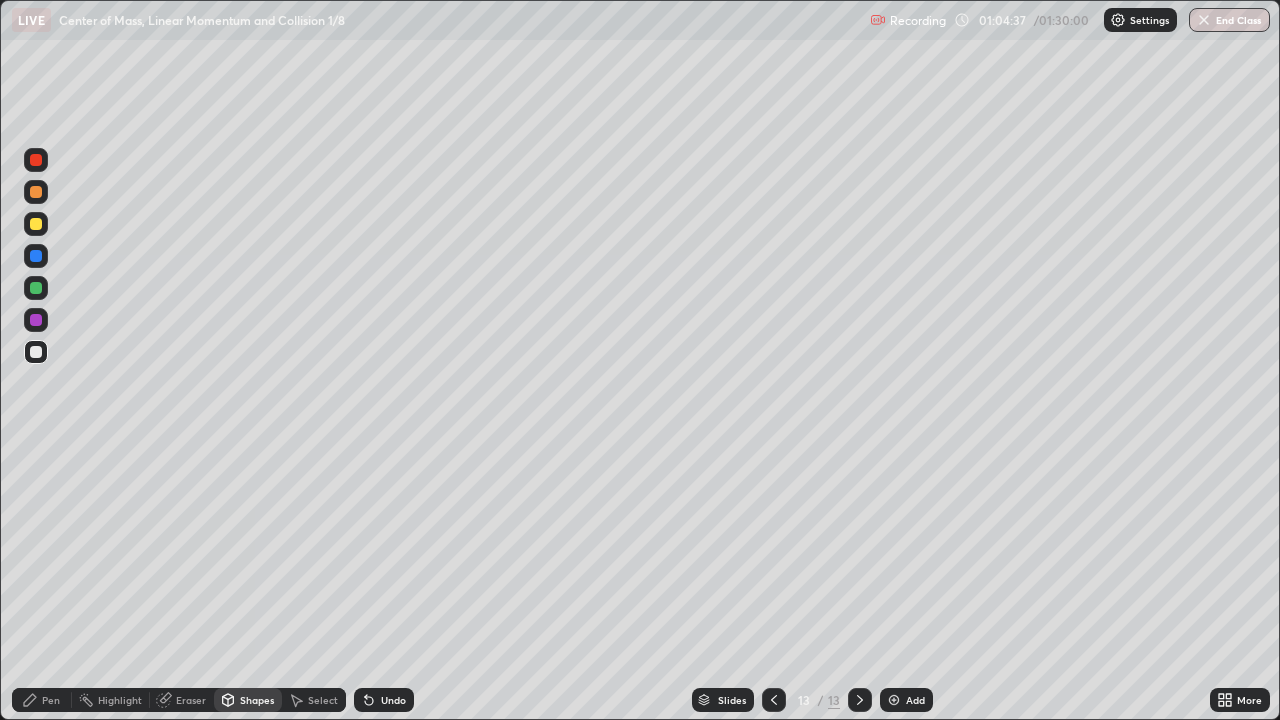click on "Pen" at bounding box center [51, 700] 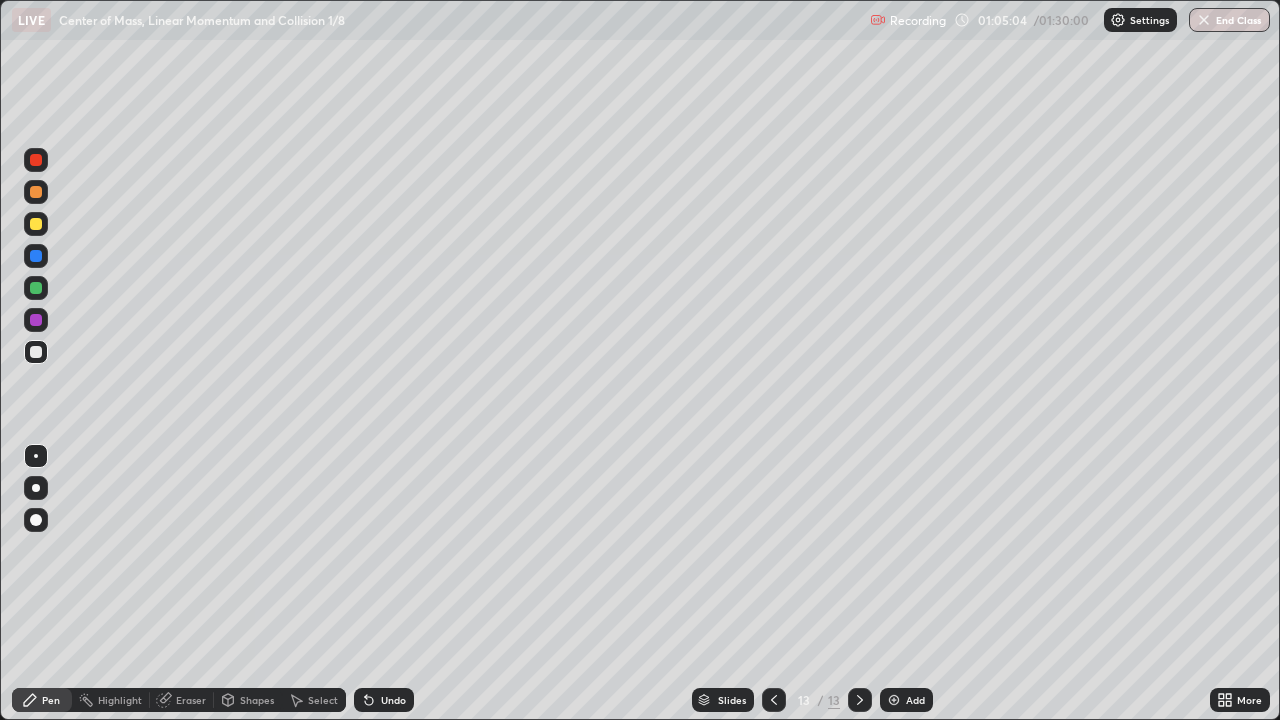 click on "Eraser" at bounding box center (191, 700) 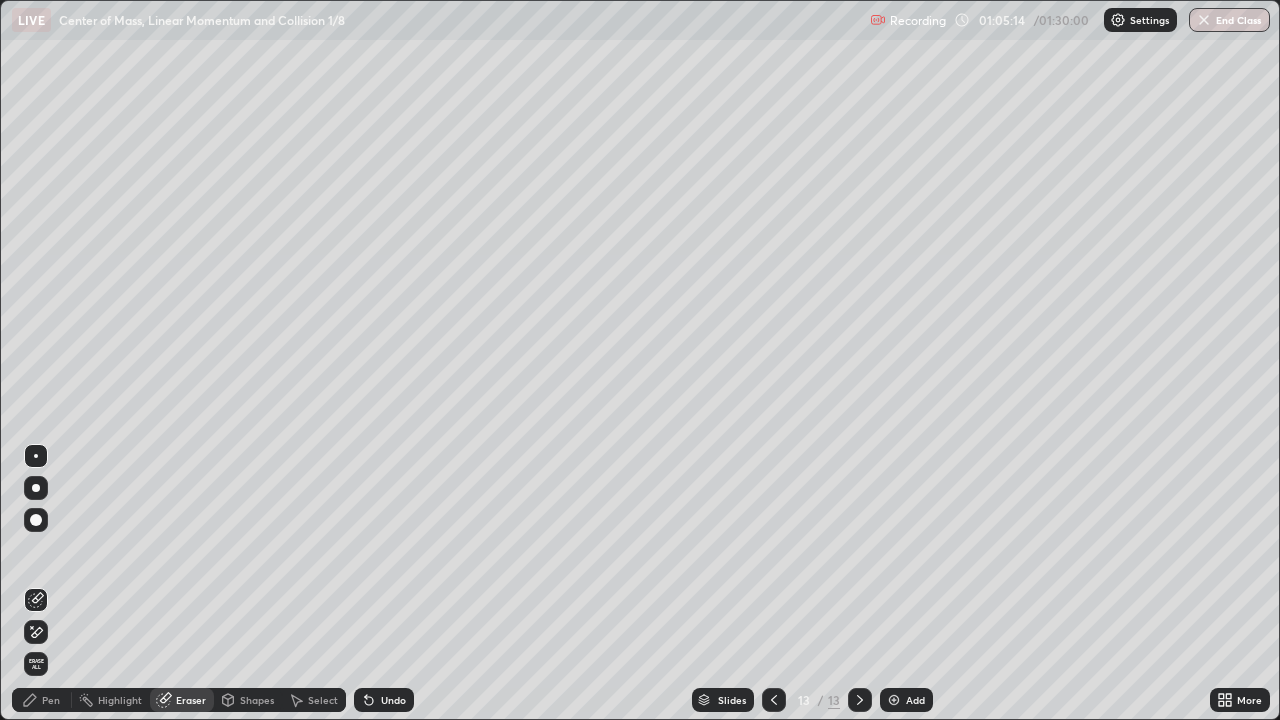 click on "Shapes" at bounding box center [257, 700] 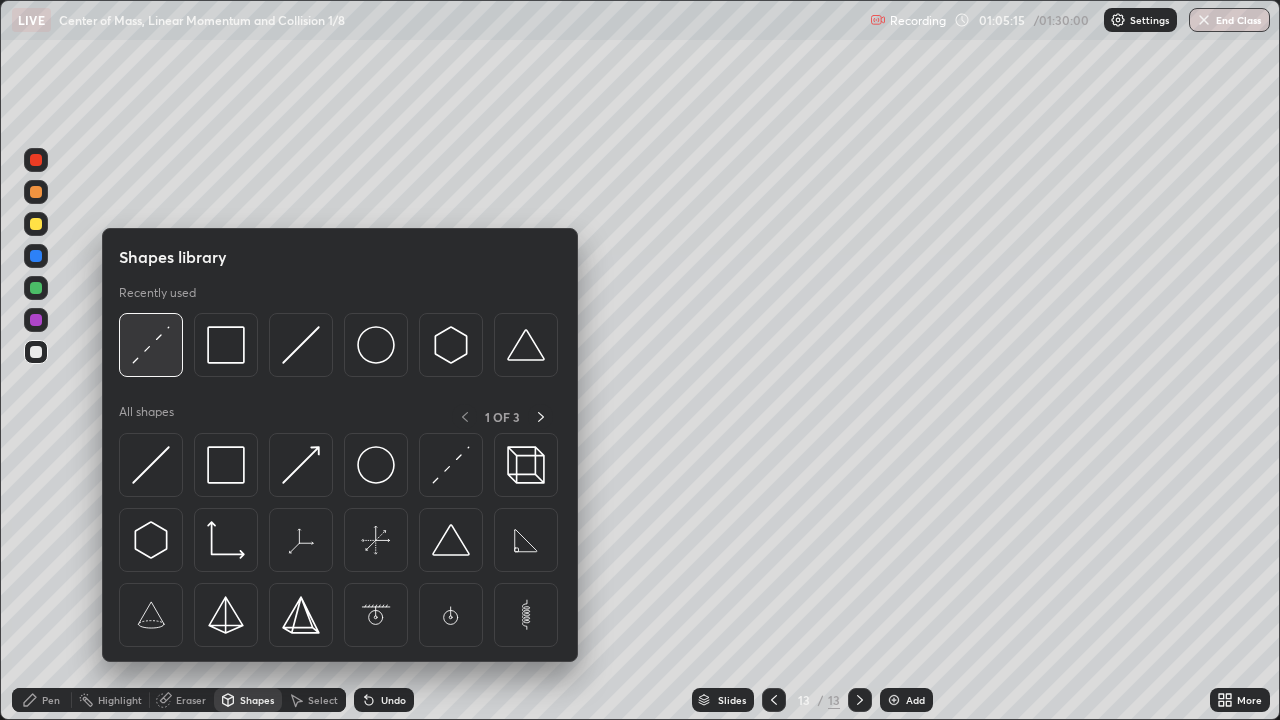 click at bounding box center (151, 345) 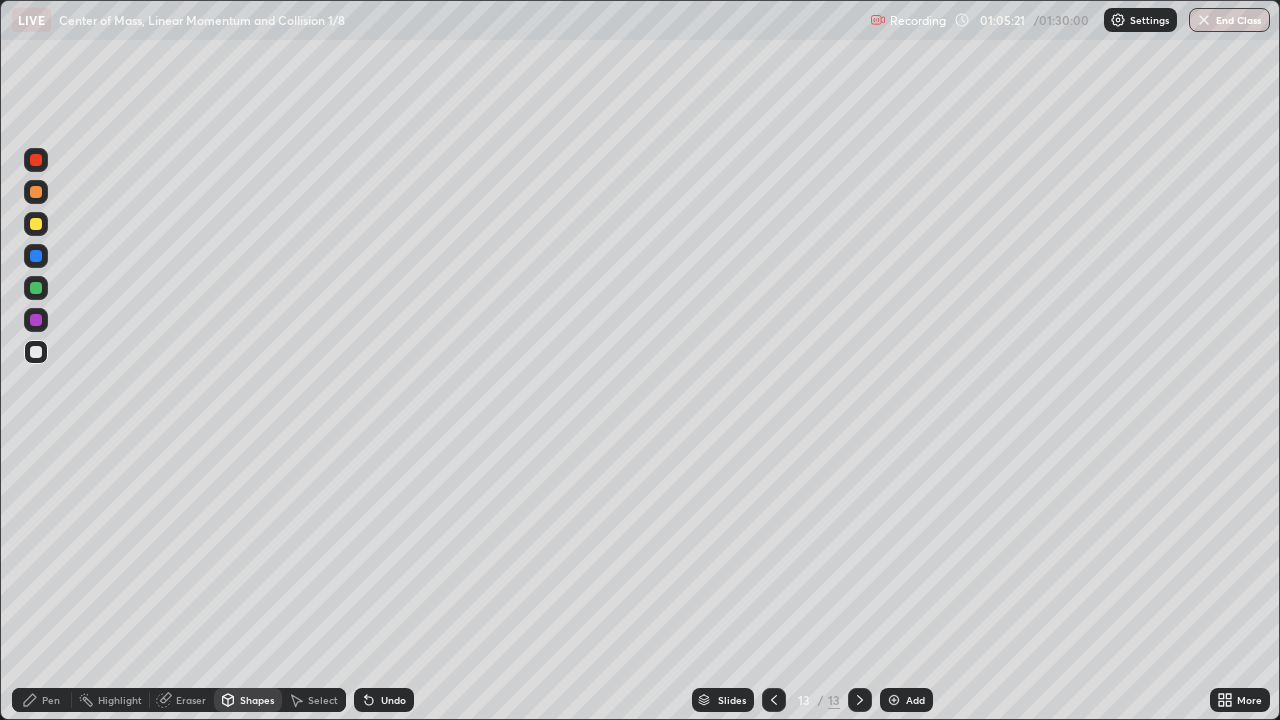 click on "Pen" at bounding box center (51, 700) 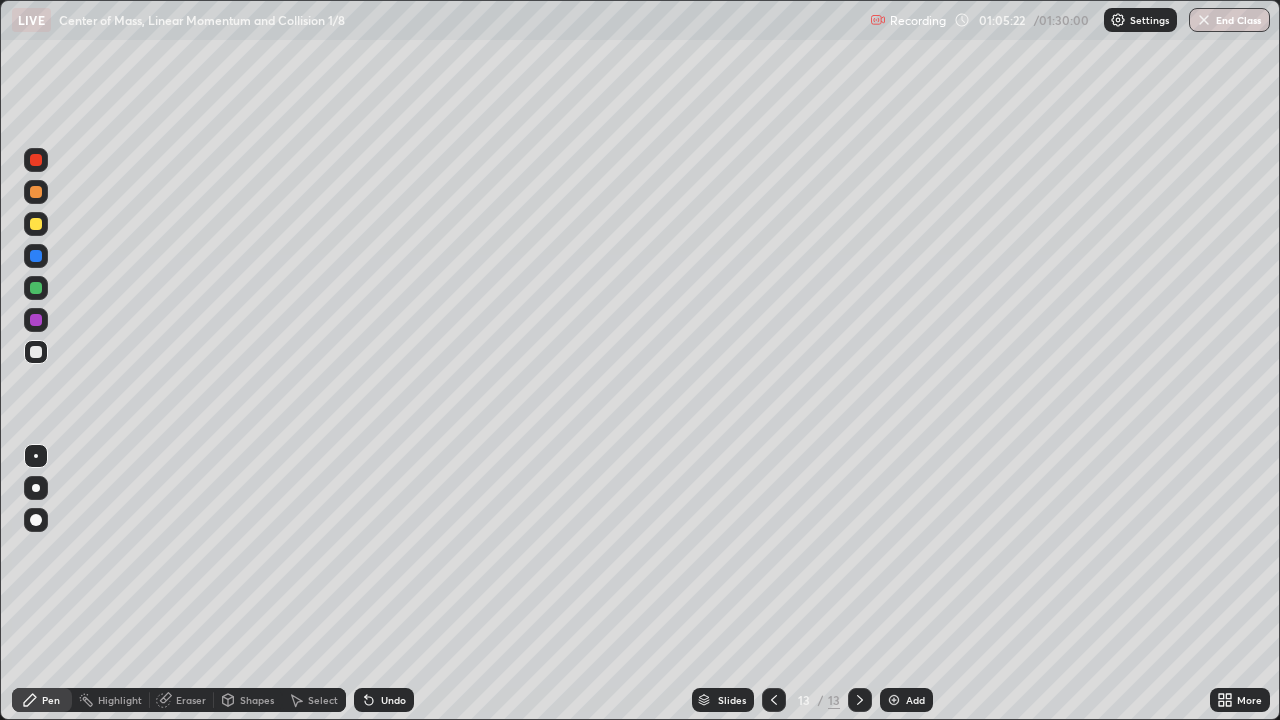 click at bounding box center (36, 224) 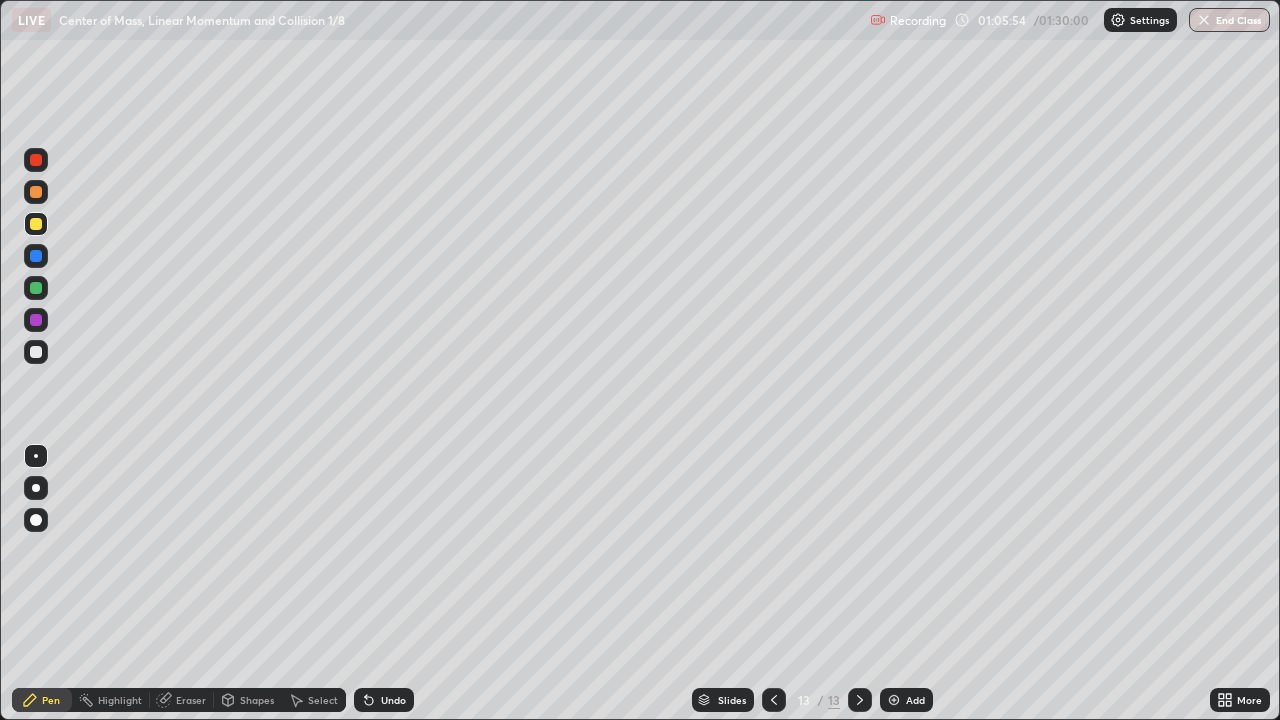 click on "Shapes" at bounding box center (257, 700) 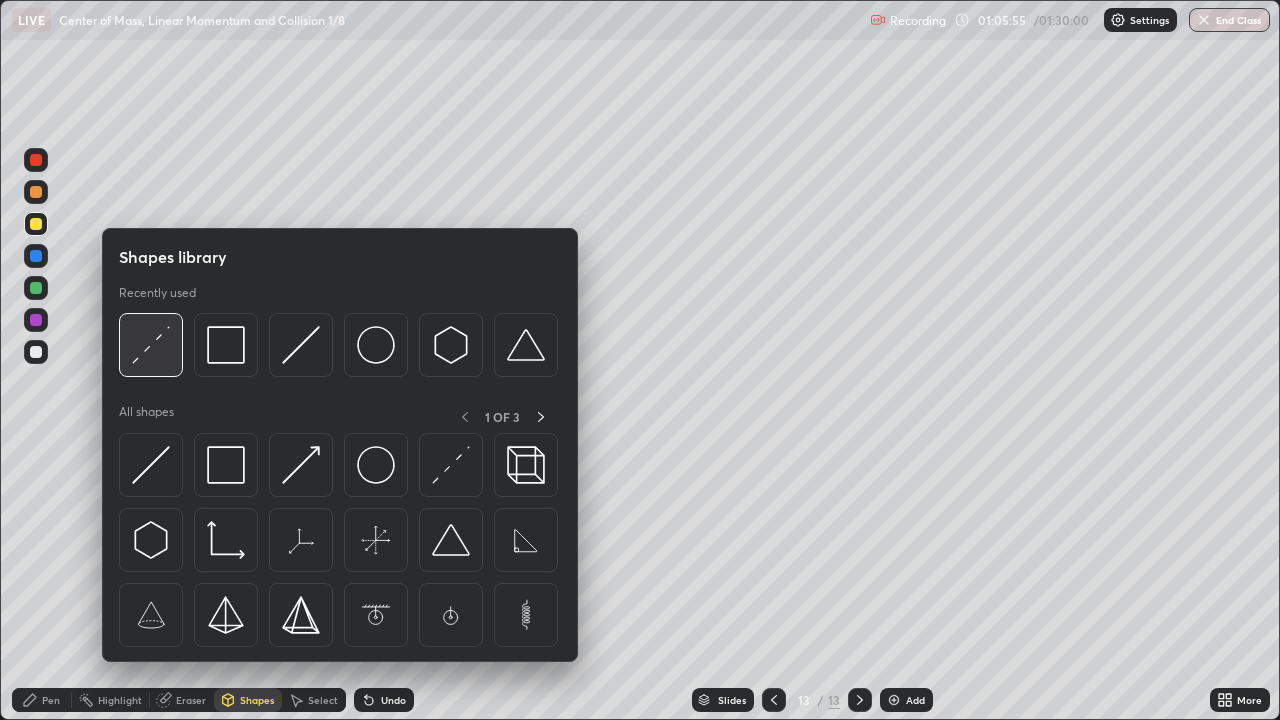 click at bounding box center [151, 345] 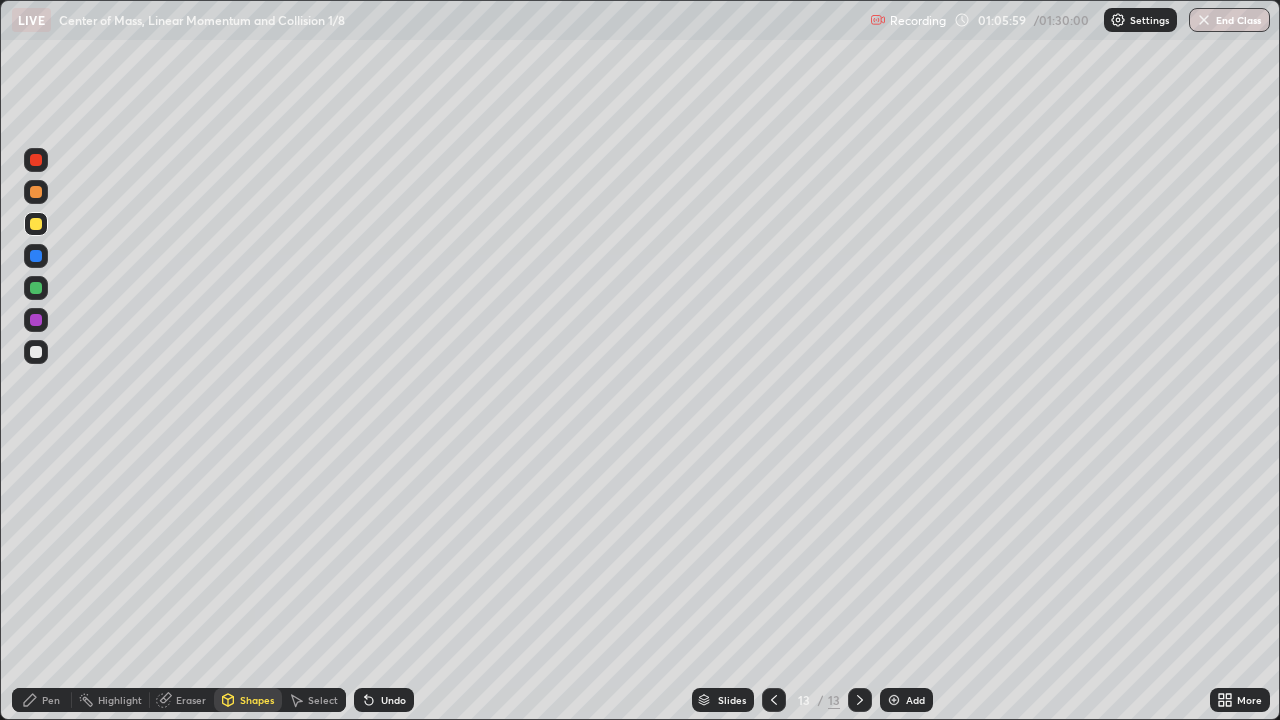 click on "Pen" at bounding box center (51, 700) 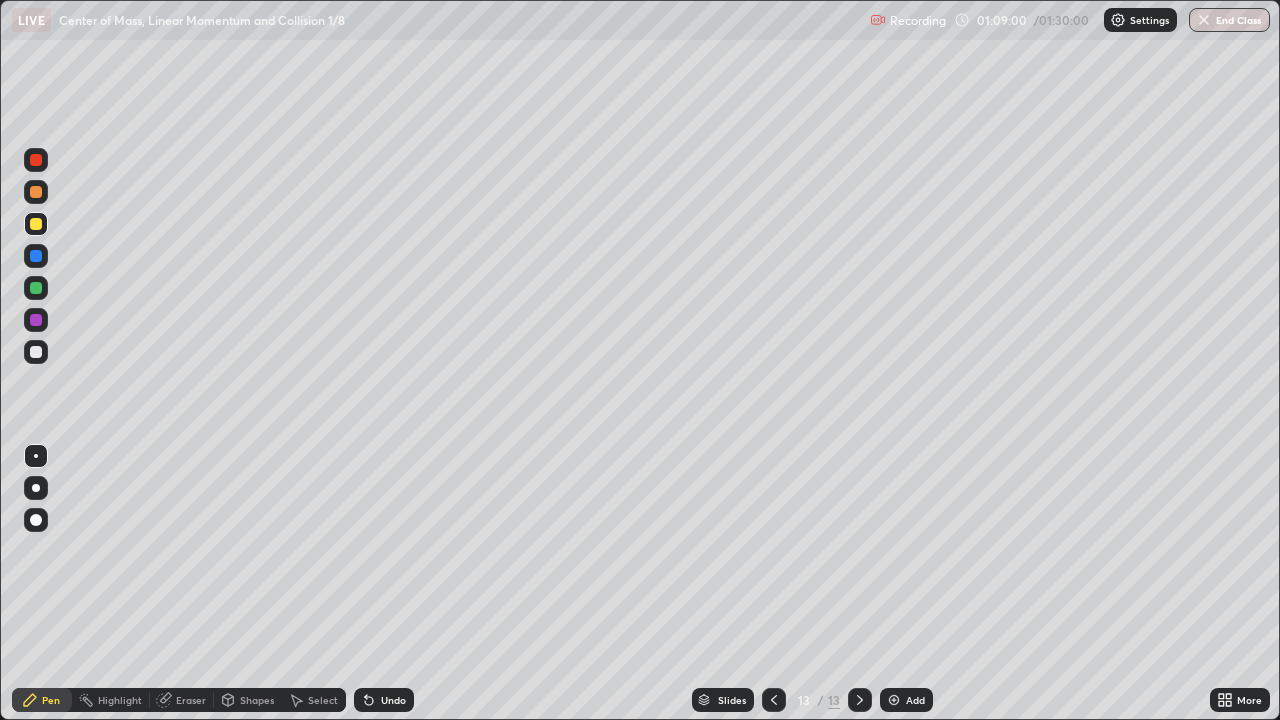 click on "Add" at bounding box center [915, 700] 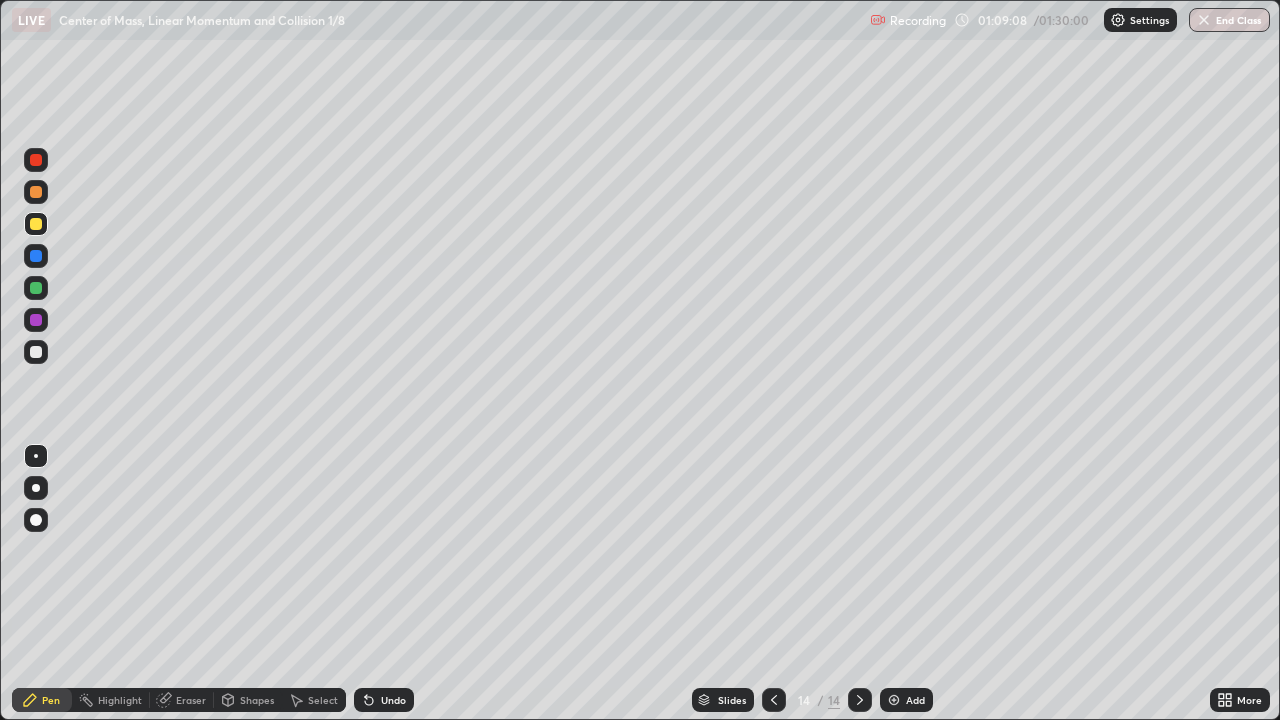 click on "Shapes" at bounding box center [257, 700] 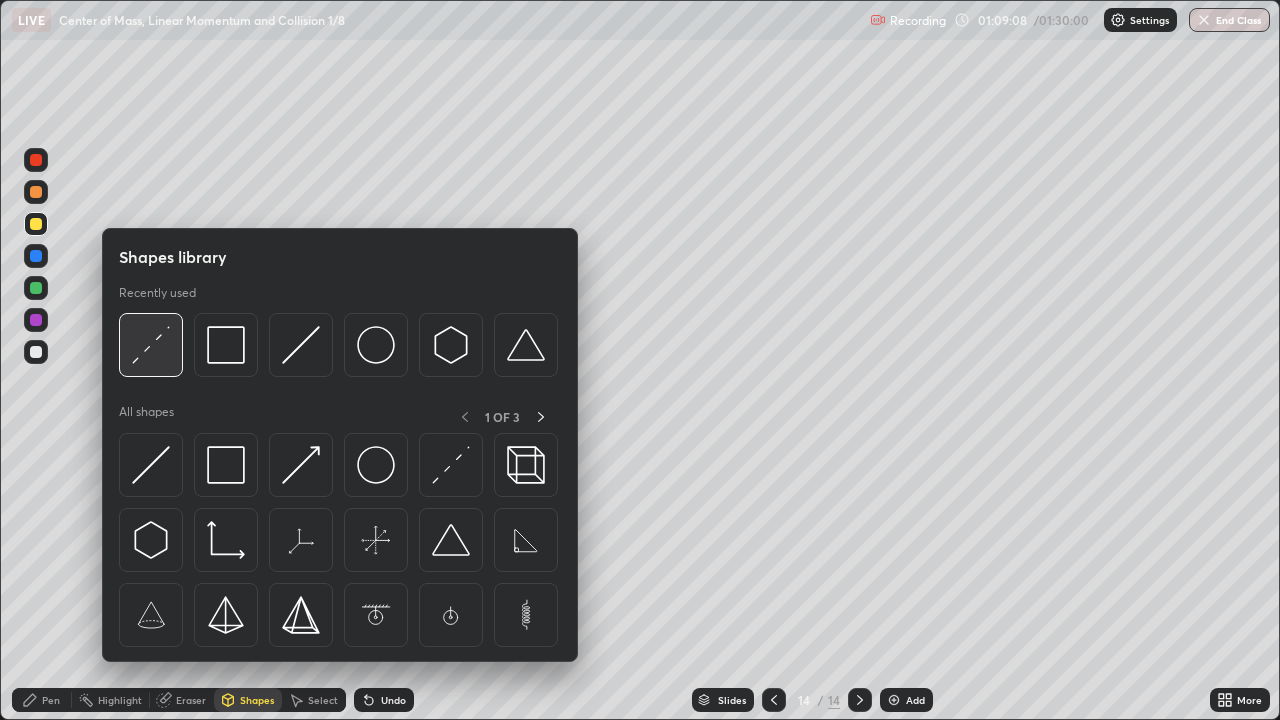 click at bounding box center (151, 345) 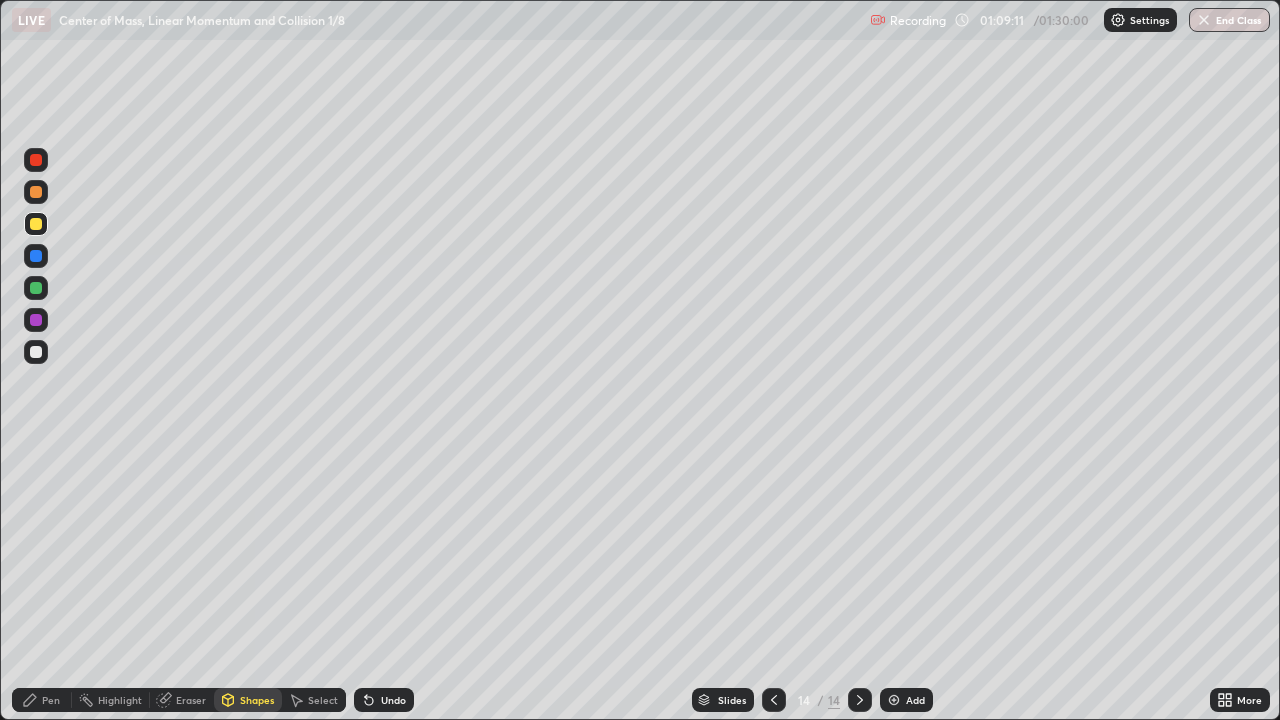 click on "Shapes" at bounding box center (257, 700) 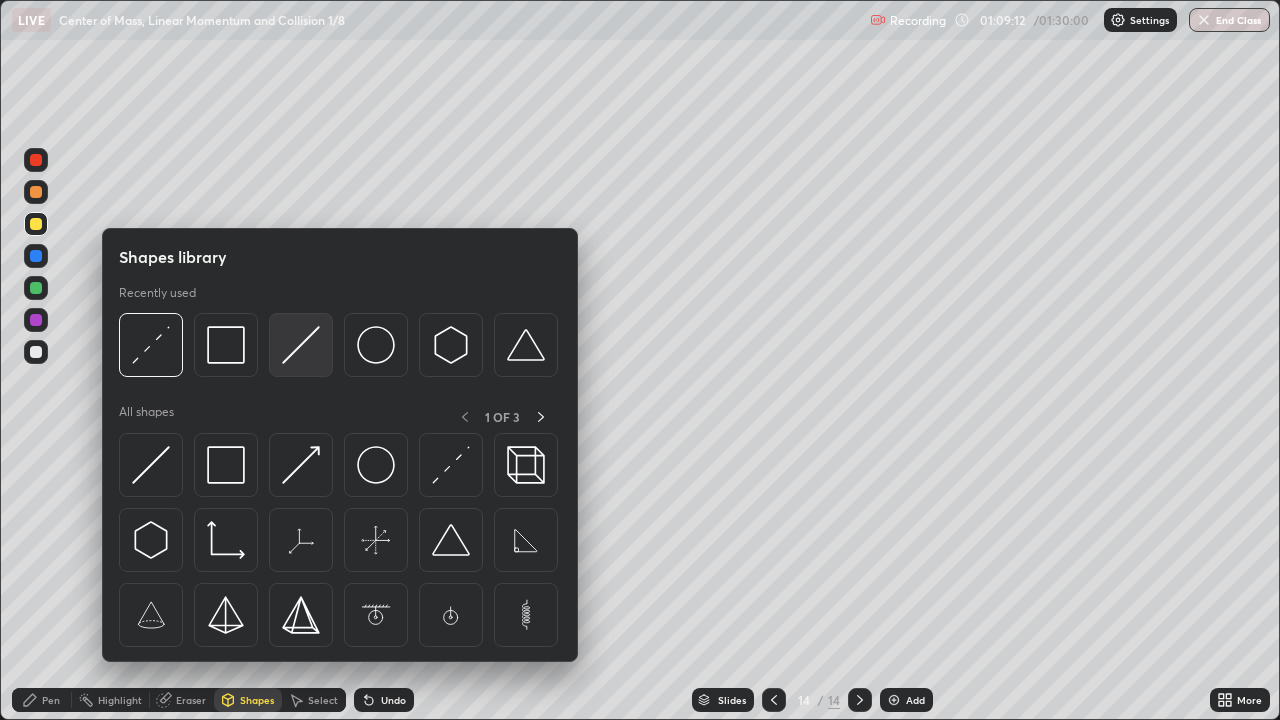 click at bounding box center (301, 345) 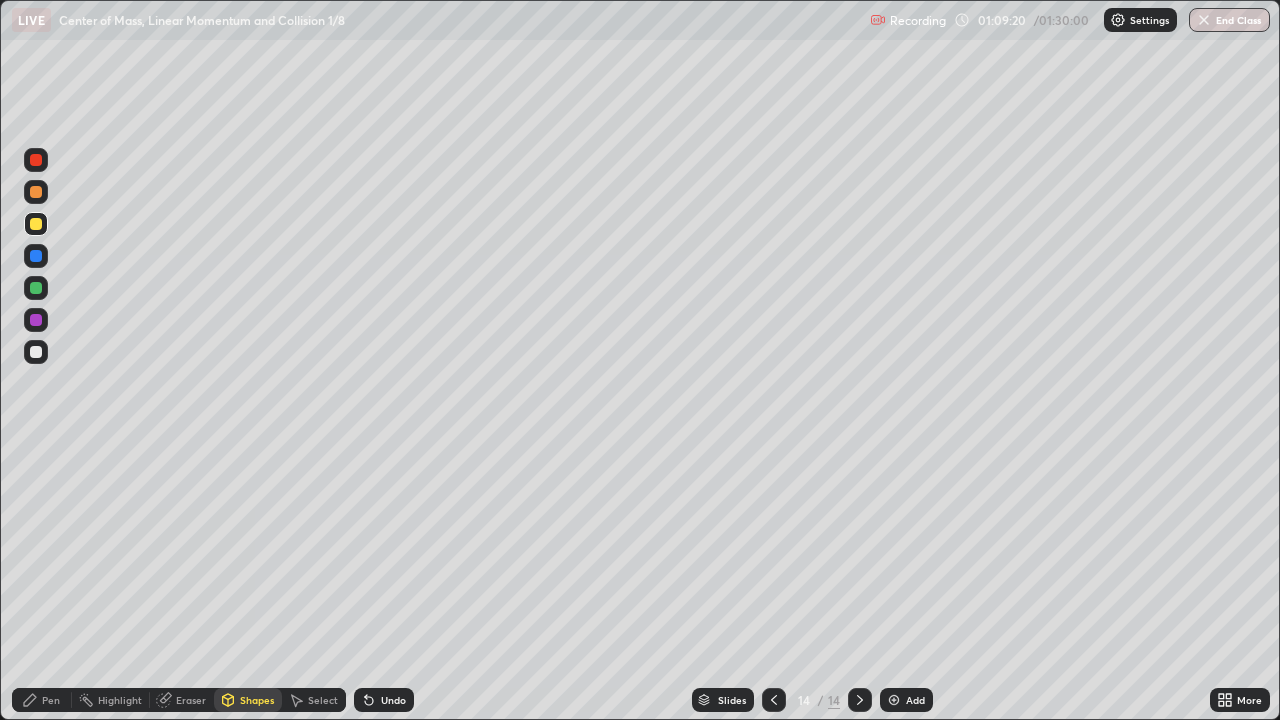 click on "Pen" at bounding box center [42, 700] 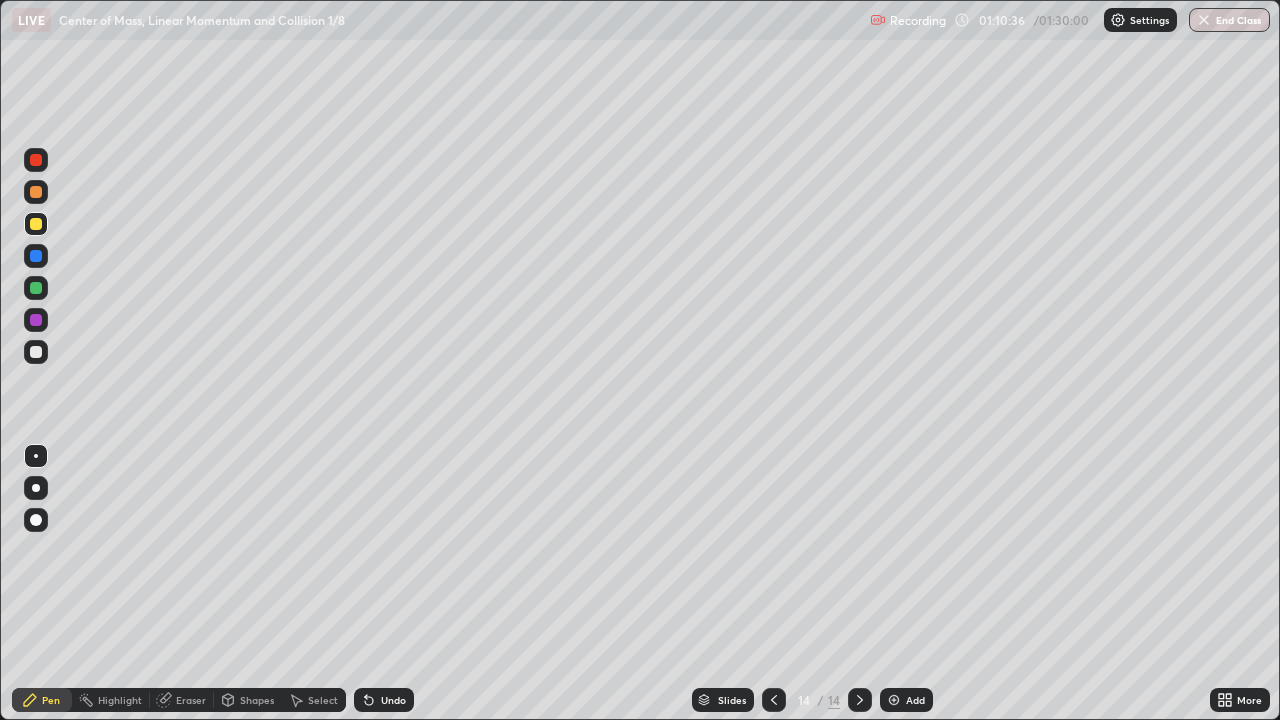 click on "Shapes" at bounding box center [257, 700] 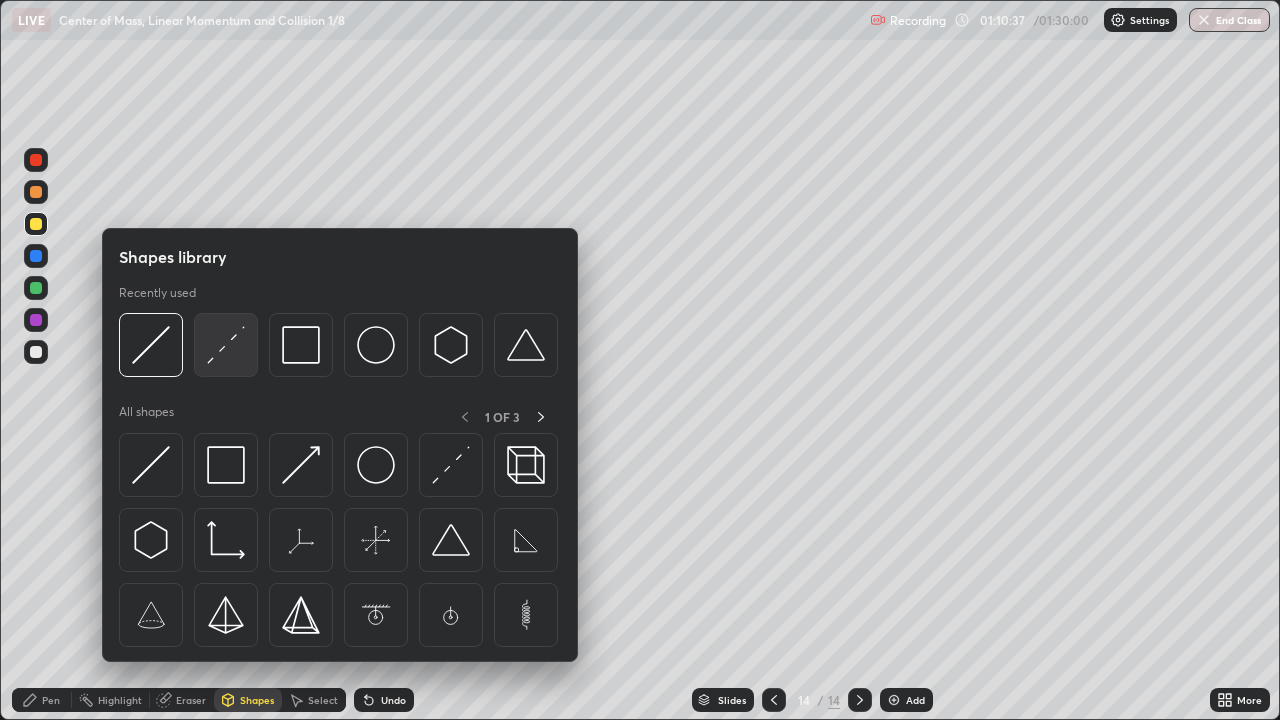 click at bounding box center [226, 345] 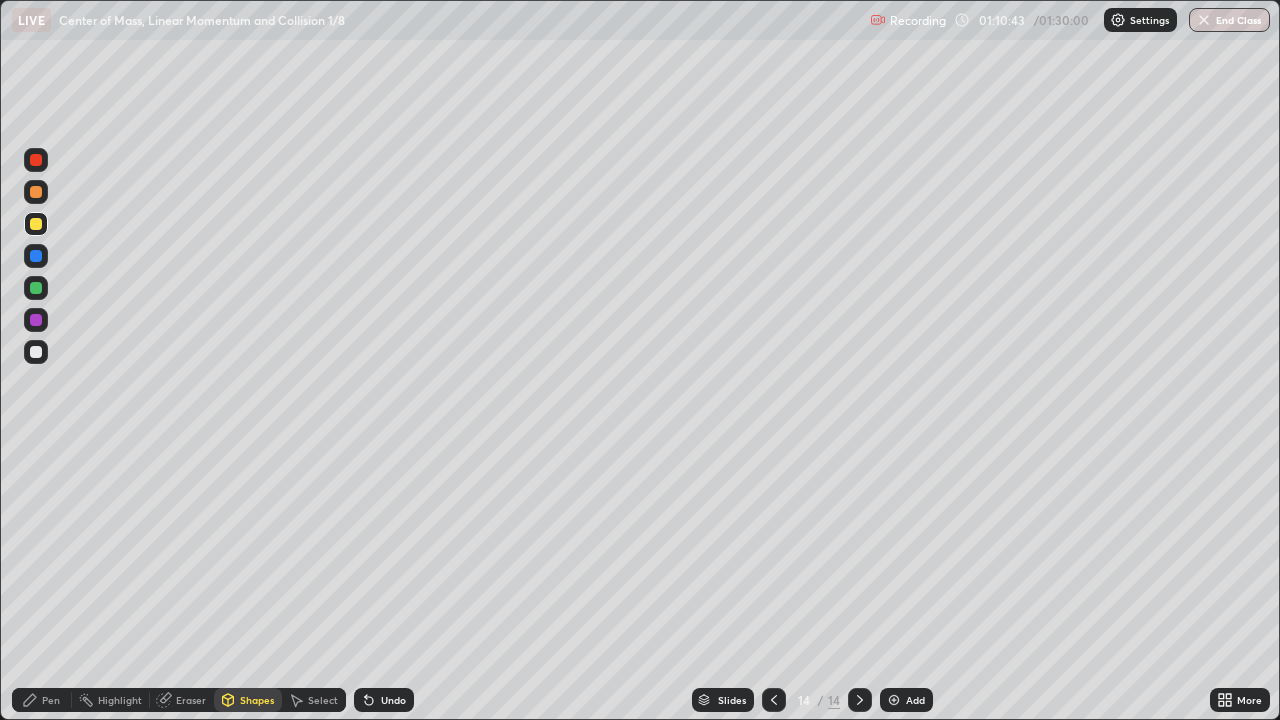 click on "Pen" at bounding box center [42, 700] 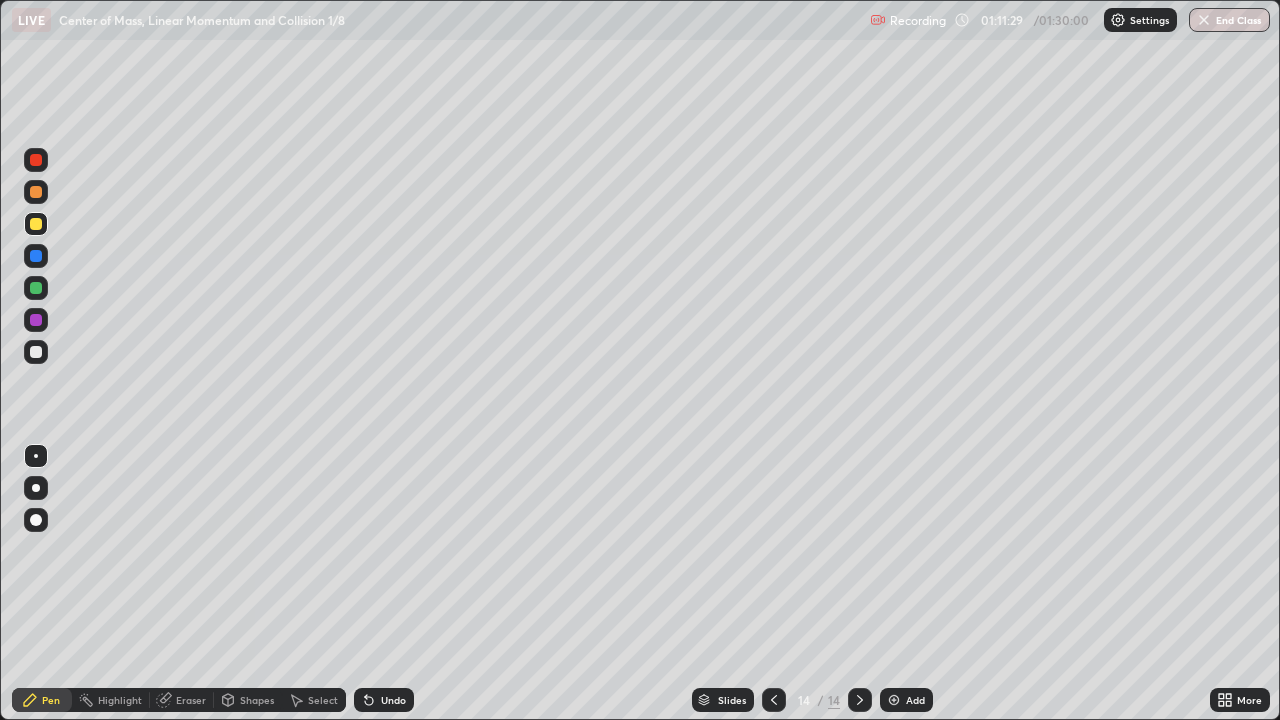 click at bounding box center [36, 352] 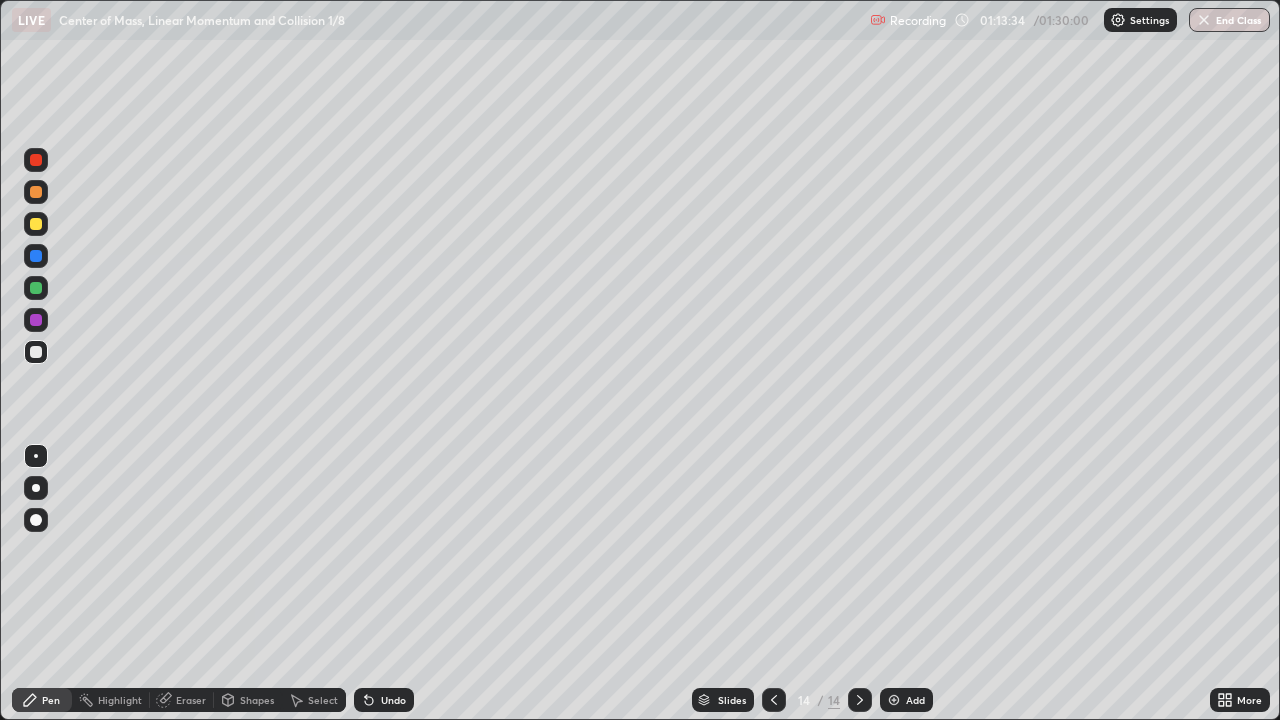 click on "Add" at bounding box center (915, 700) 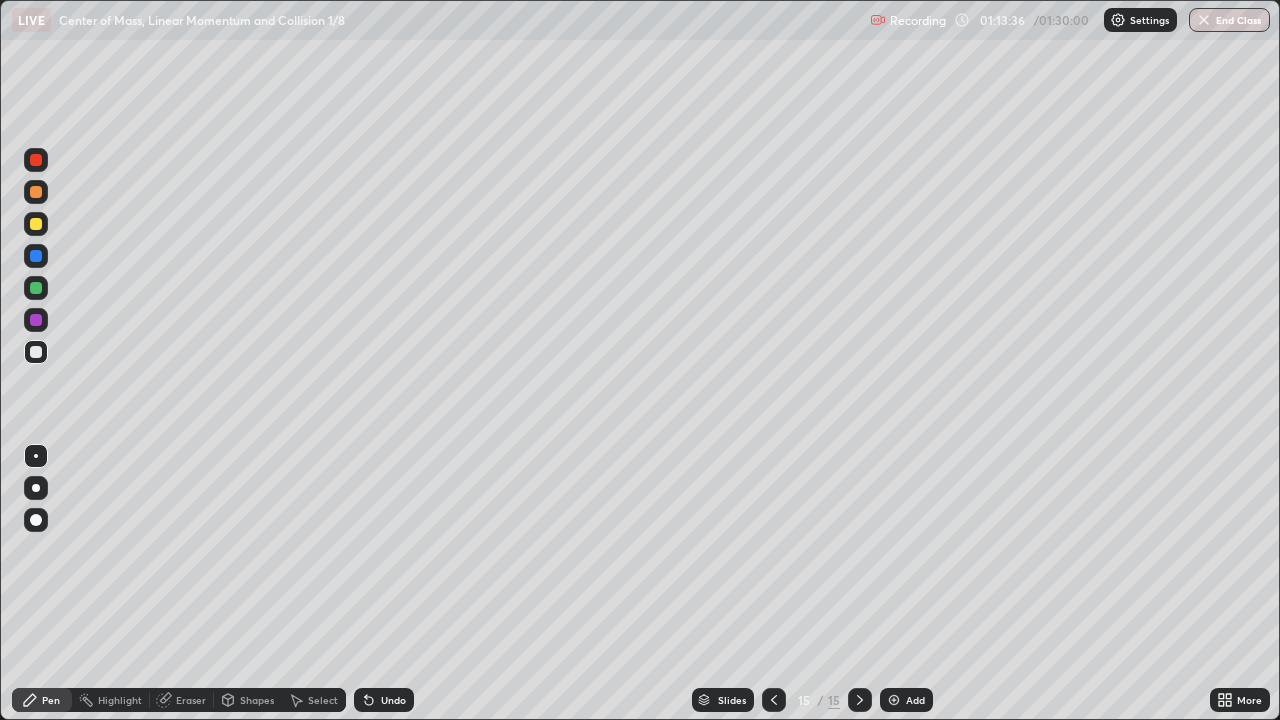 click on "Shapes" at bounding box center (257, 700) 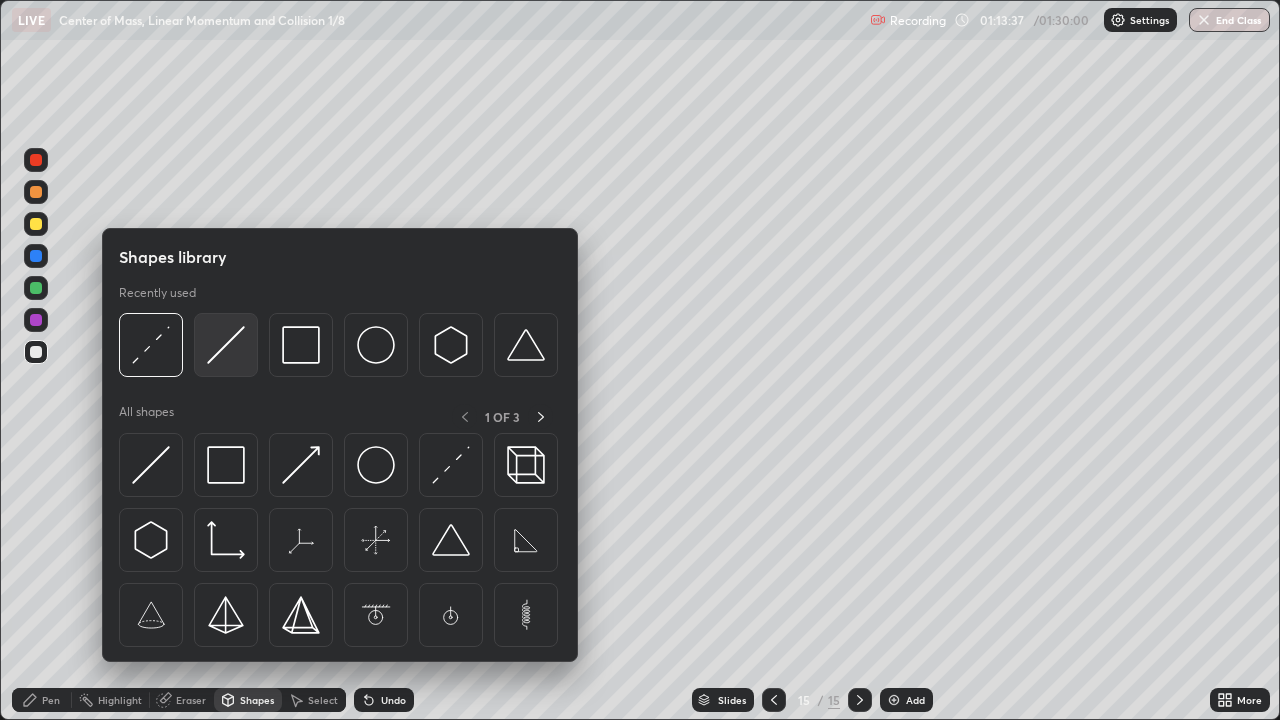 click at bounding box center (226, 345) 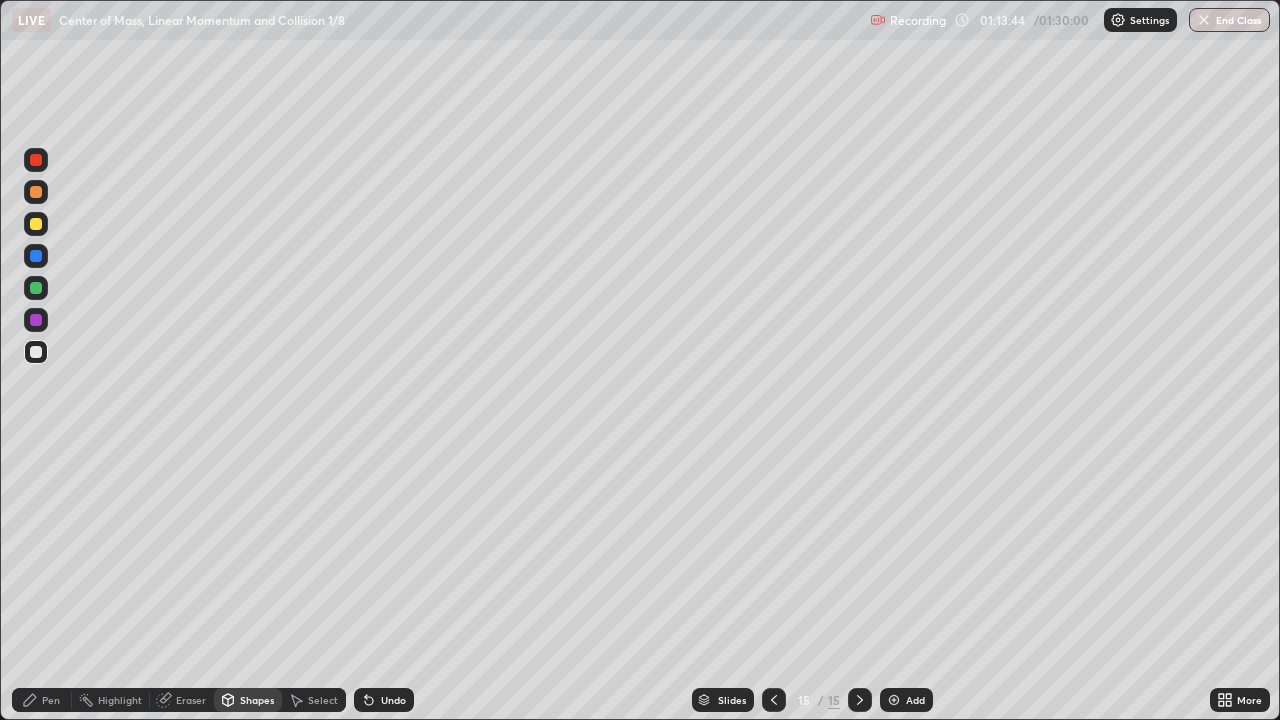 click at bounding box center [36, 288] 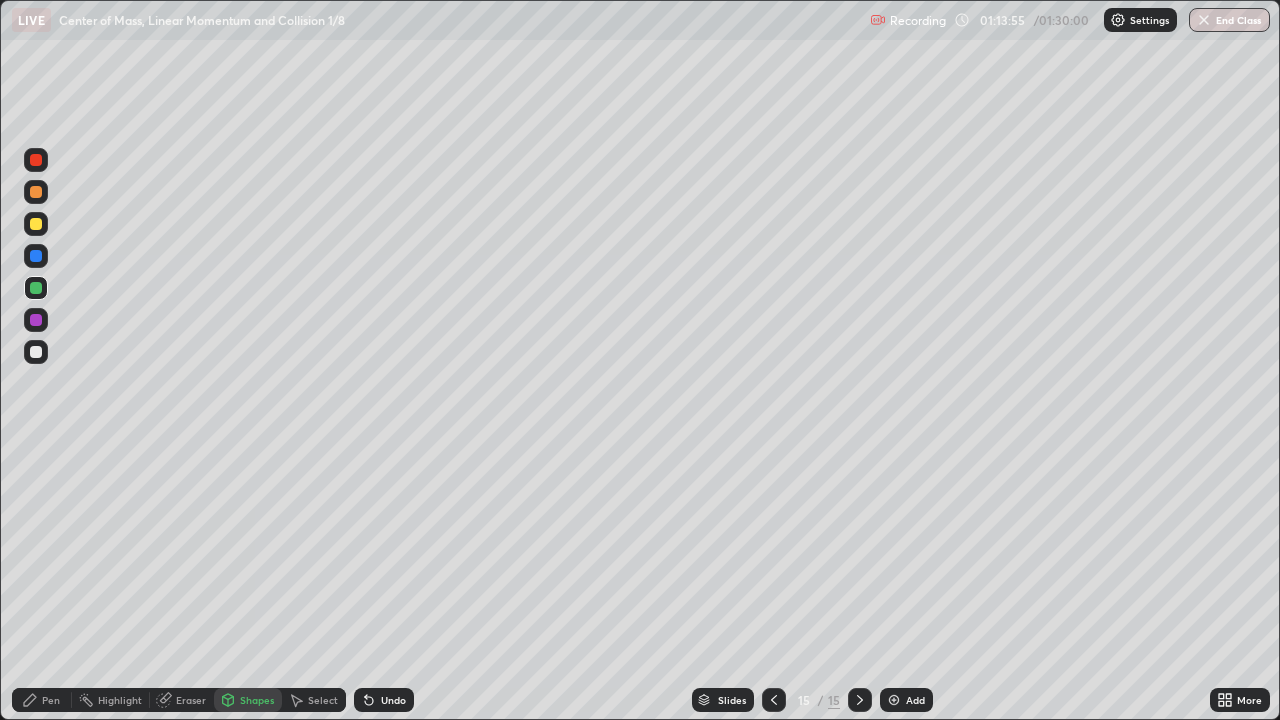click on "Pen" at bounding box center [51, 700] 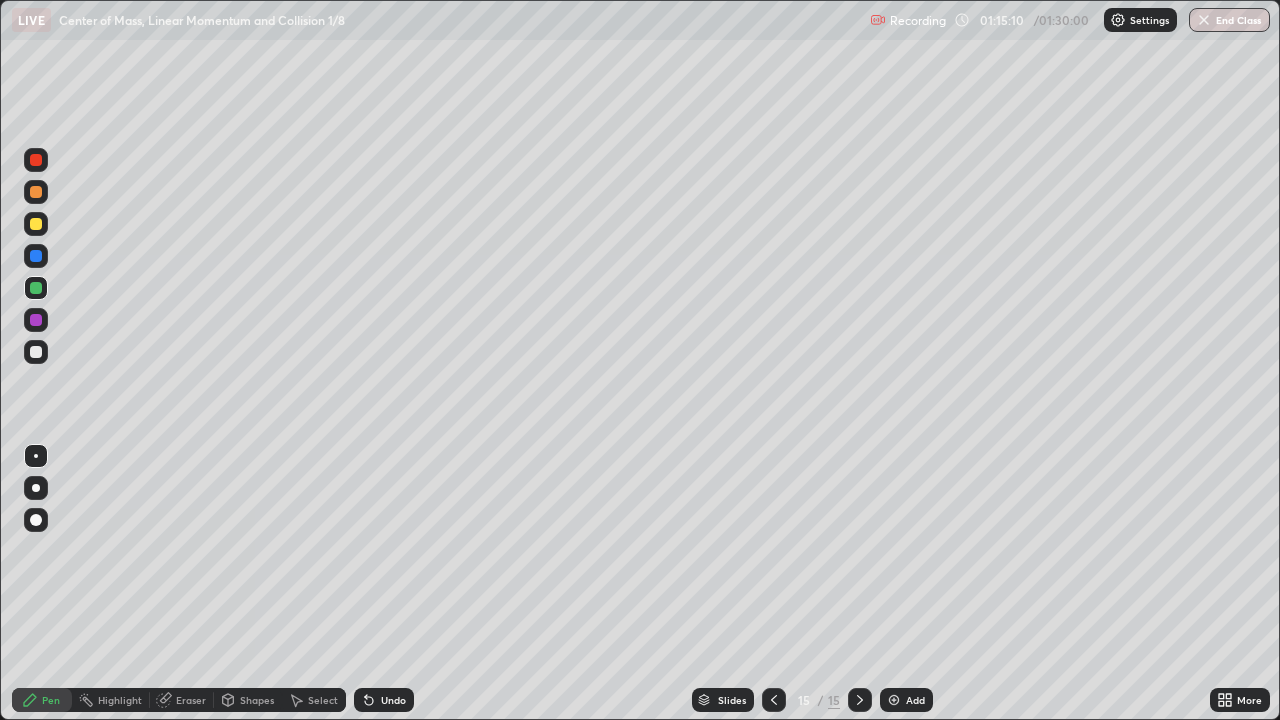 click at bounding box center (36, 224) 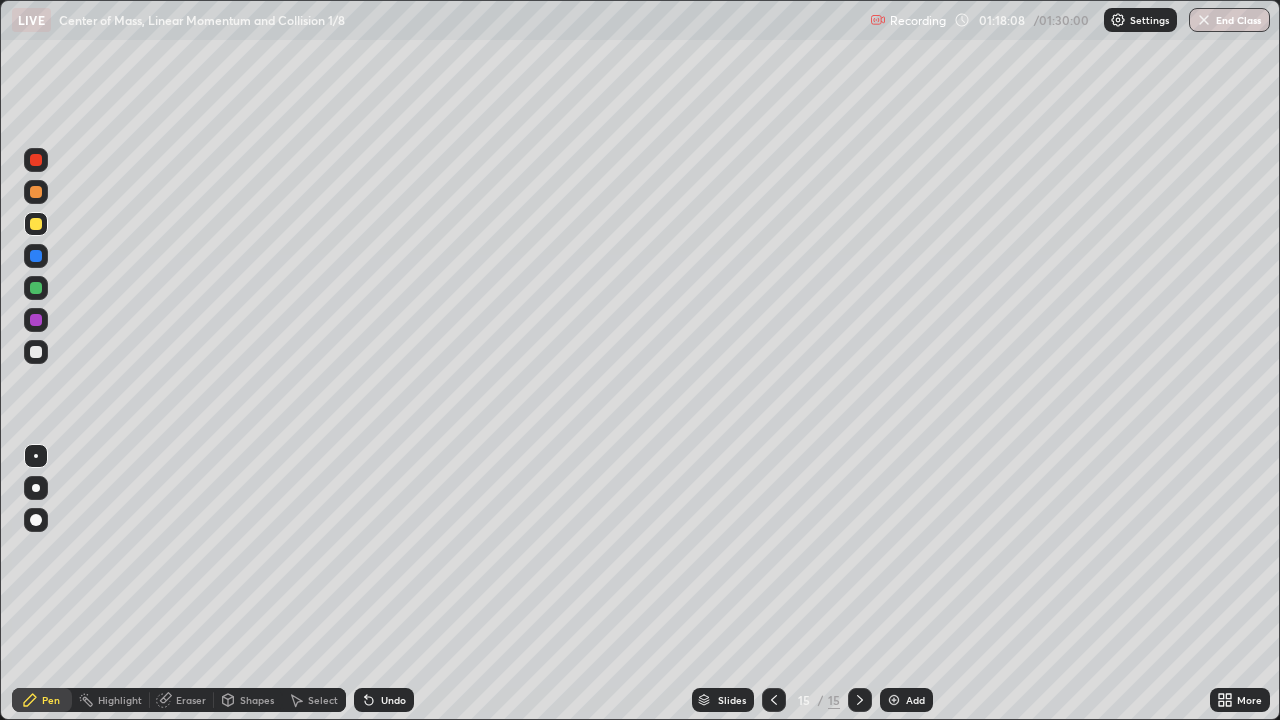 click on "Add" at bounding box center (915, 700) 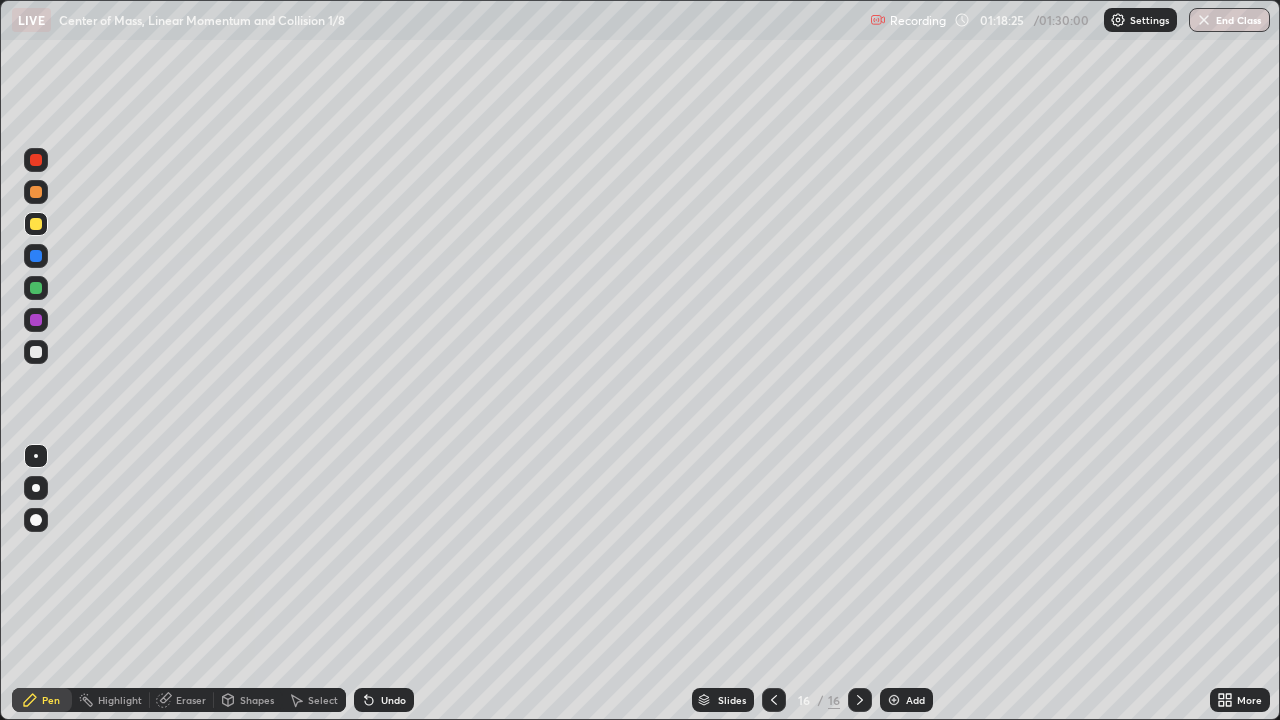 click on "Shapes" at bounding box center [257, 700] 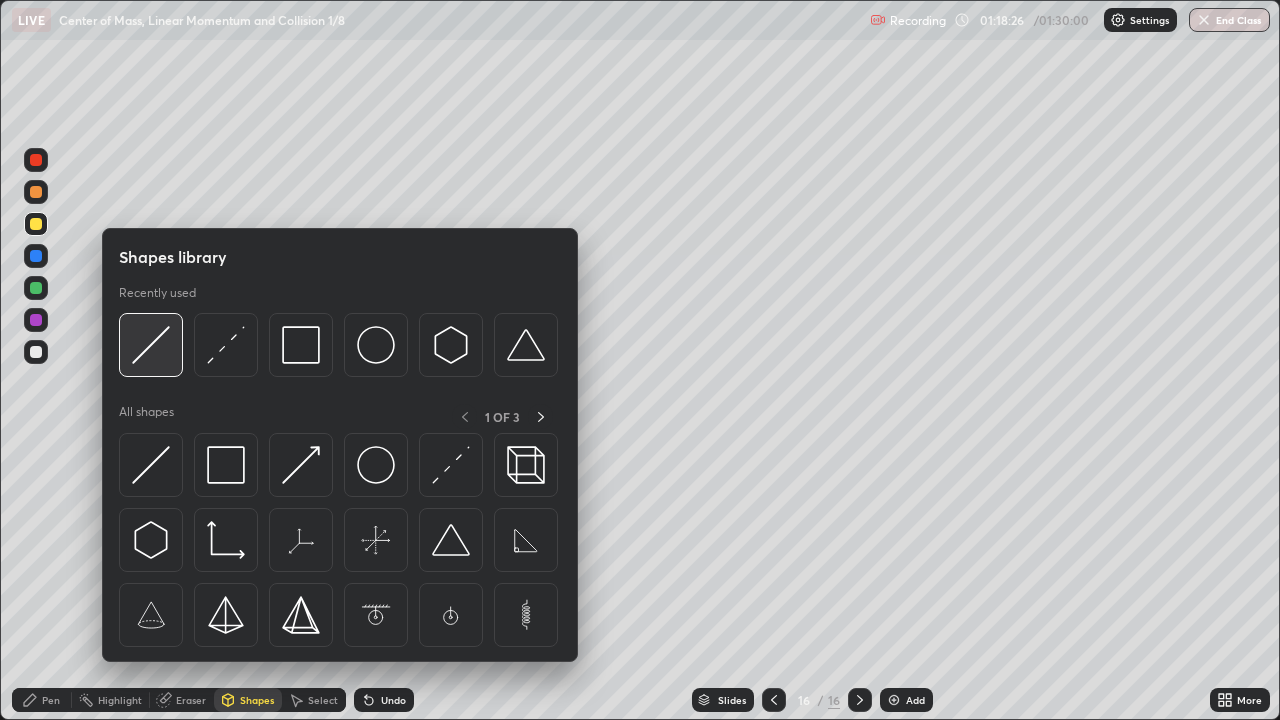 click at bounding box center (151, 345) 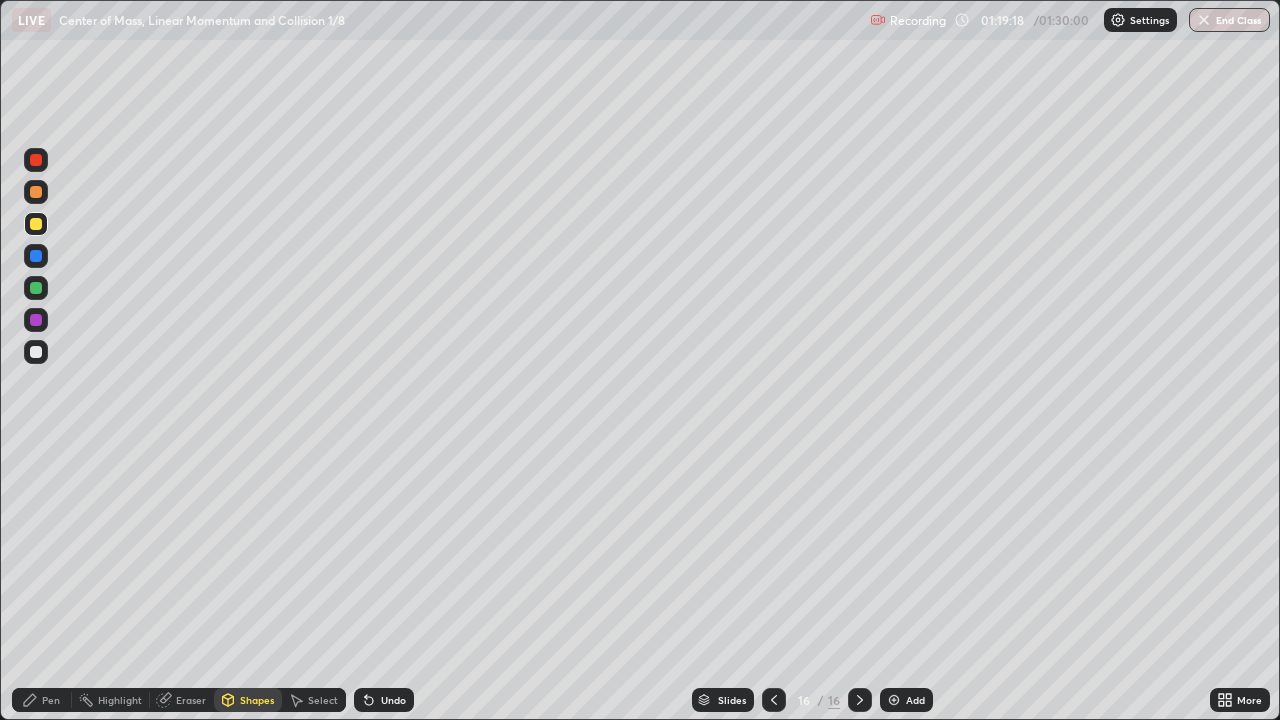 click on "Eraser" at bounding box center [191, 700] 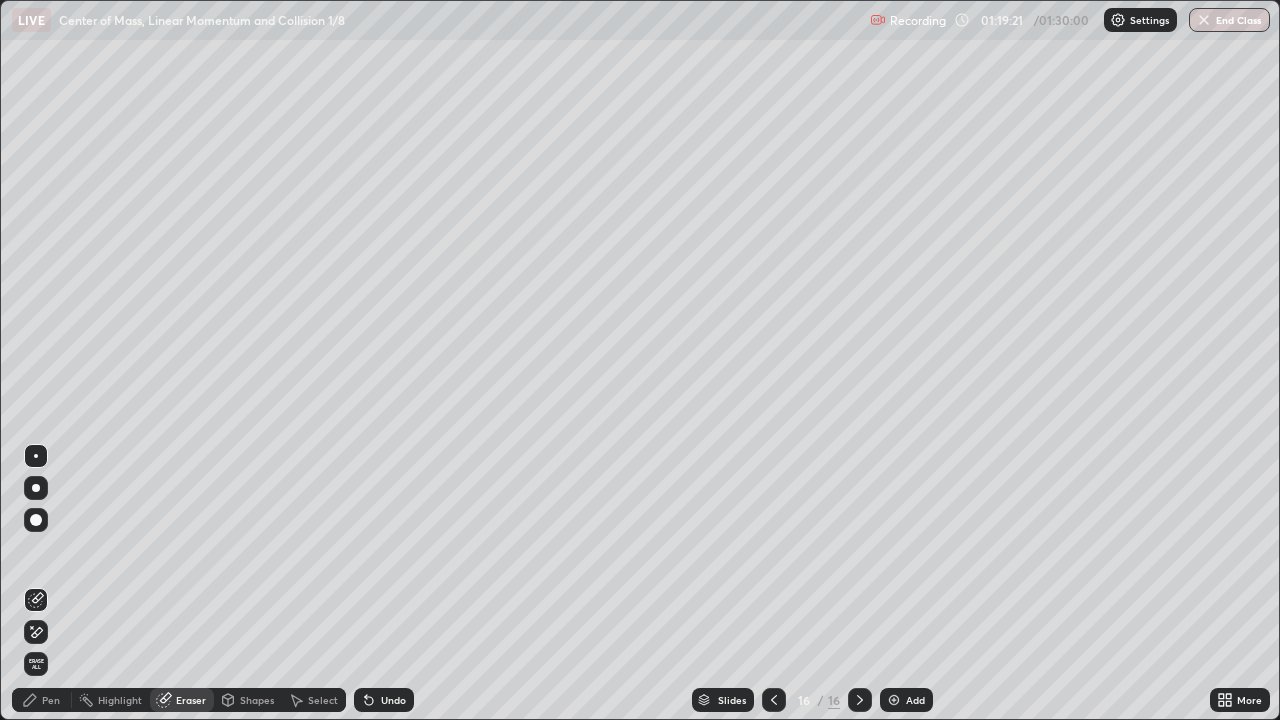 click on "Pen" at bounding box center (51, 700) 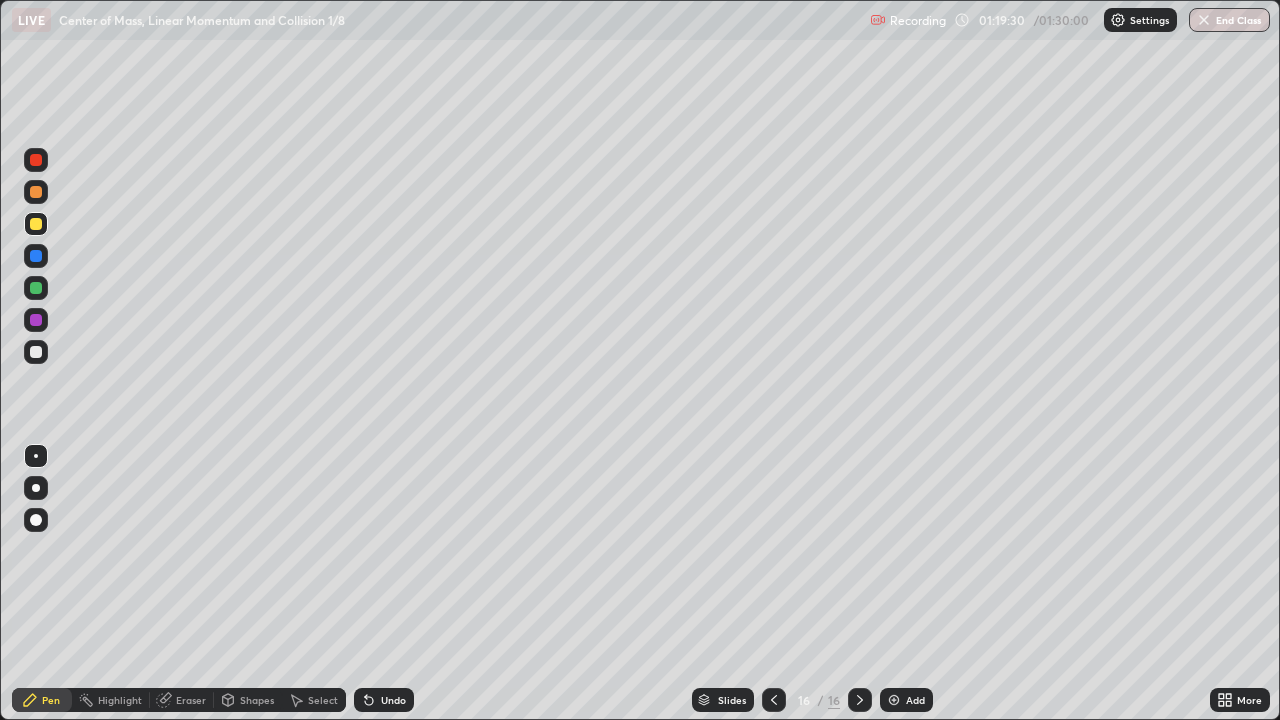 click on "Shapes" at bounding box center (257, 700) 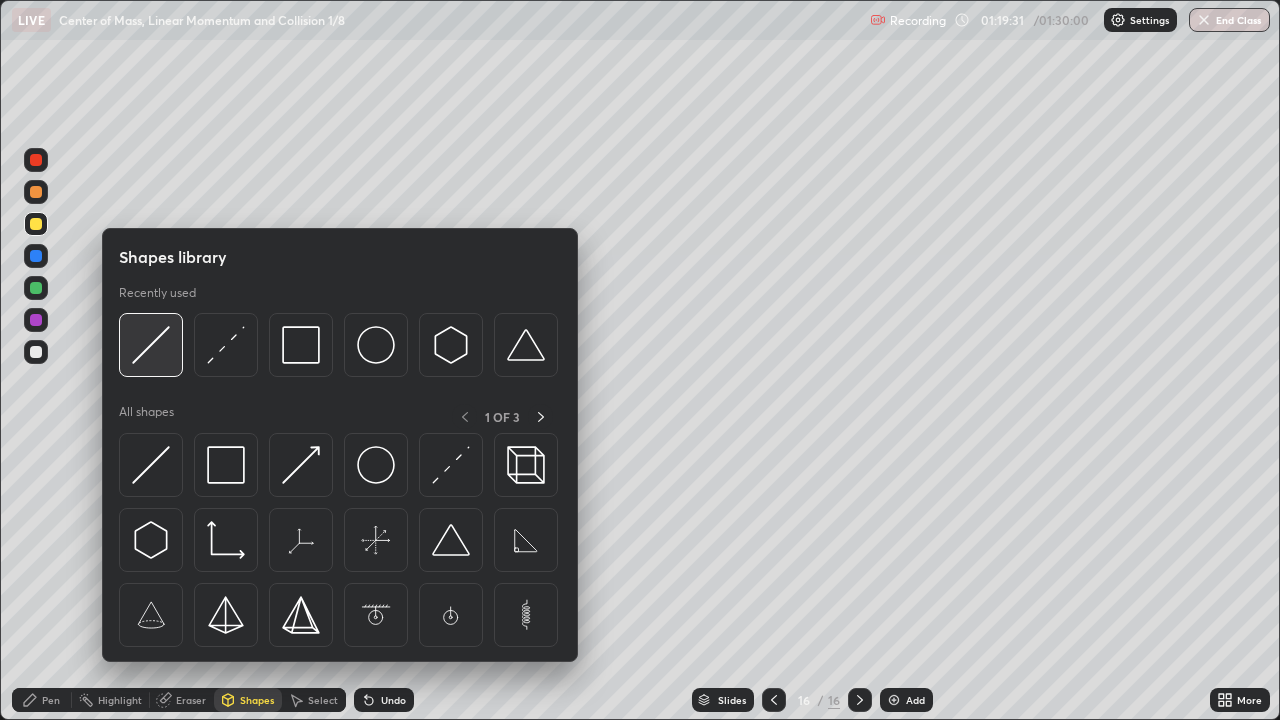 click at bounding box center (151, 345) 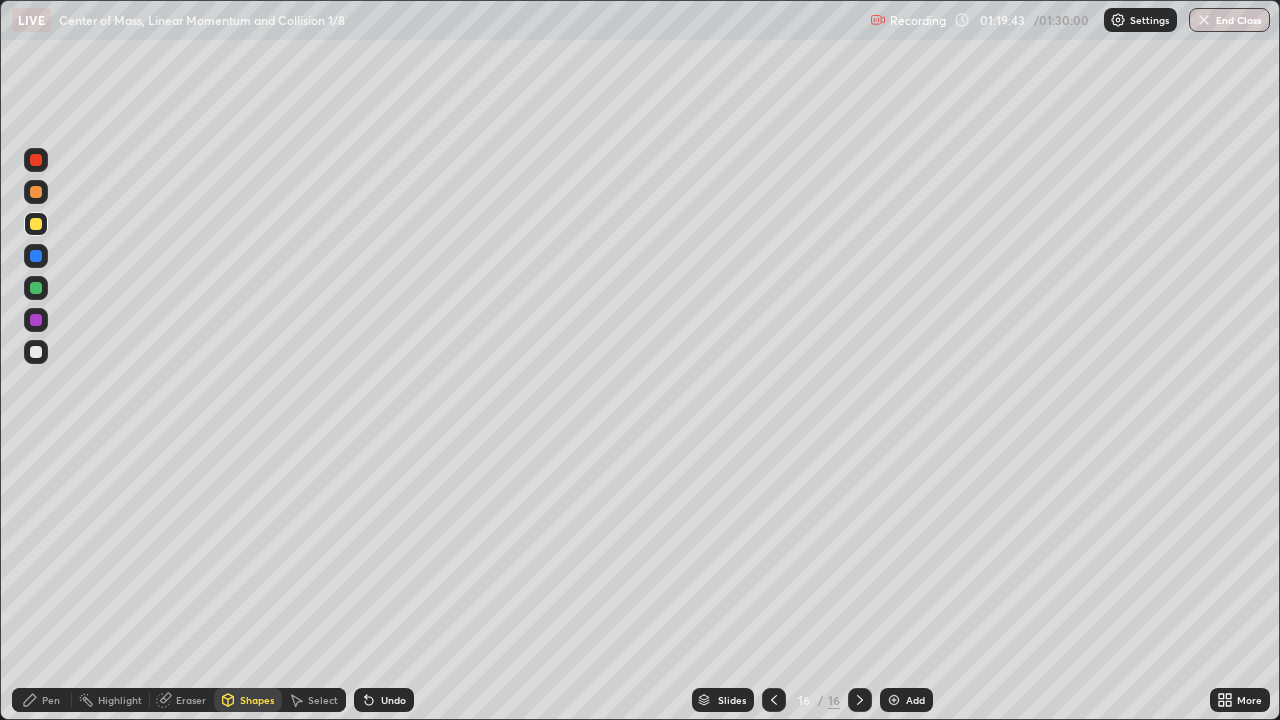 click on "Pen" at bounding box center [42, 700] 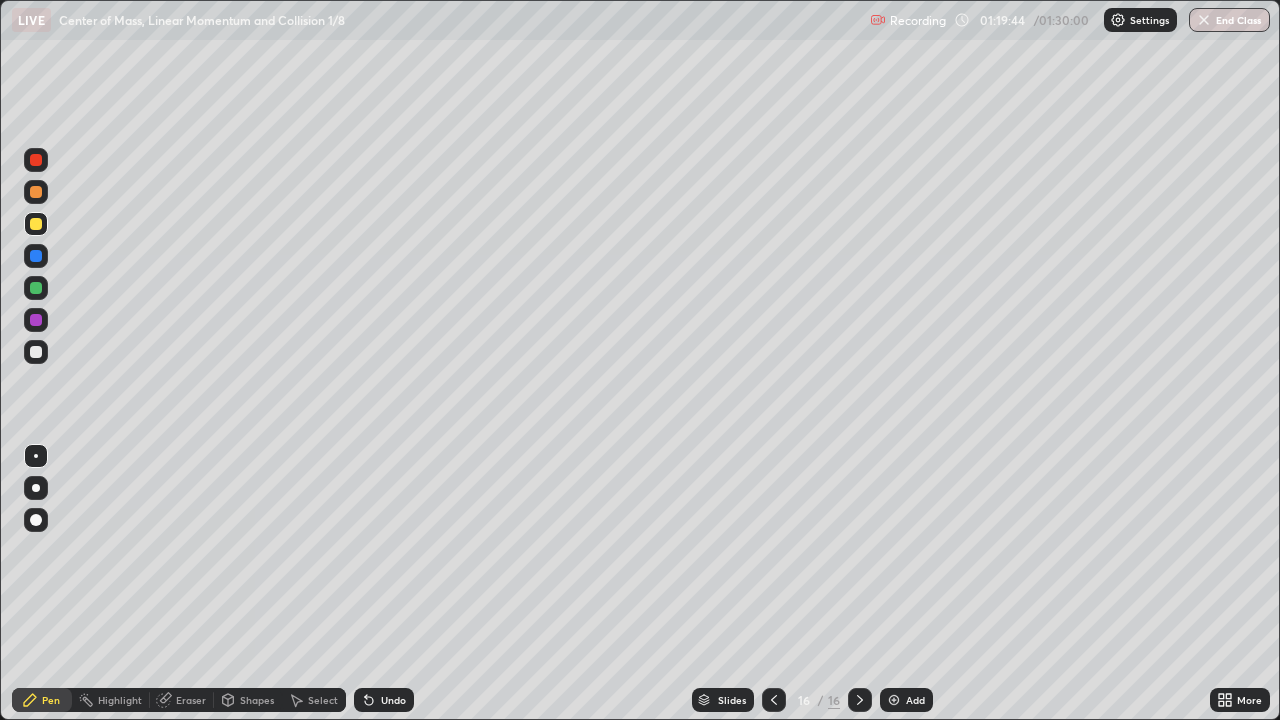 click at bounding box center [36, 352] 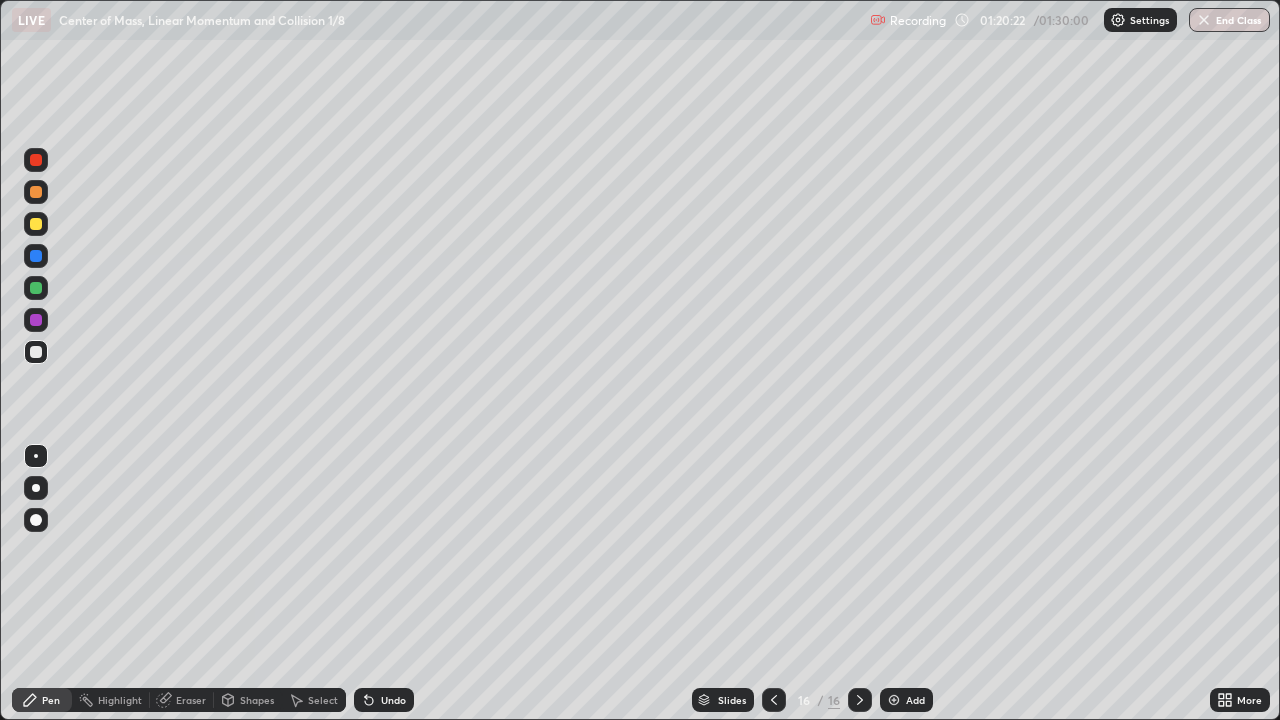 click at bounding box center [36, 288] 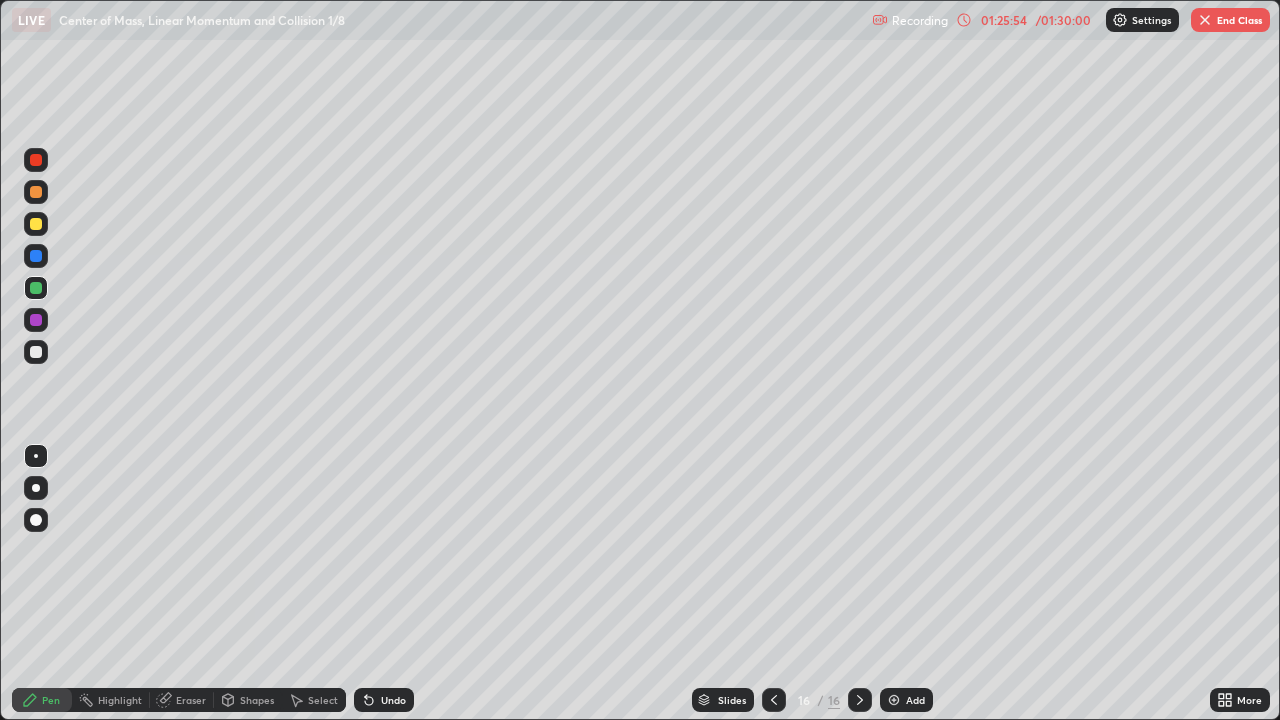 click on "End Class" at bounding box center [1230, 20] 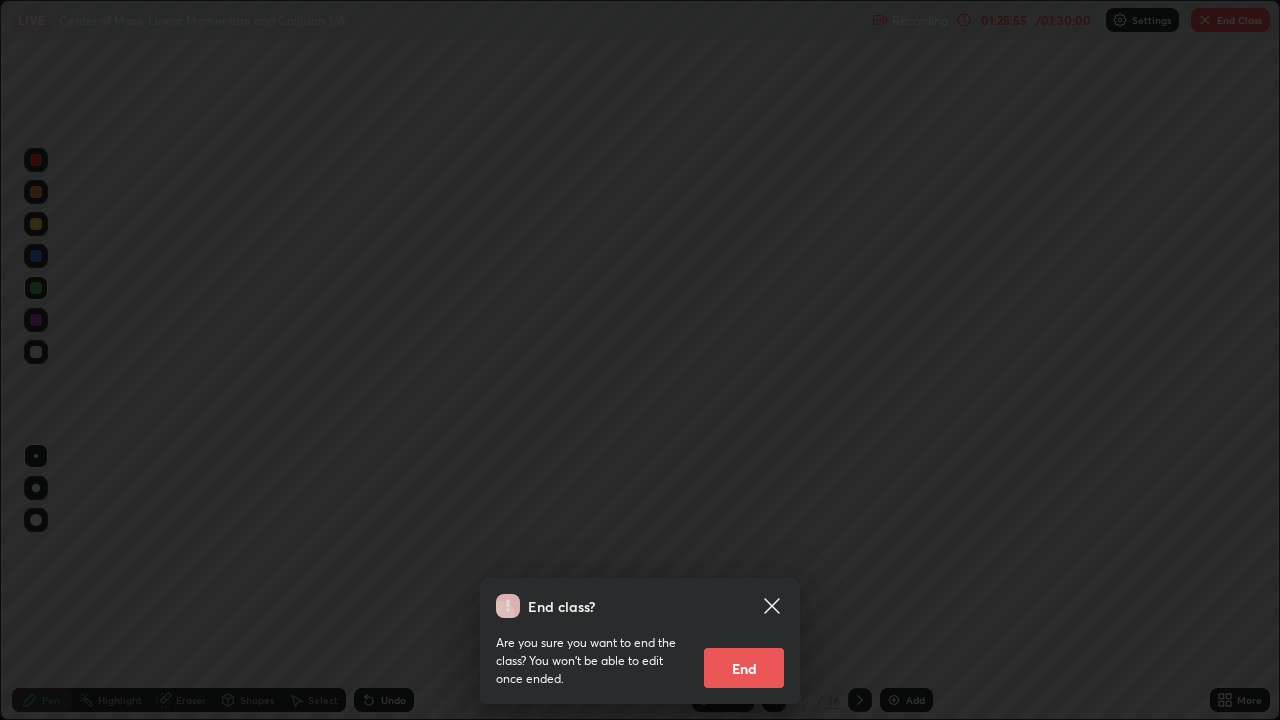 click on "End" at bounding box center [744, 668] 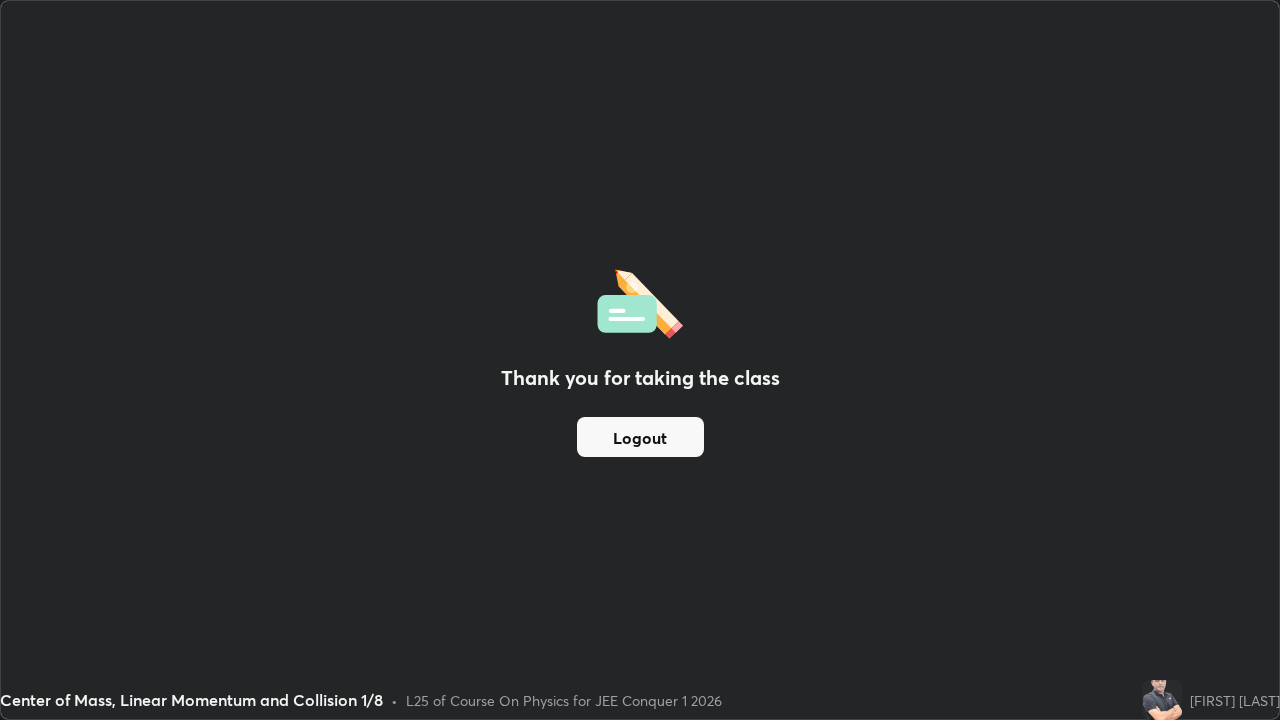 click on "Logout" at bounding box center (640, 437) 